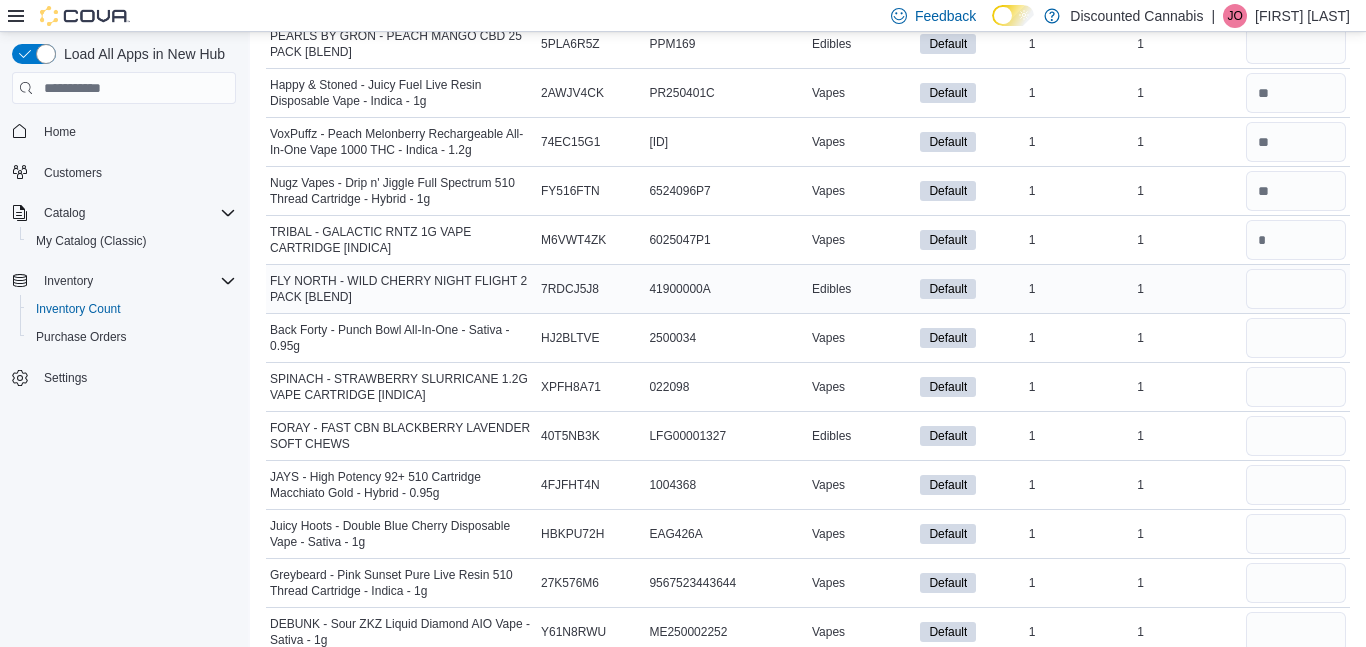 scroll, scrollTop: 810, scrollLeft: 0, axis: vertical 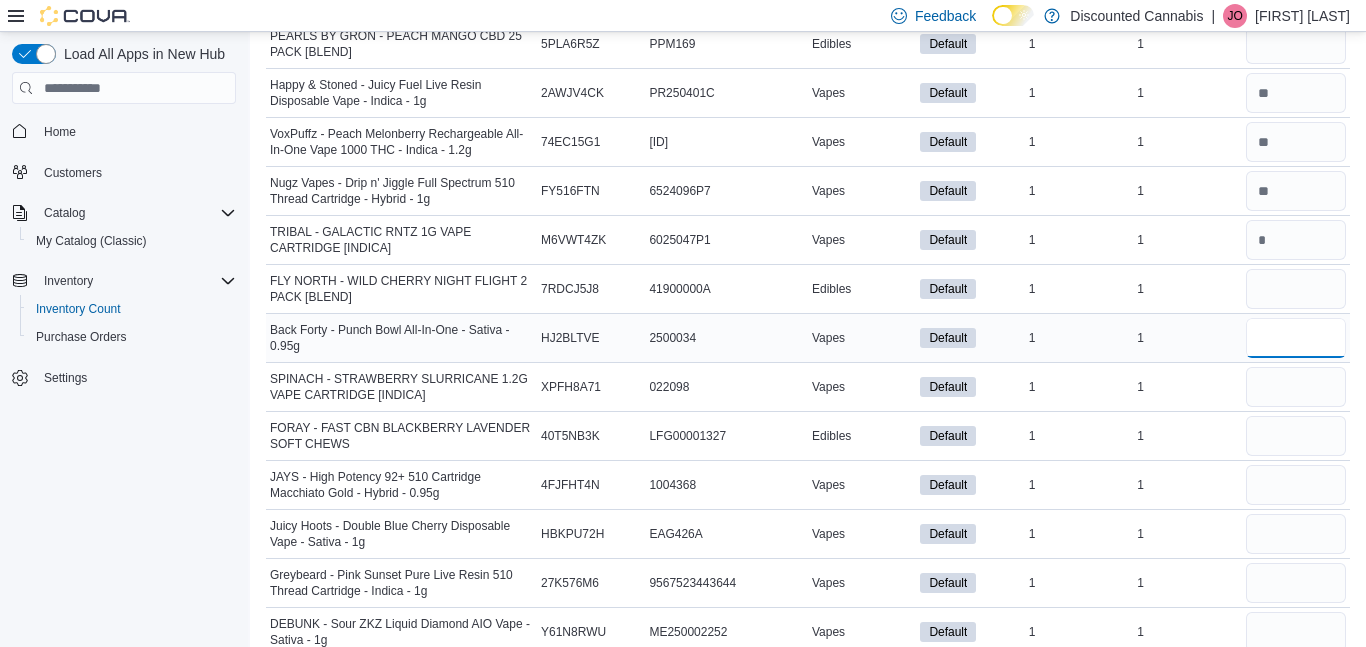 click at bounding box center [1296, 338] 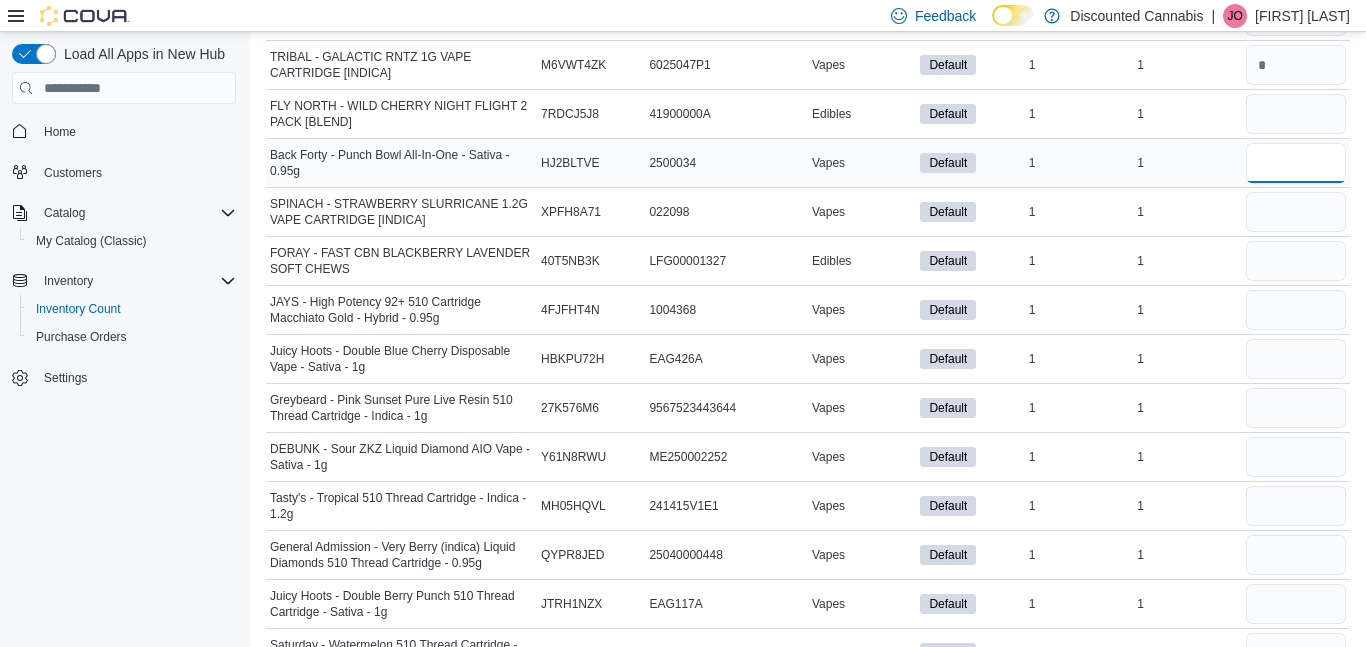 scroll, scrollTop: 0, scrollLeft: 0, axis: both 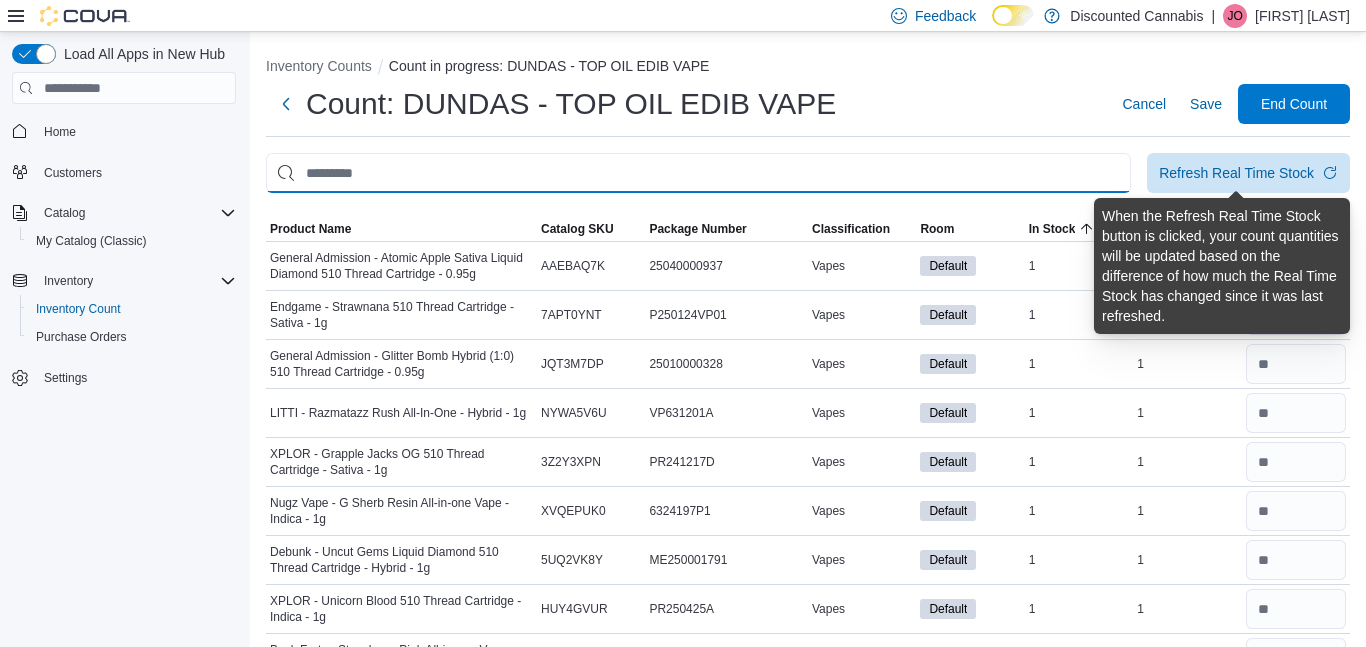 click at bounding box center [698, 173] 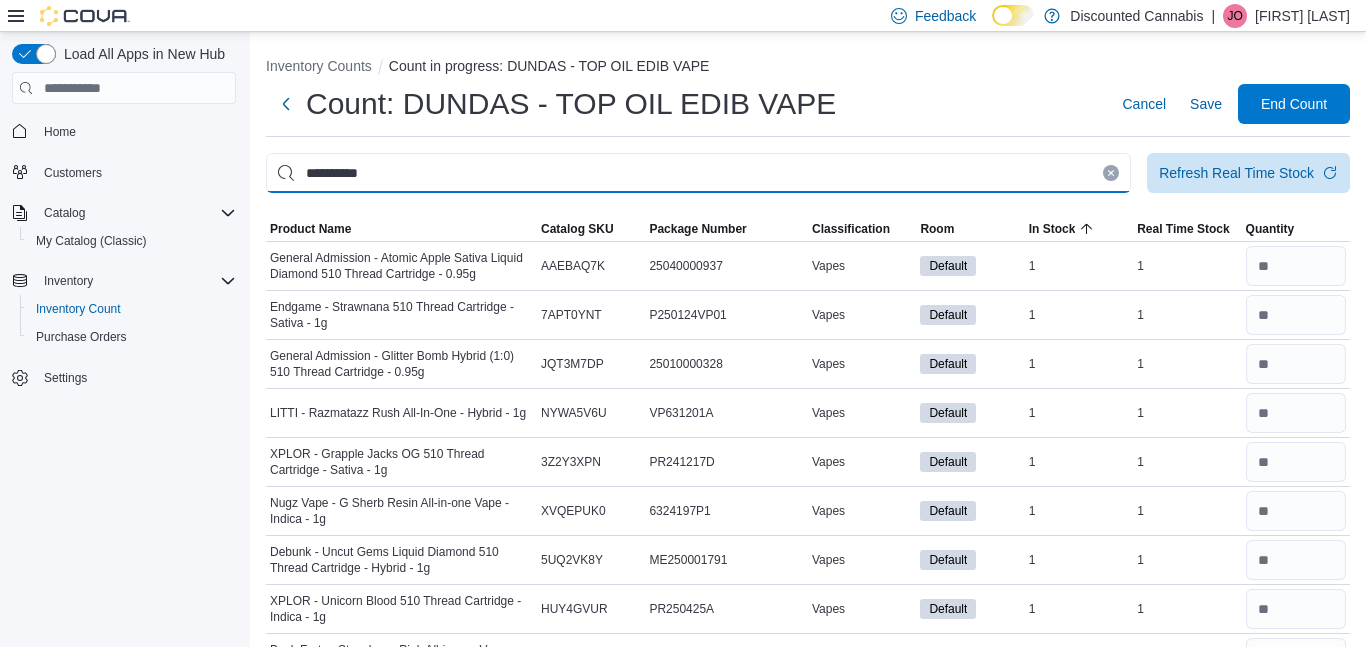 type on "**********" 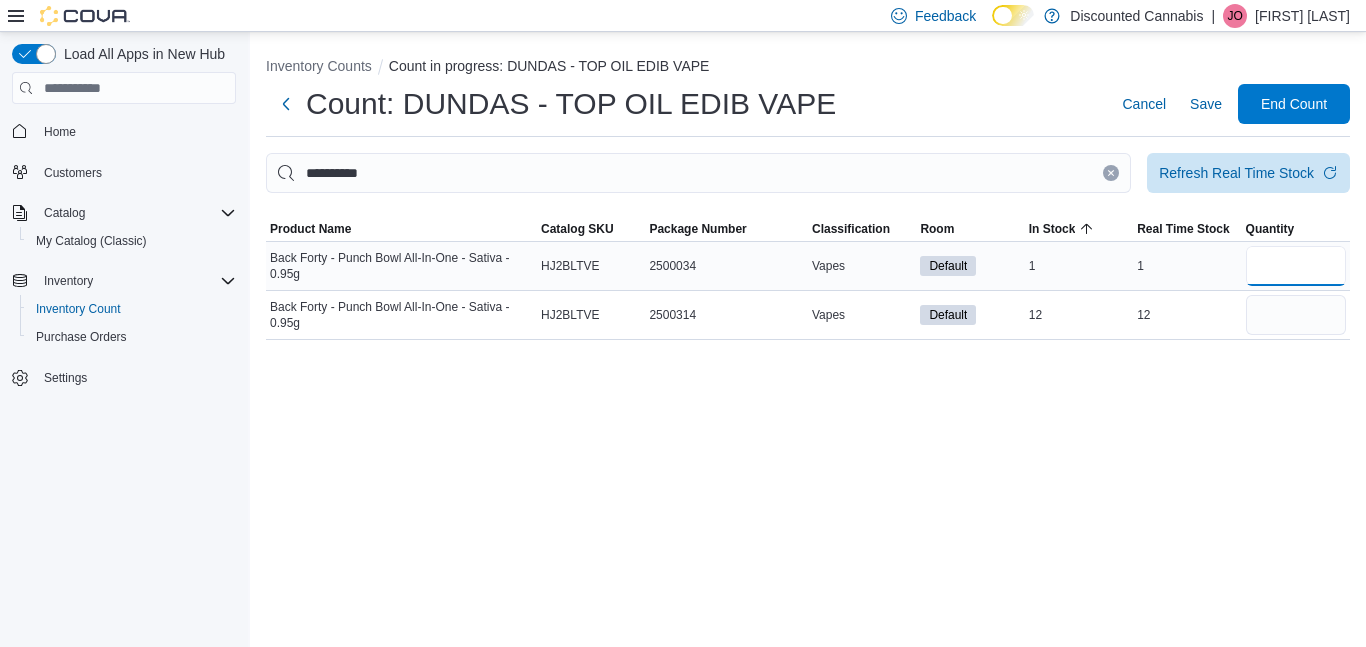 click at bounding box center [1296, 266] 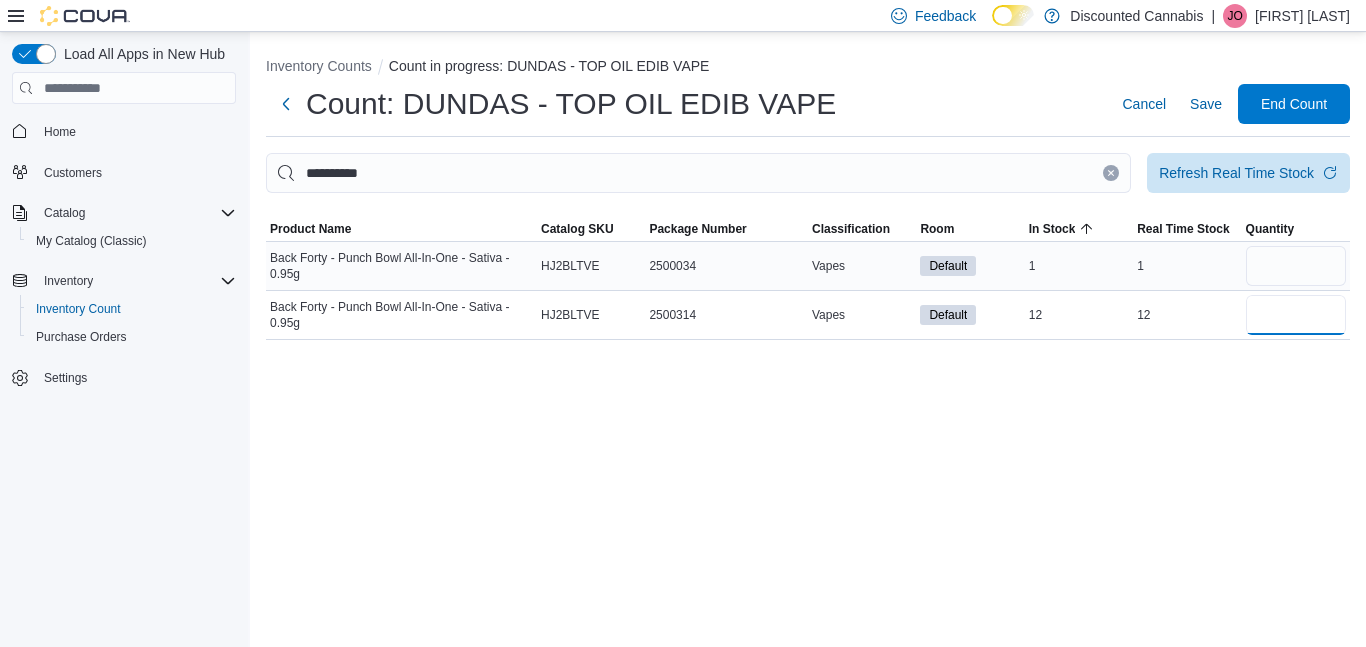 type 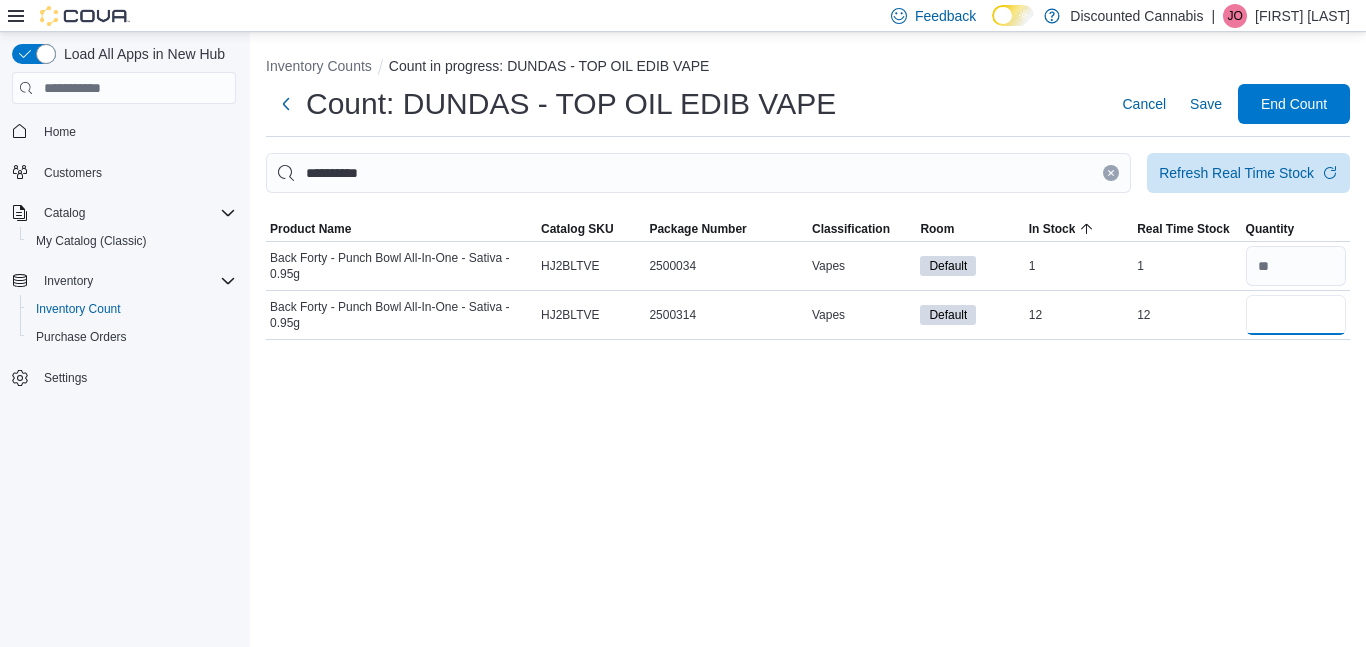 type on "**" 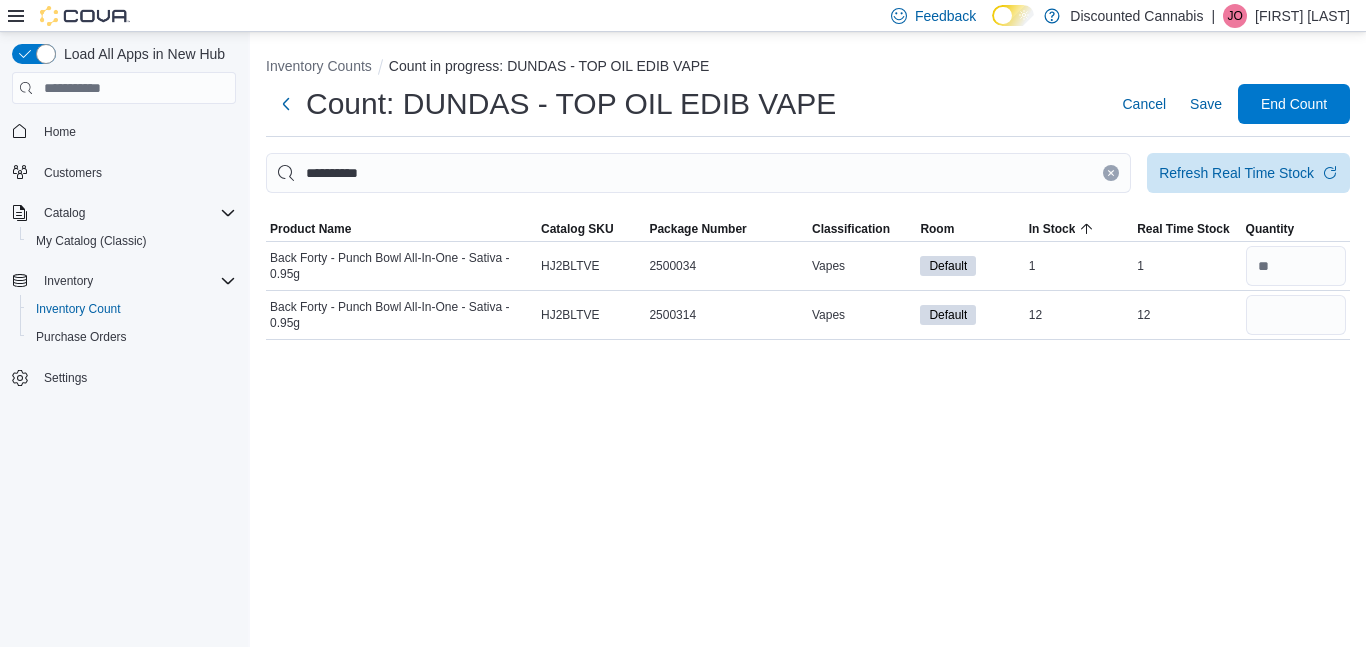type 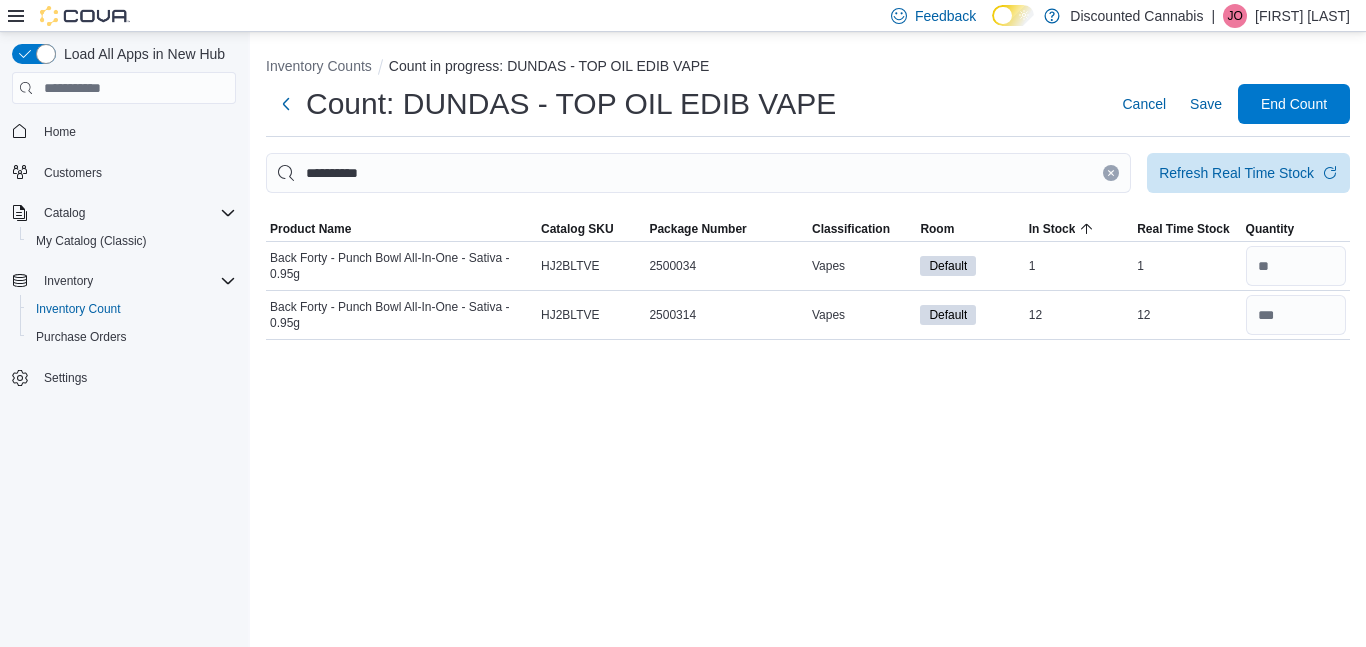 click 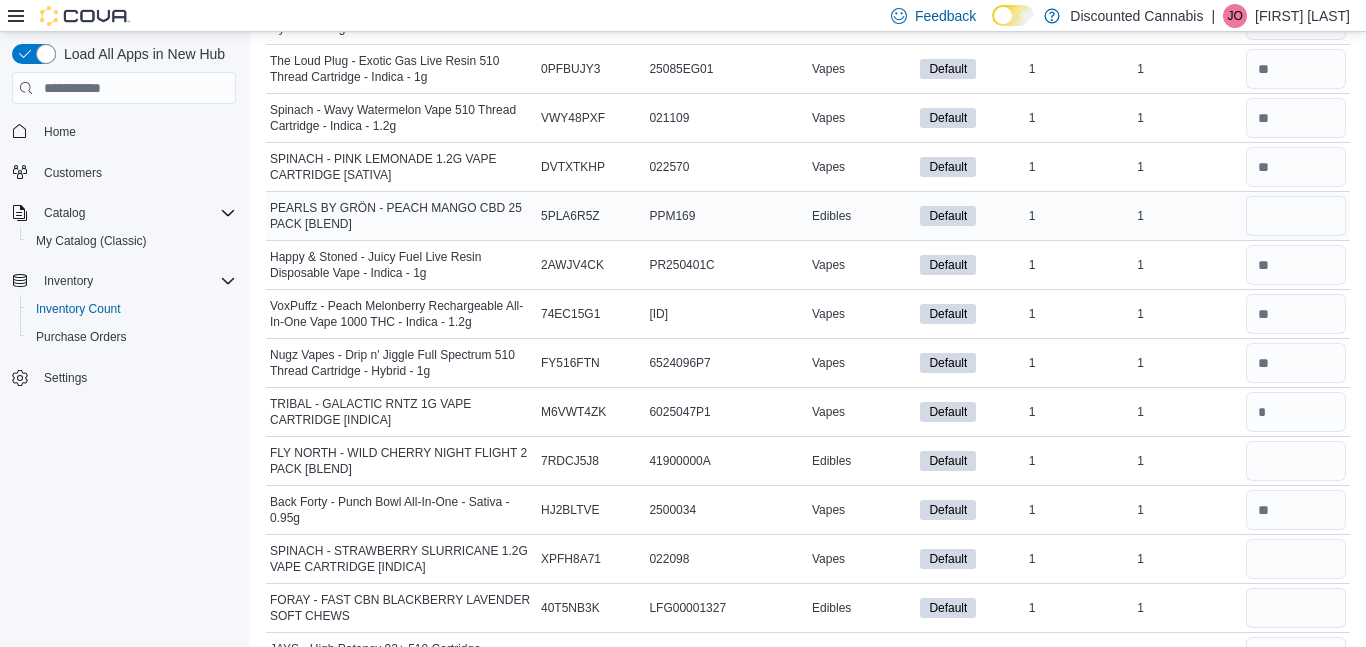 scroll, scrollTop: 649, scrollLeft: 0, axis: vertical 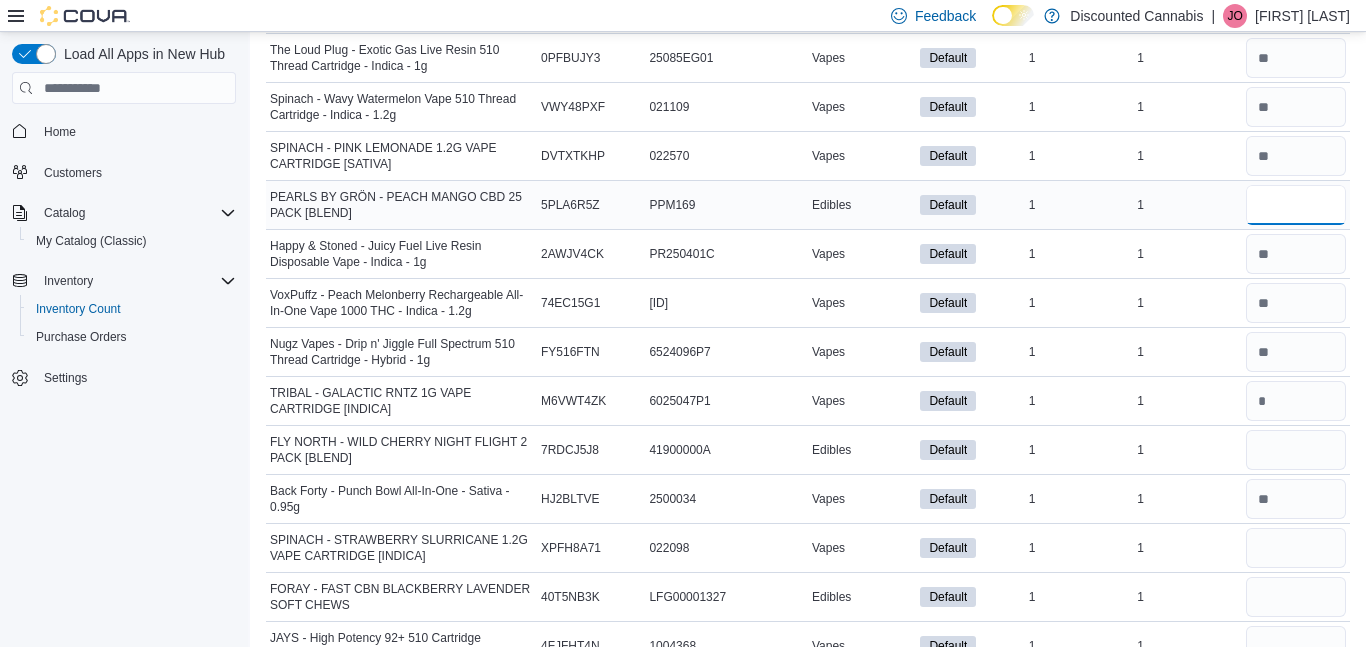click at bounding box center [1296, 205] 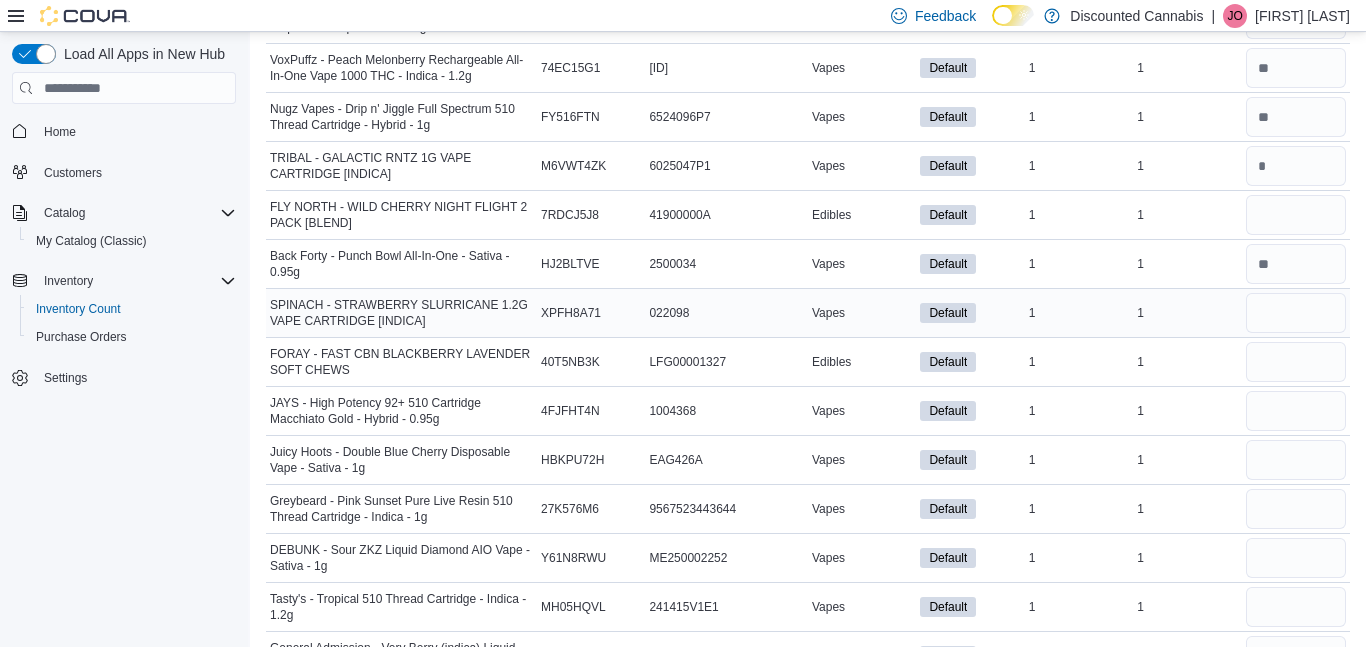 scroll, scrollTop: 0, scrollLeft: 0, axis: both 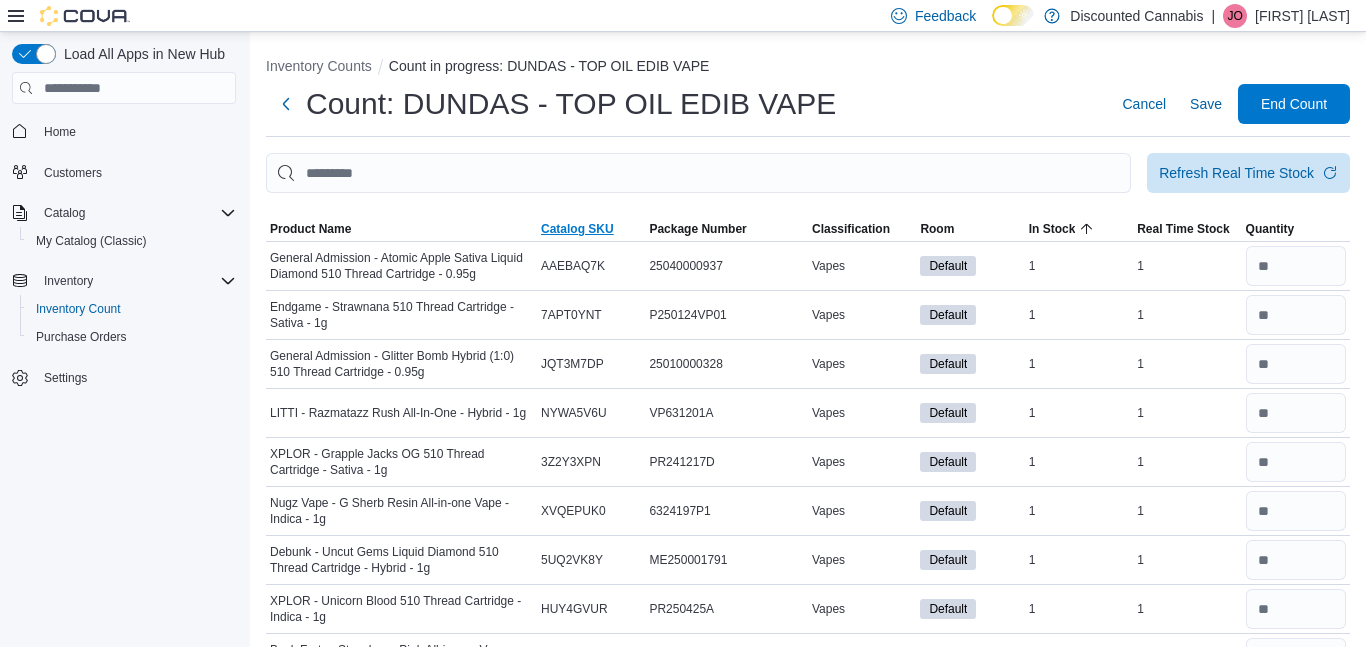 click on "Catalog SKU" at bounding box center (577, 229) 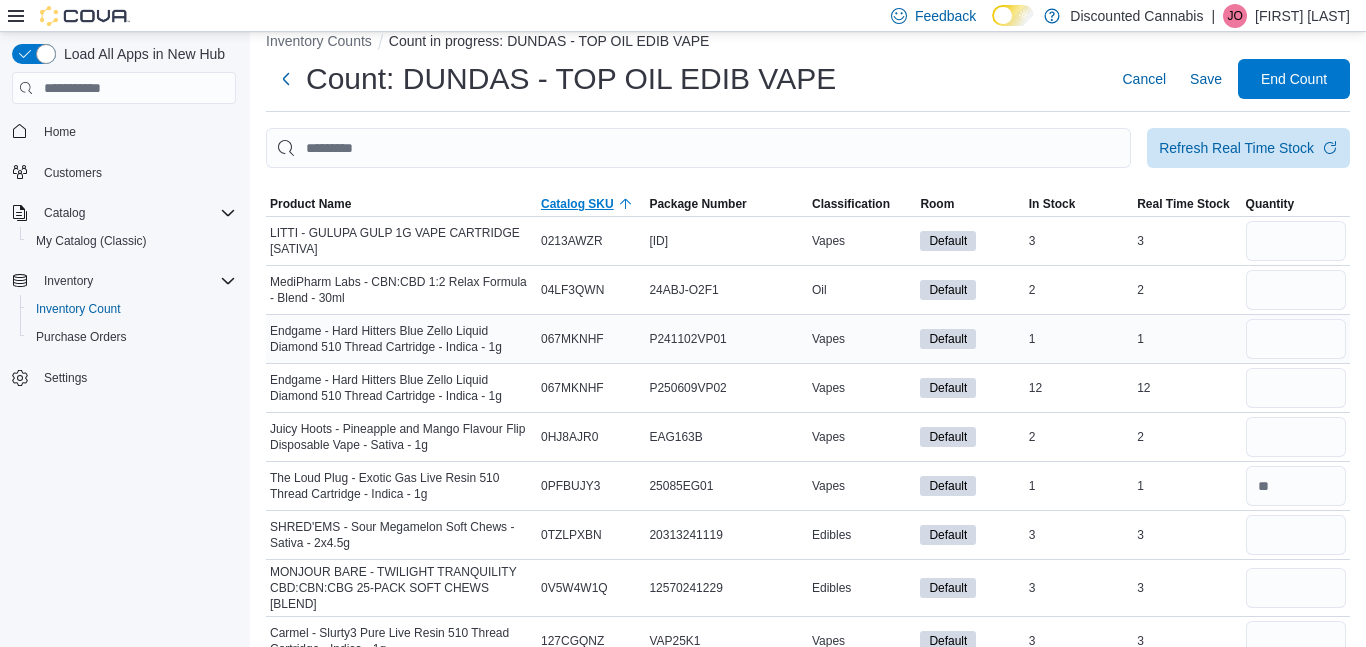 scroll, scrollTop: 1, scrollLeft: 0, axis: vertical 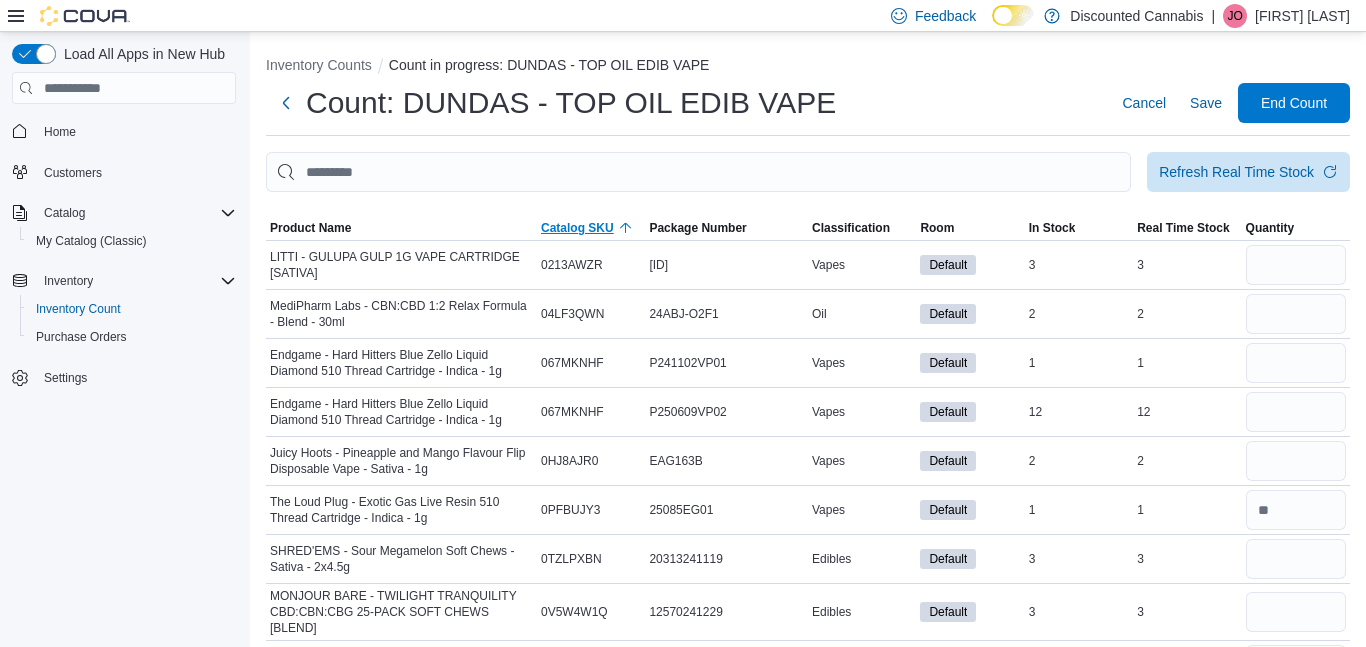 click on "Catalog SKU" at bounding box center [577, 228] 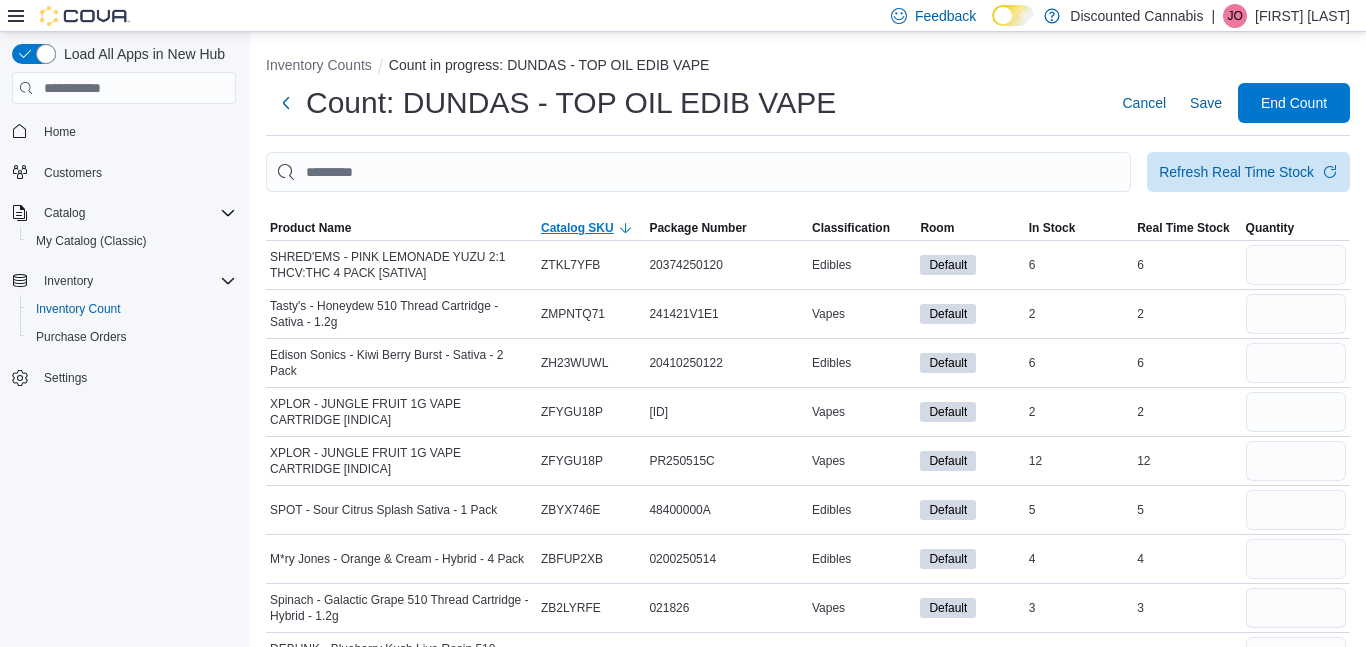 click on "Catalog SKU" at bounding box center [577, 228] 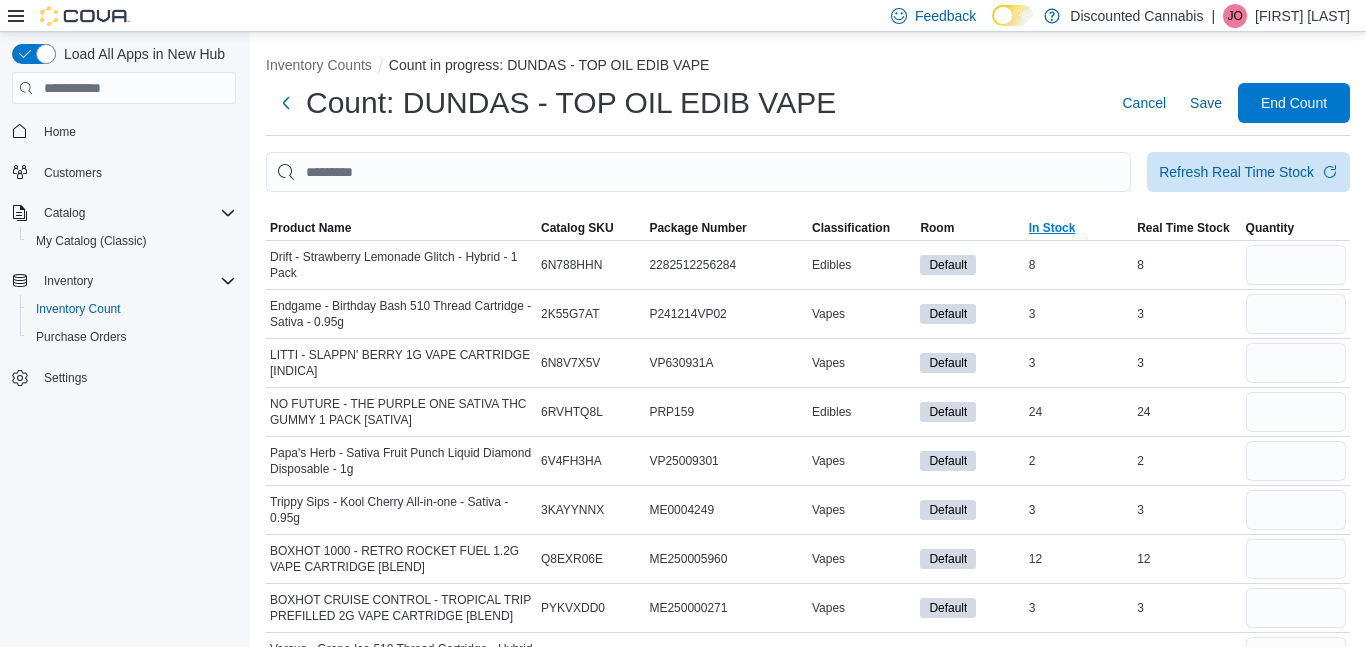 click on "In Stock" at bounding box center (1052, 228) 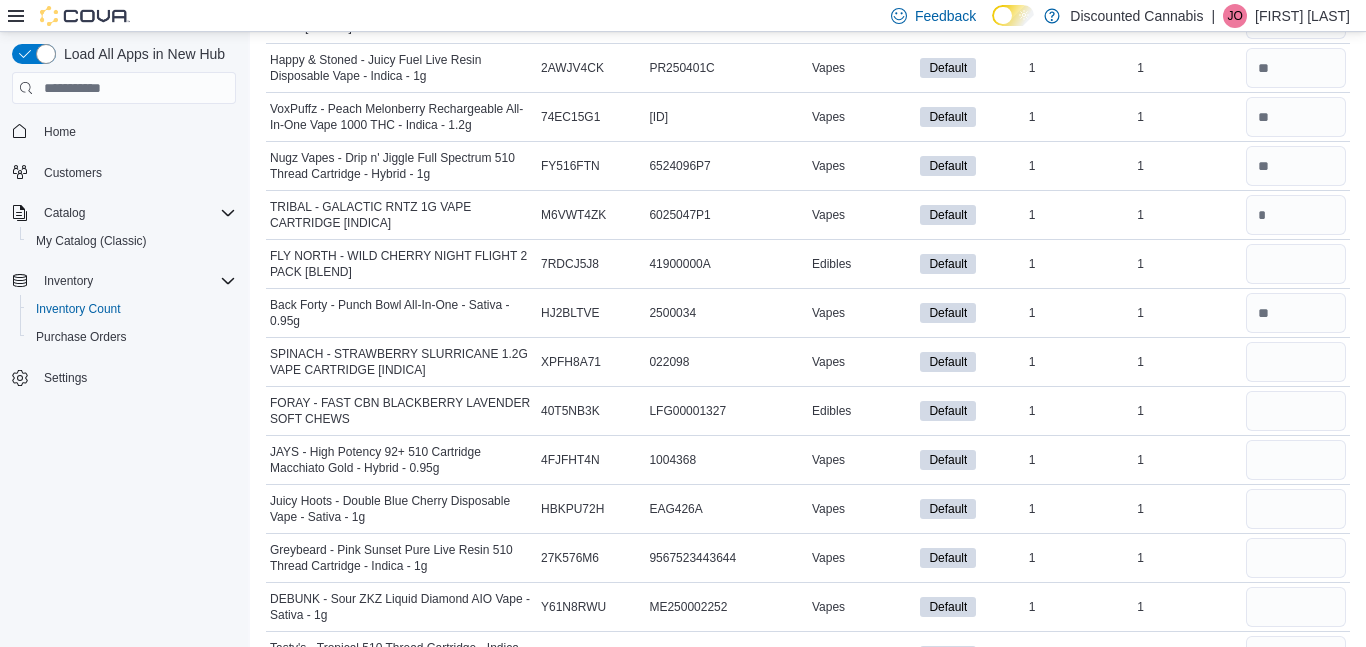 scroll, scrollTop: 837, scrollLeft: 0, axis: vertical 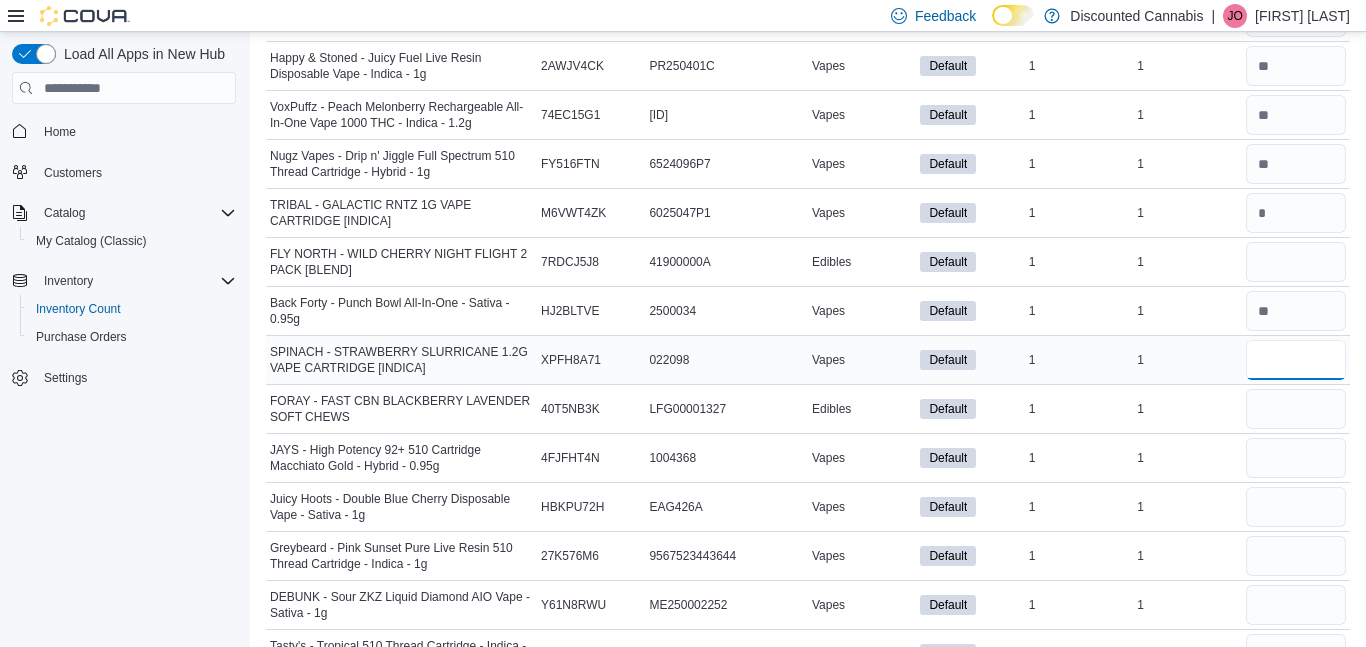 click at bounding box center [1296, 360] 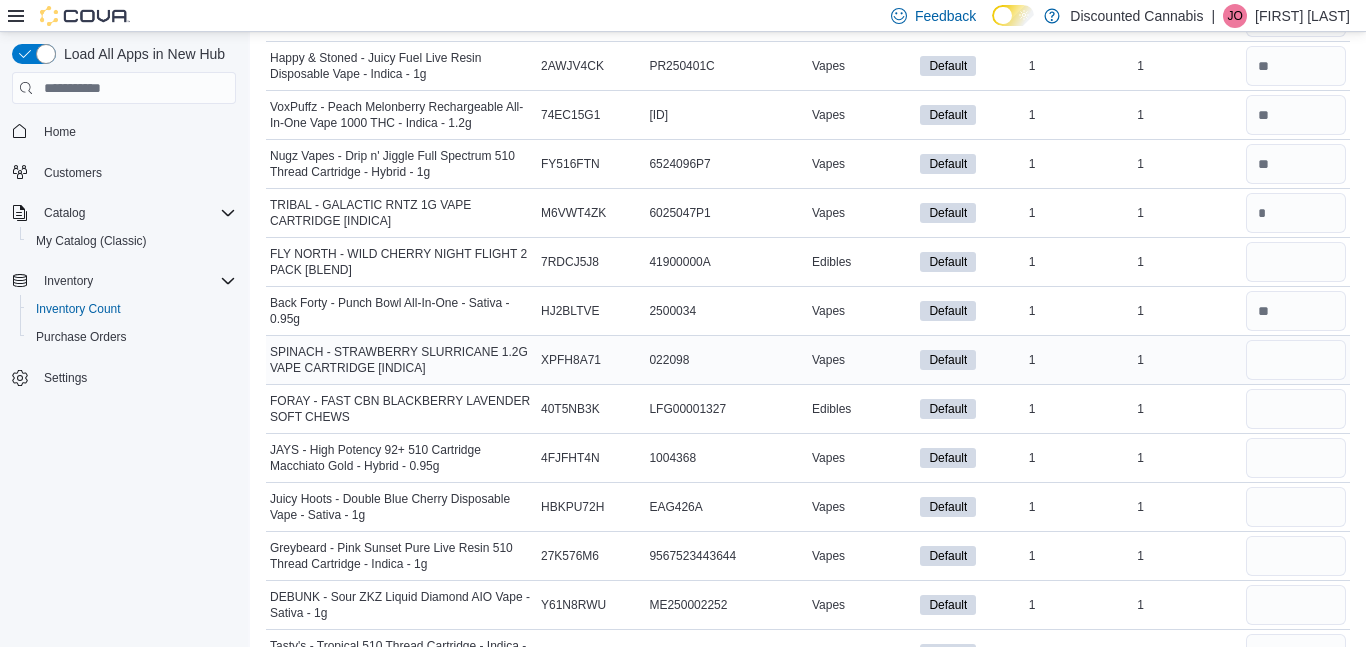 scroll, scrollTop: 0, scrollLeft: 0, axis: both 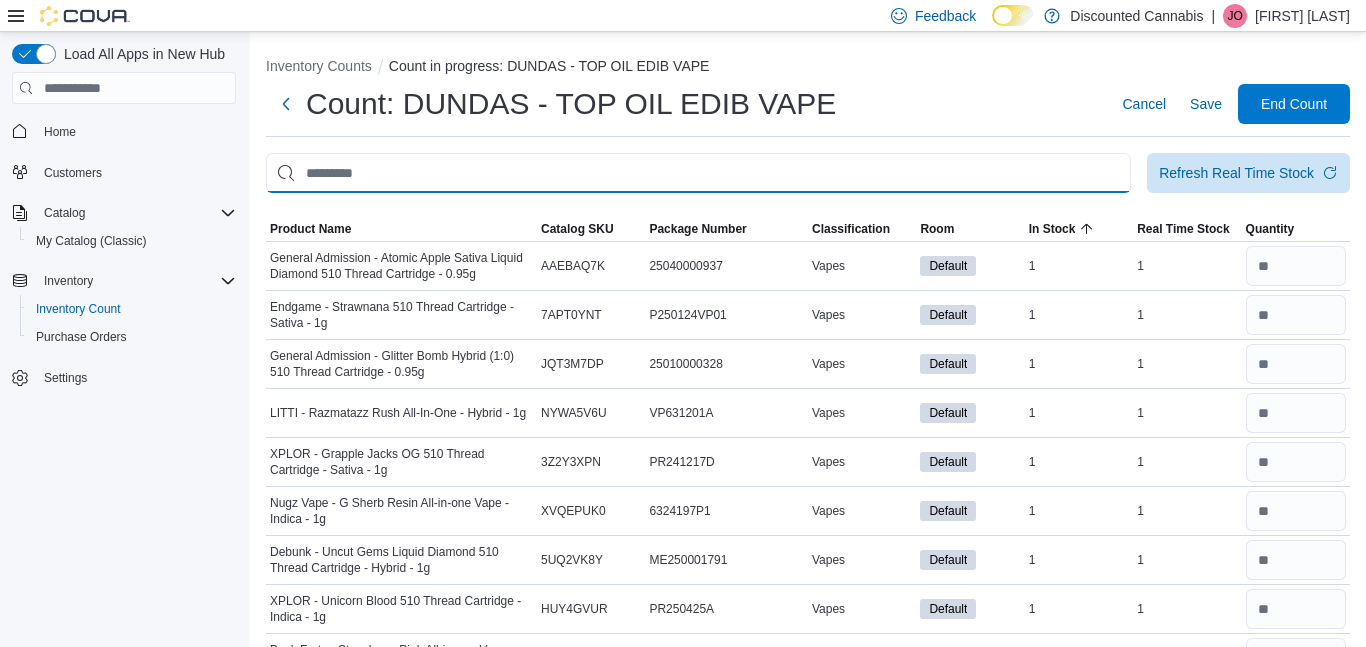 click at bounding box center (698, 173) 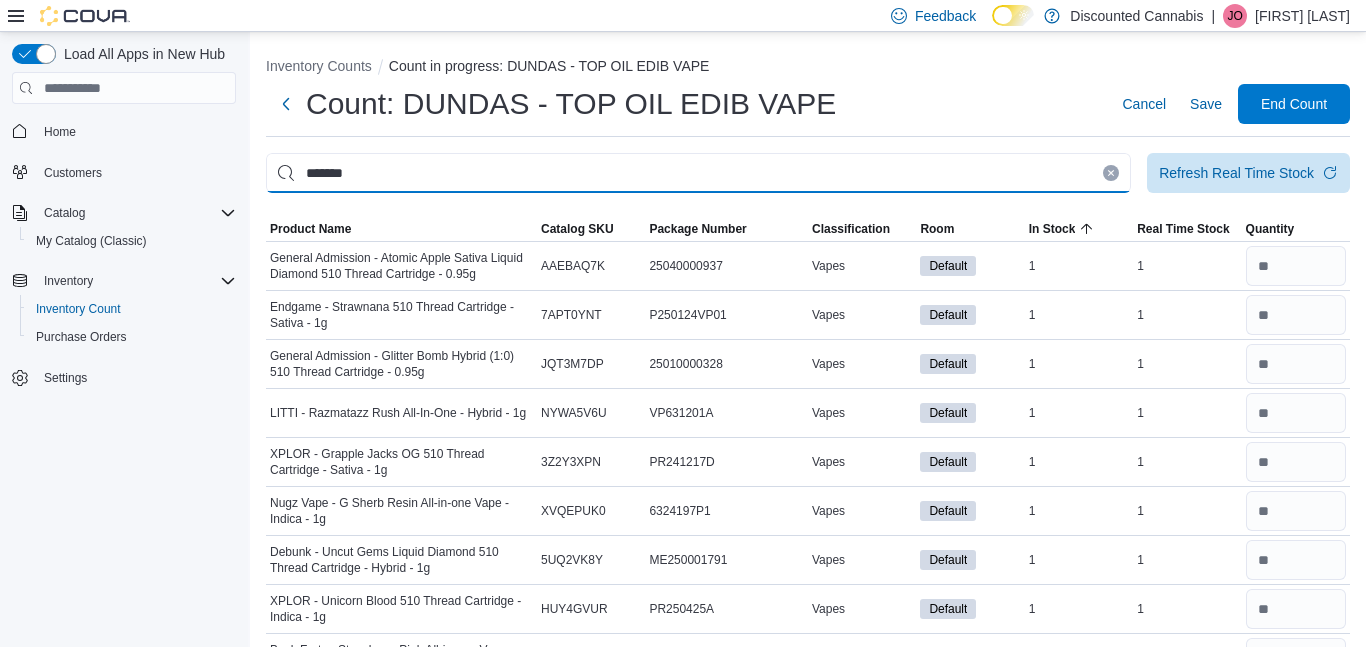 type on "*******" 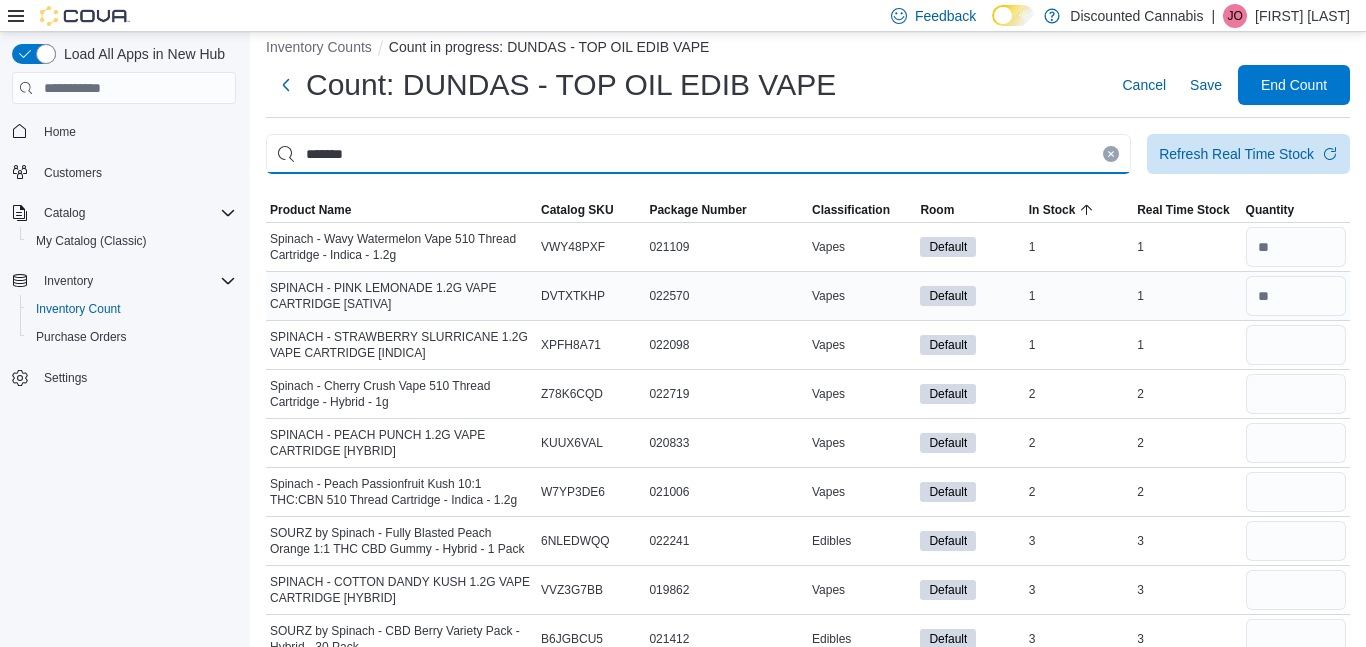 scroll, scrollTop: 26, scrollLeft: 0, axis: vertical 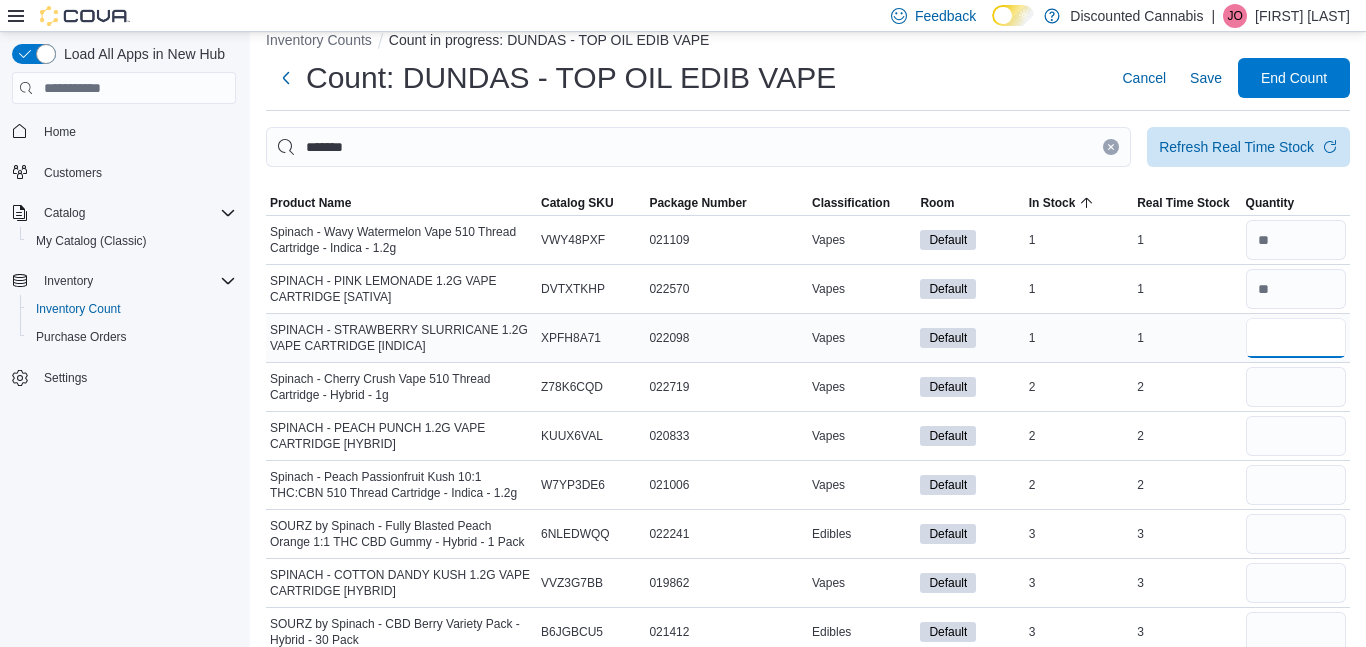 click at bounding box center [1296, 338] 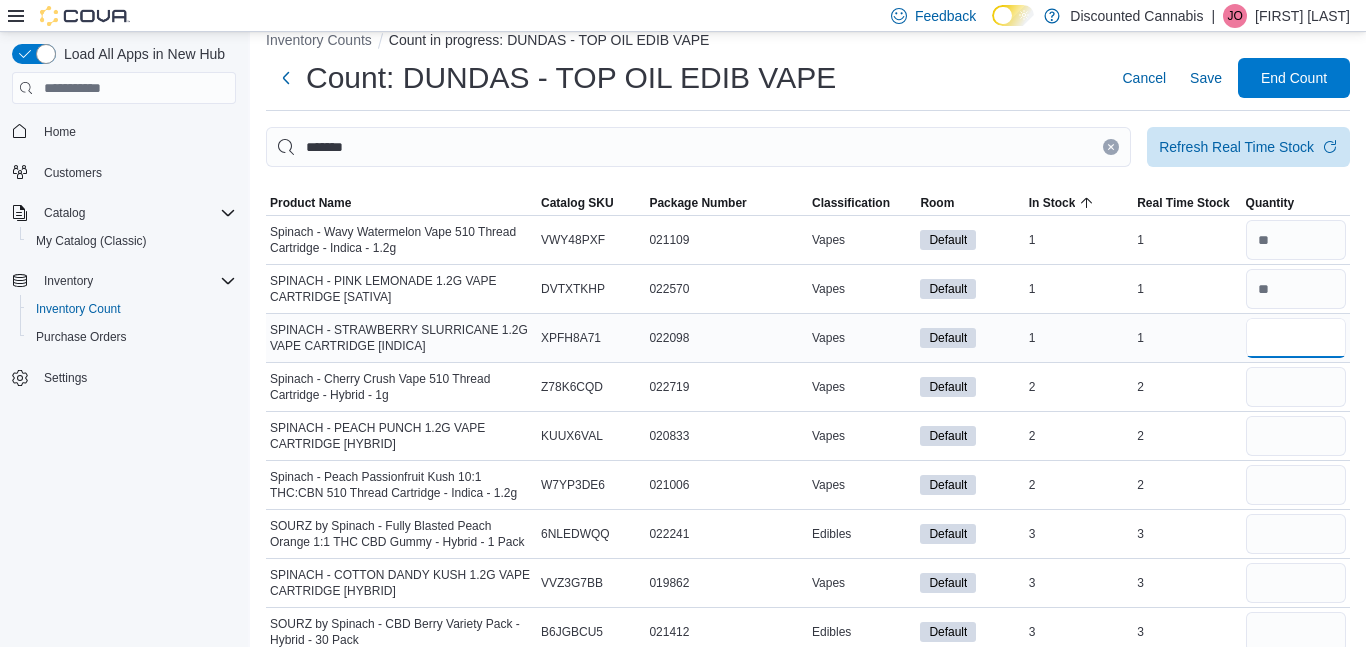 type on "*" 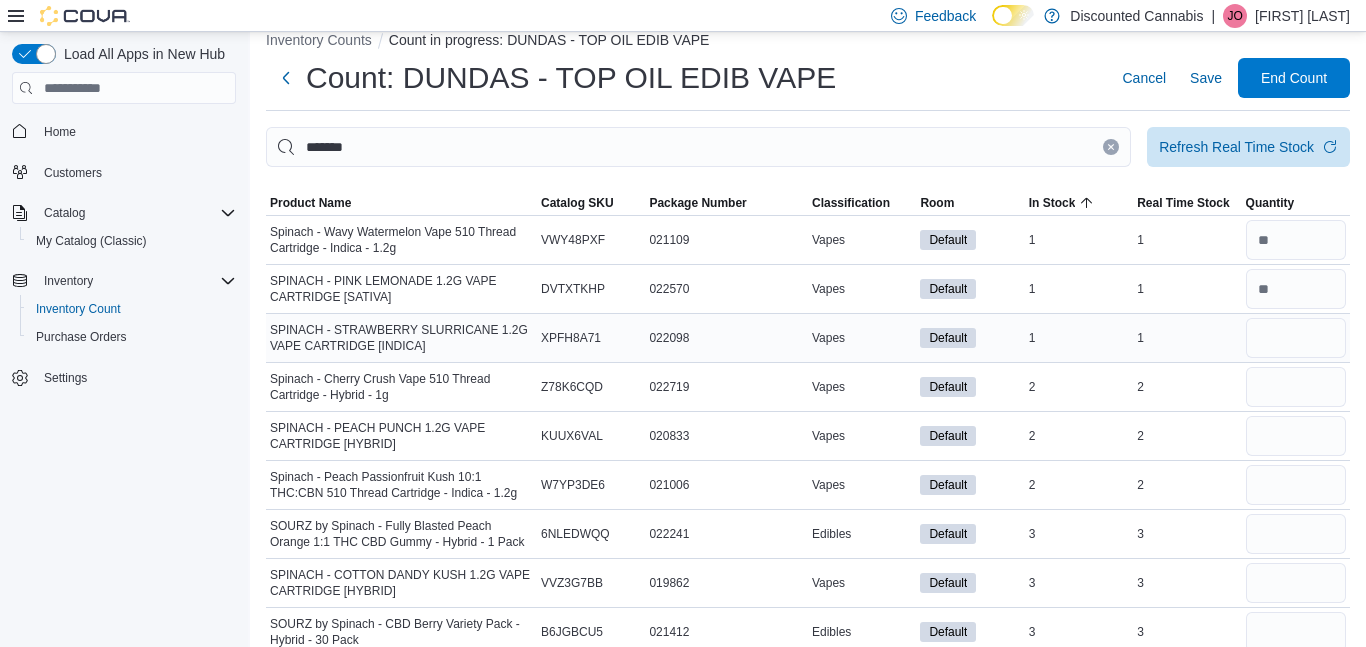 type 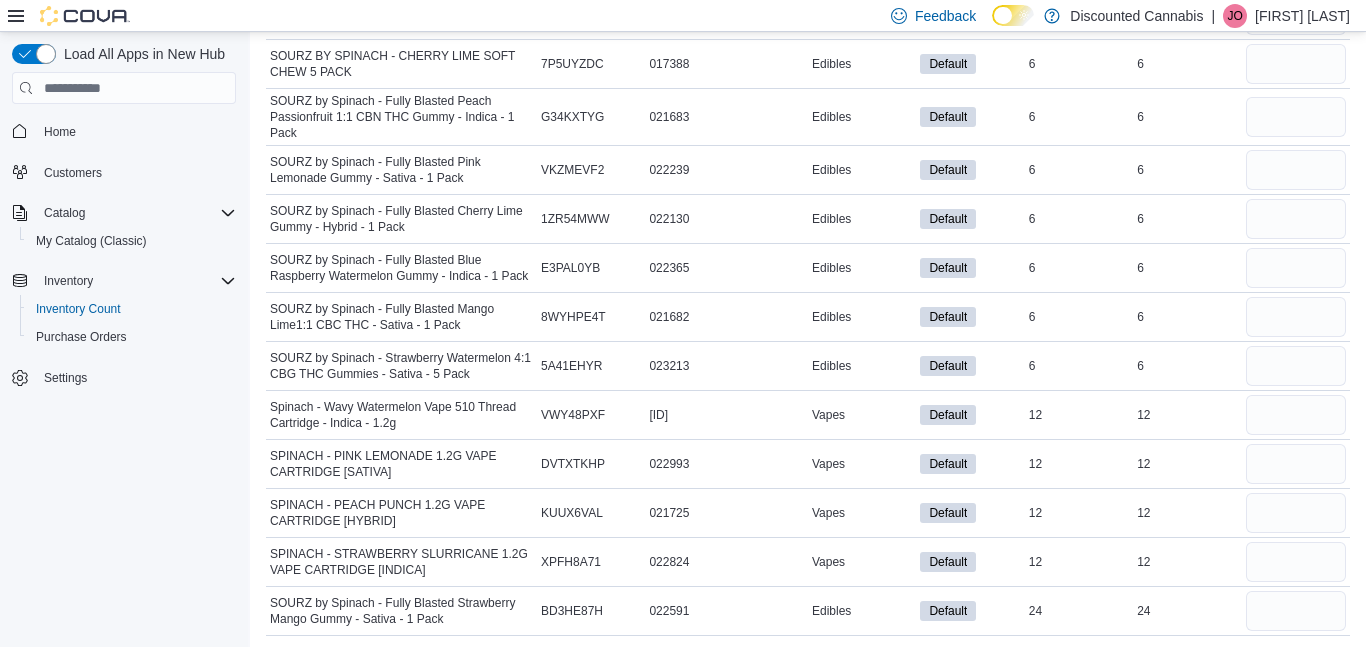 scroll, scrollTop: 893, scrollLeft: 0, axis: vertical 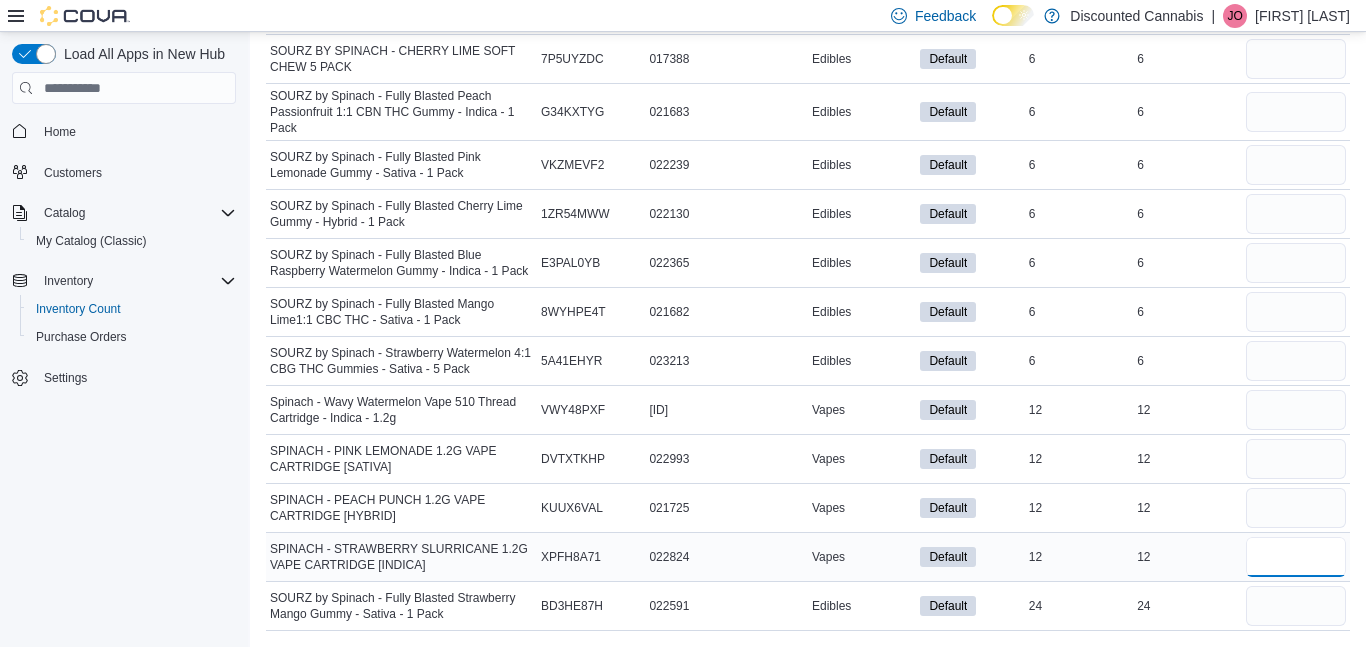 click at bounding box center [1296, 557] 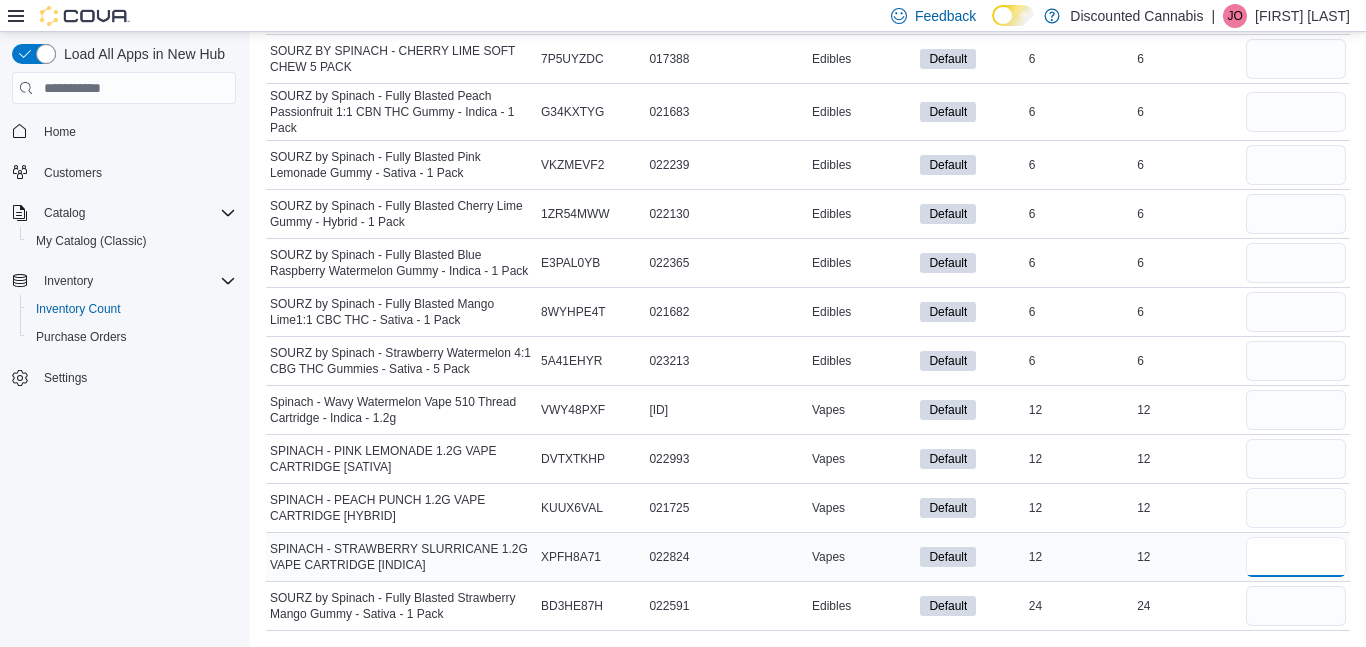 type on "**" 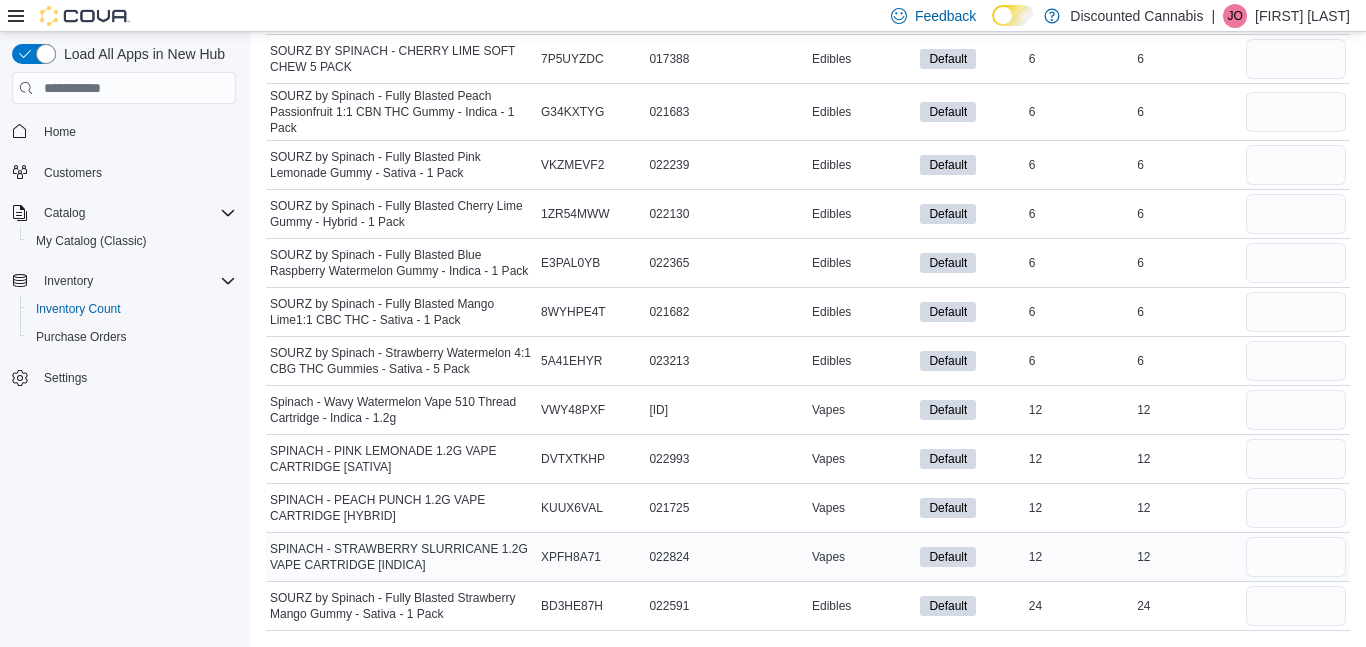 type 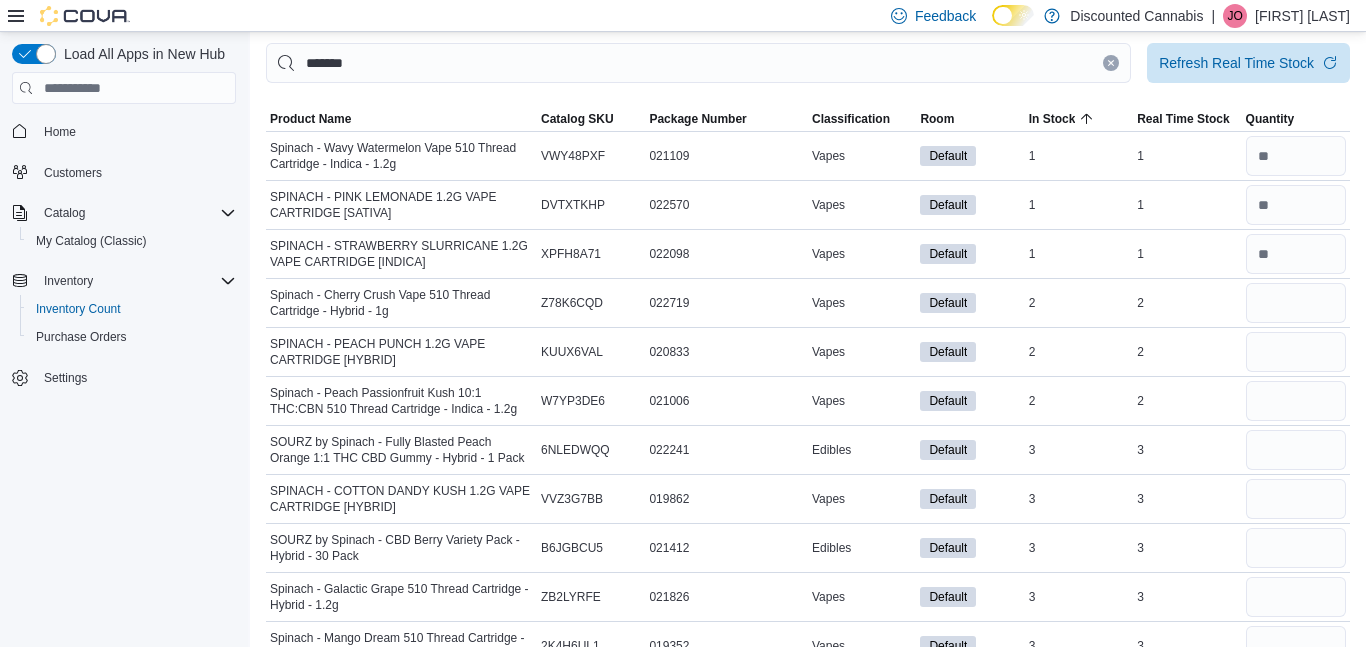 scroll, scrollTop: 101, scrollLeft: 0, axis: vertical 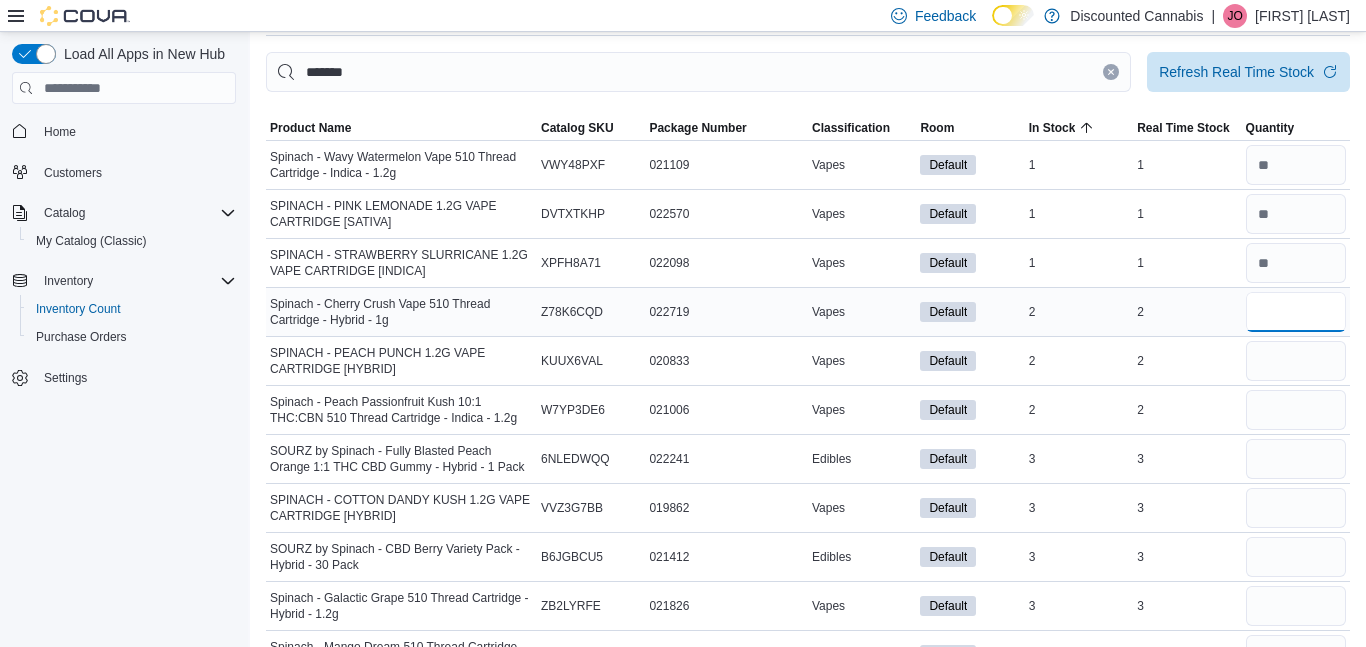 click at bounding box center (1296, 312) 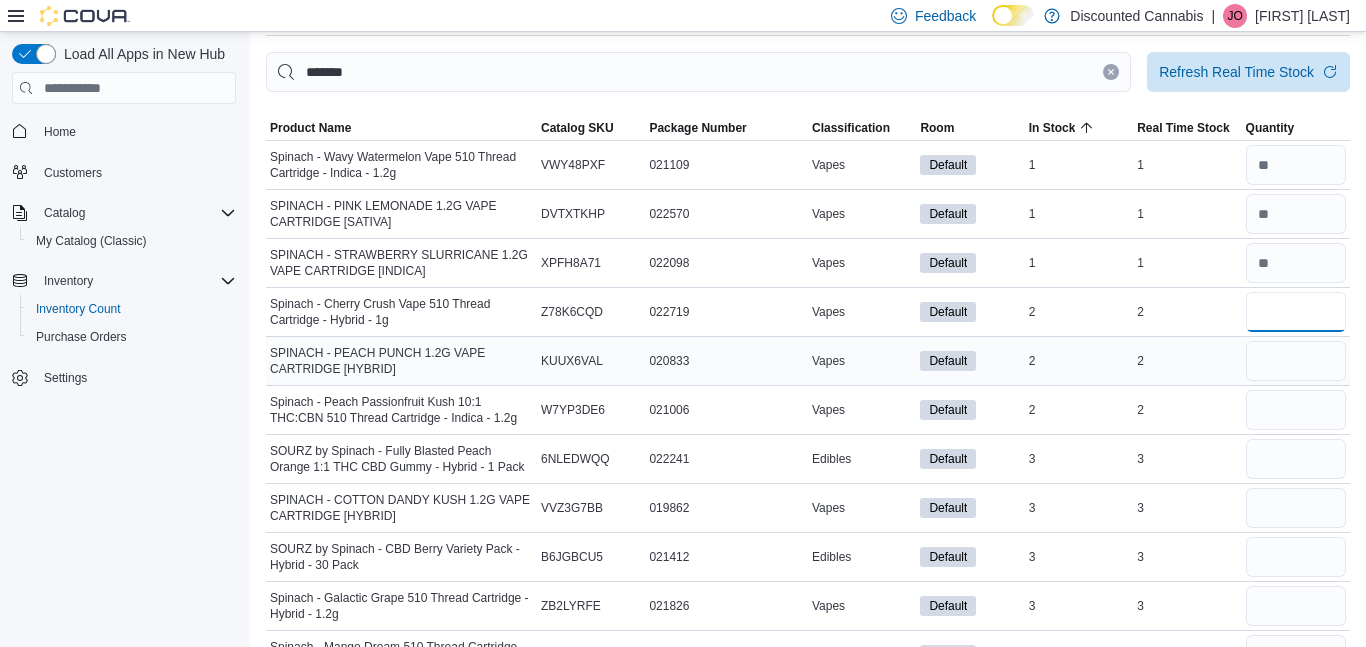type on "*" 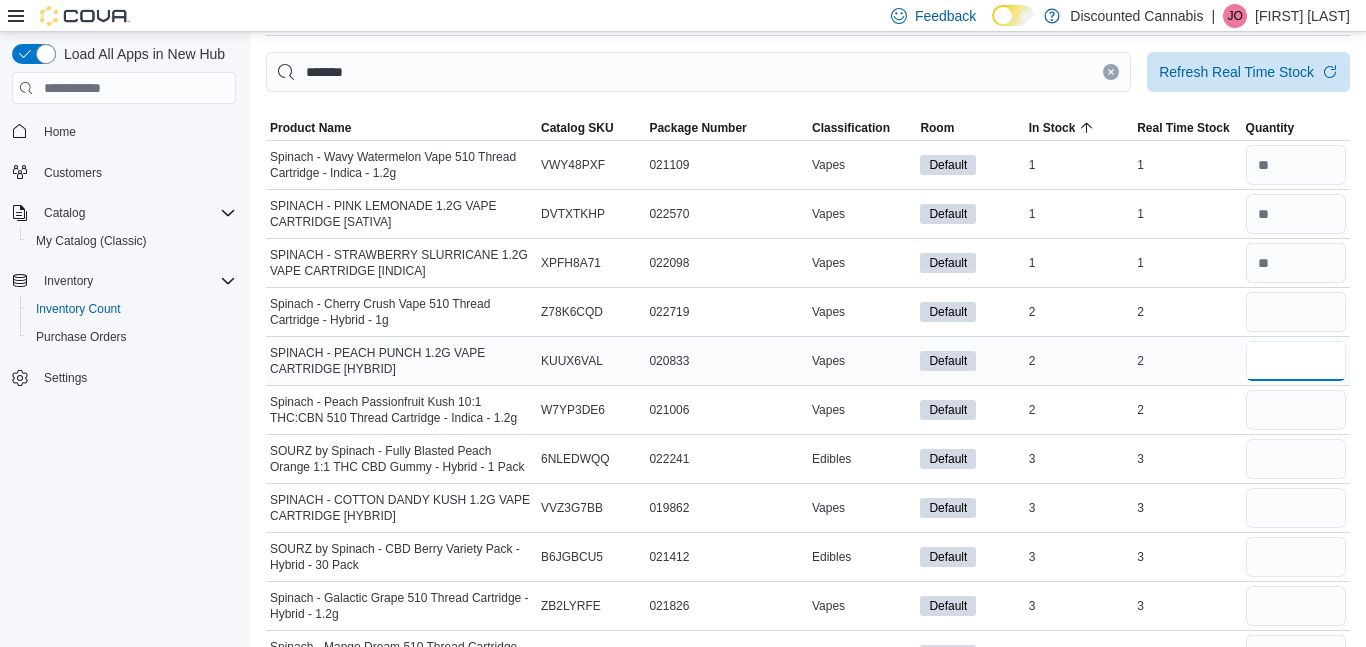 click at bounding box center [1296, 361] 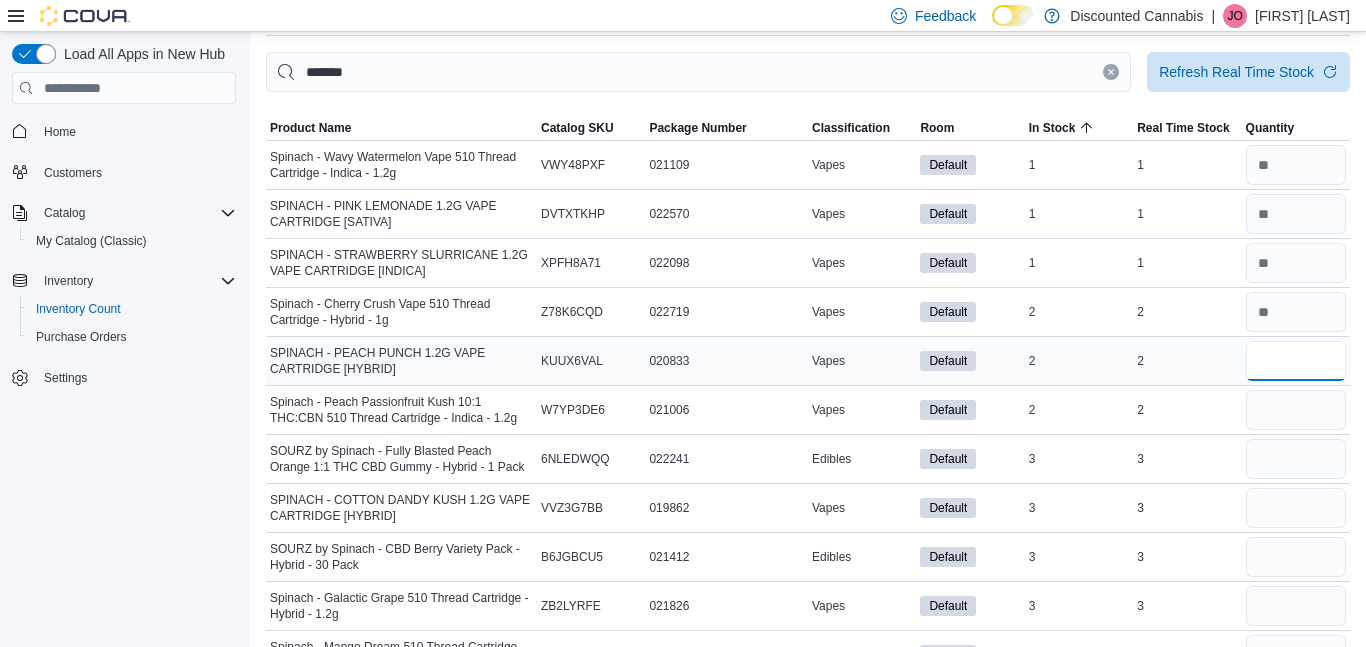type on "*" 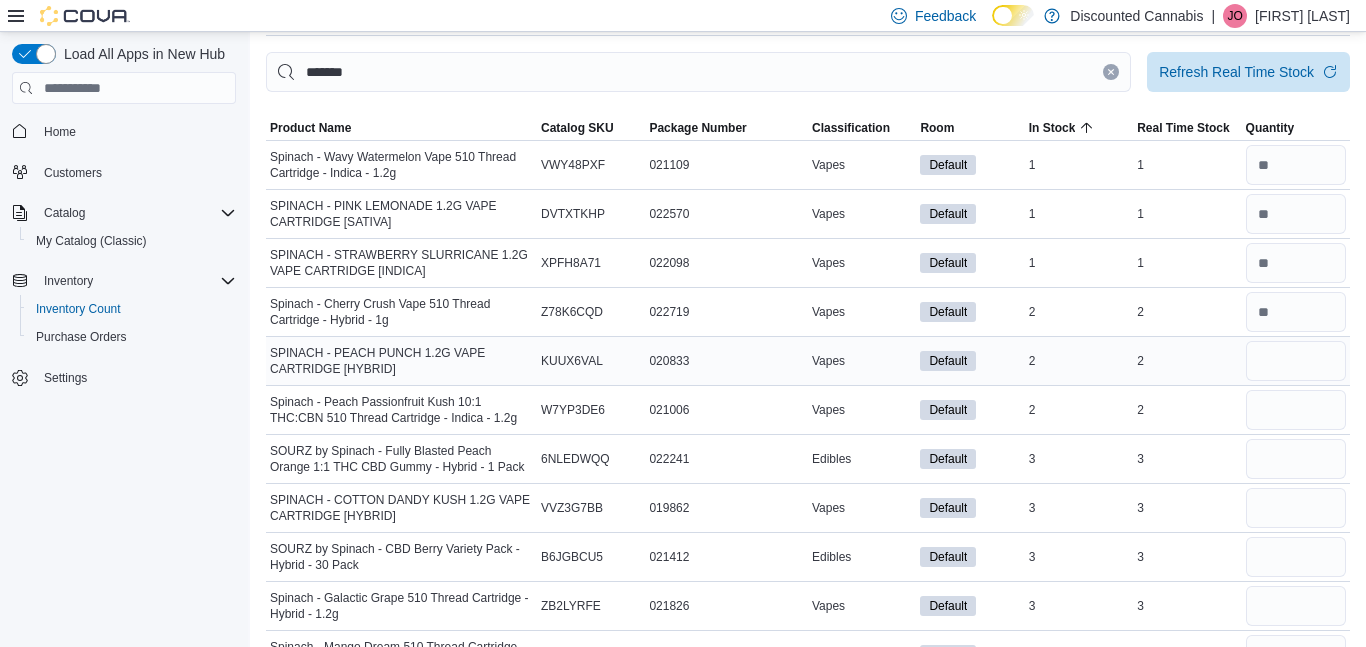 type 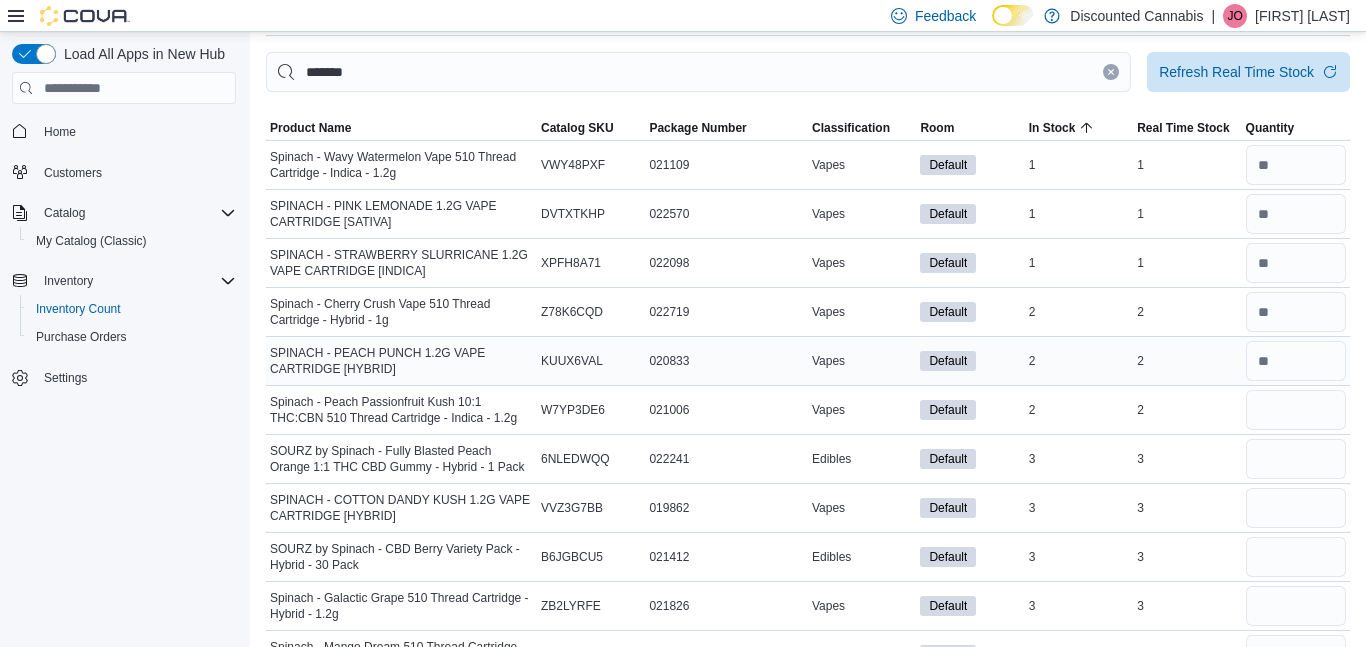 scroll, scrollTop: 893, scrollLeft: 0, axis: vertical 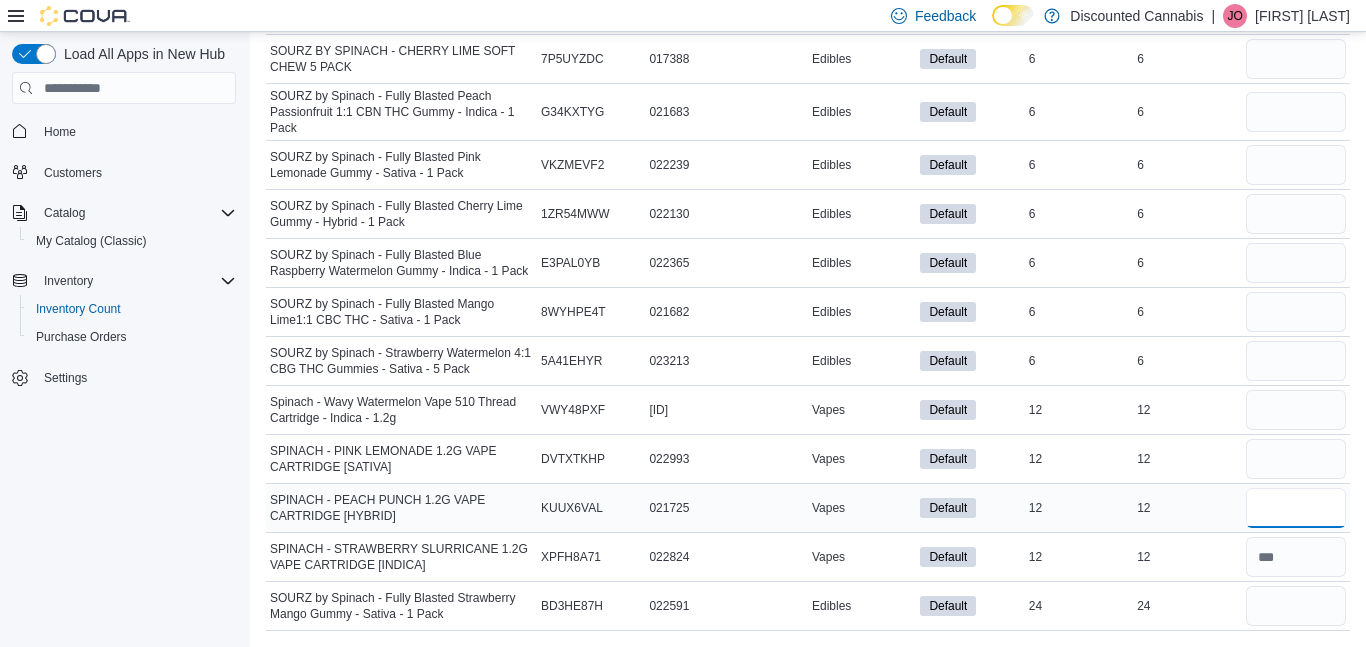click at bounding box center [1296, 508] 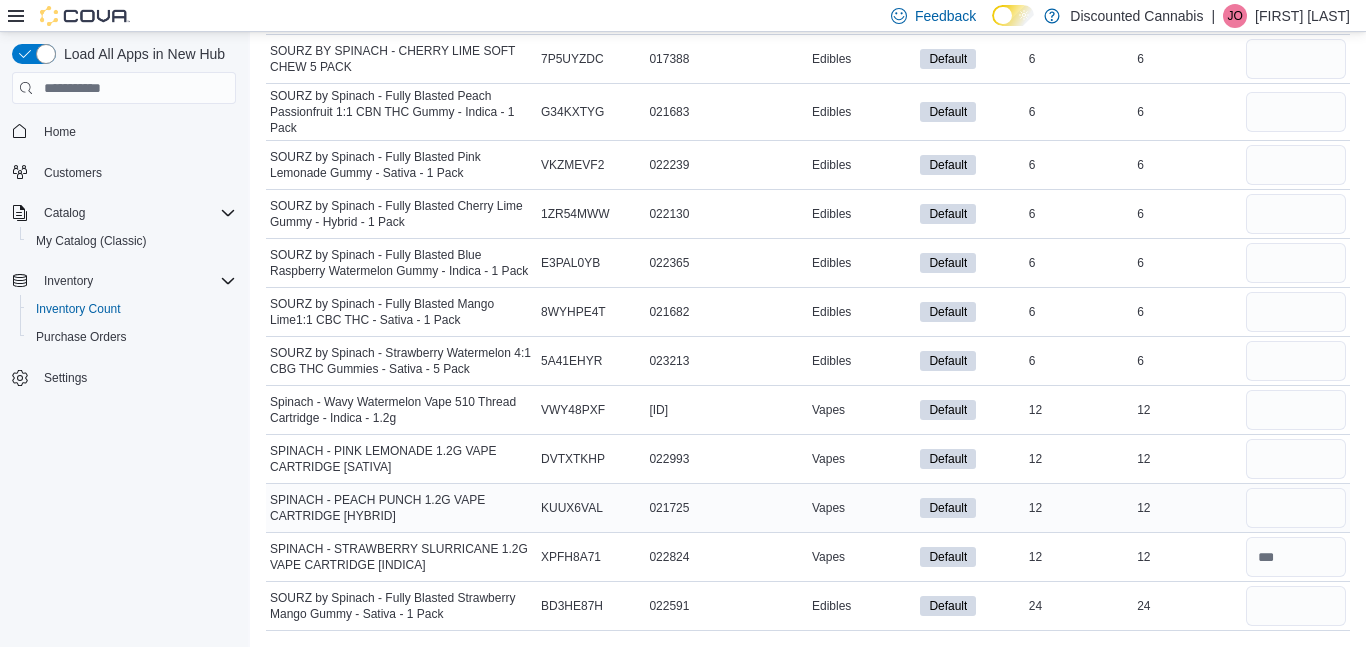 type 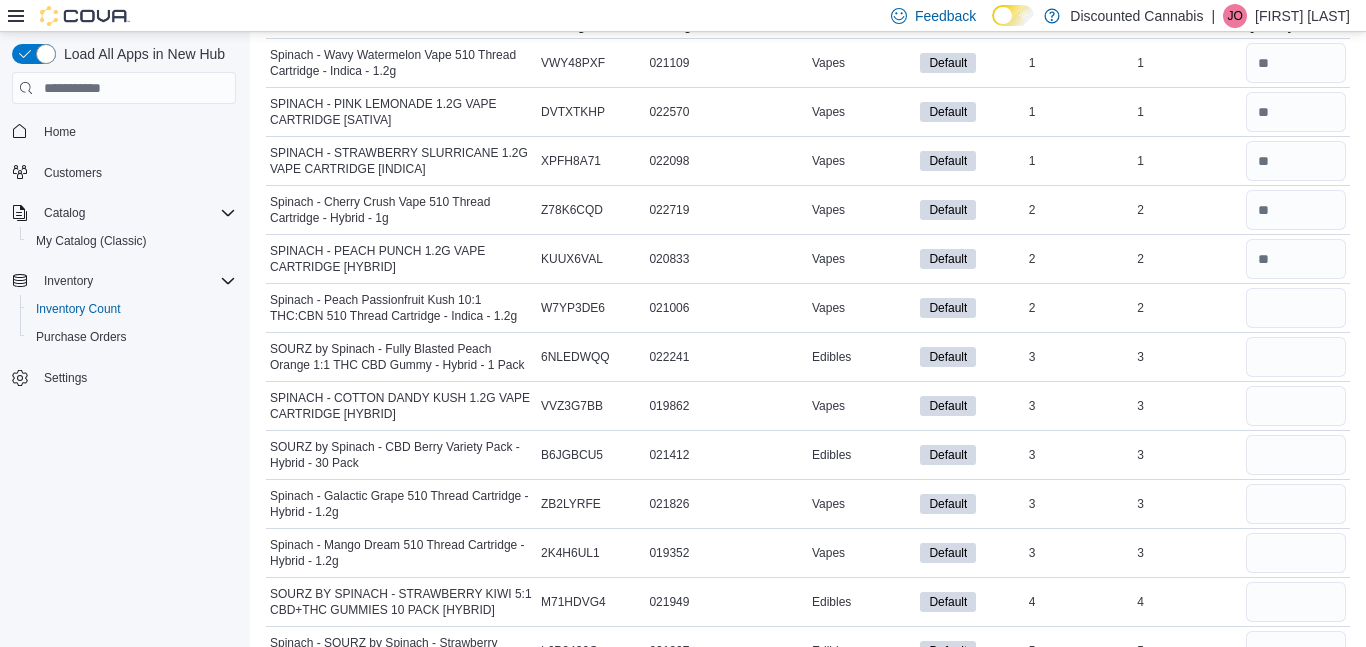 scroll, scrollTop: 181, scrollLeft: 0, axis: vertical 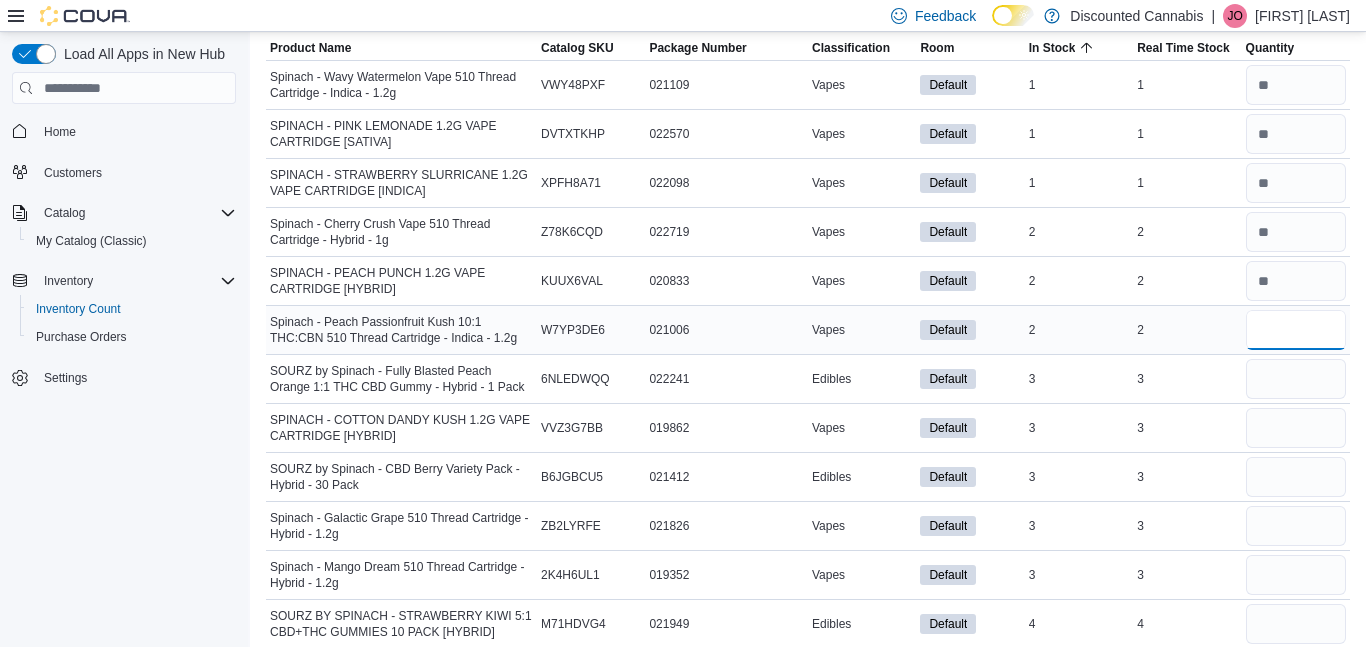 click at bounding box center (1296, 330) 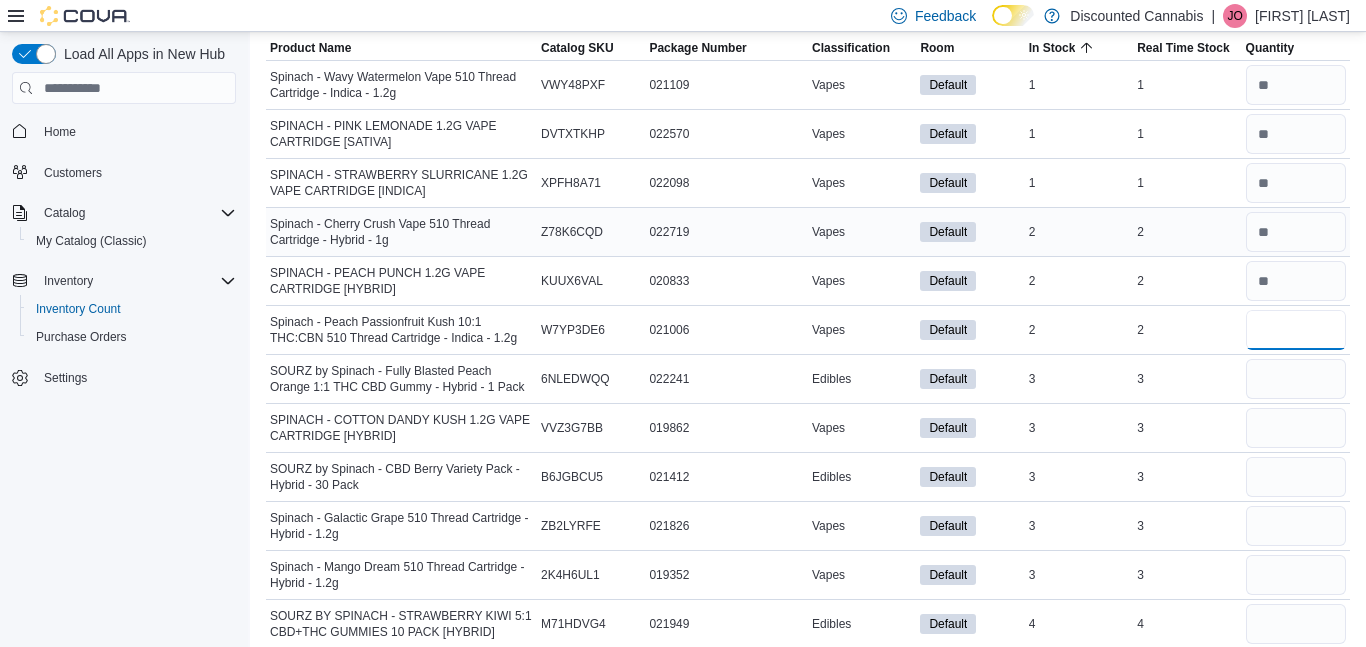 scroll, scrollTop: 0, scrollLeft: 0, axis: both 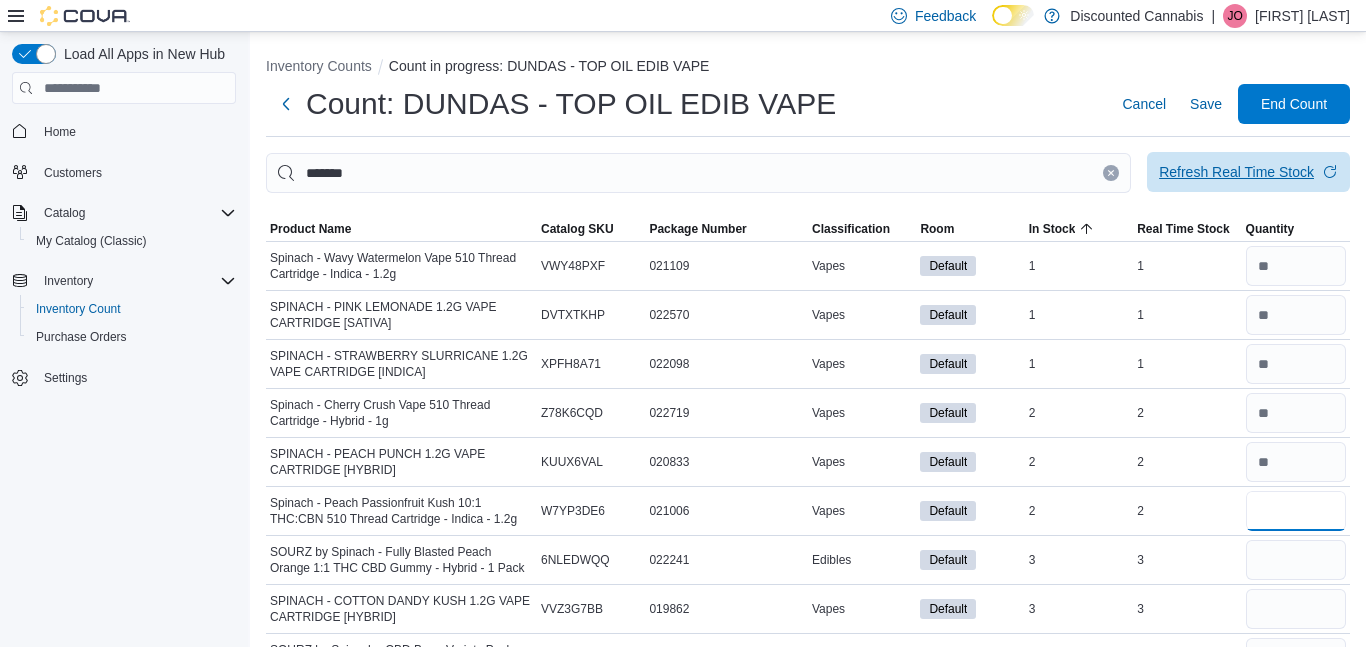type on "*" 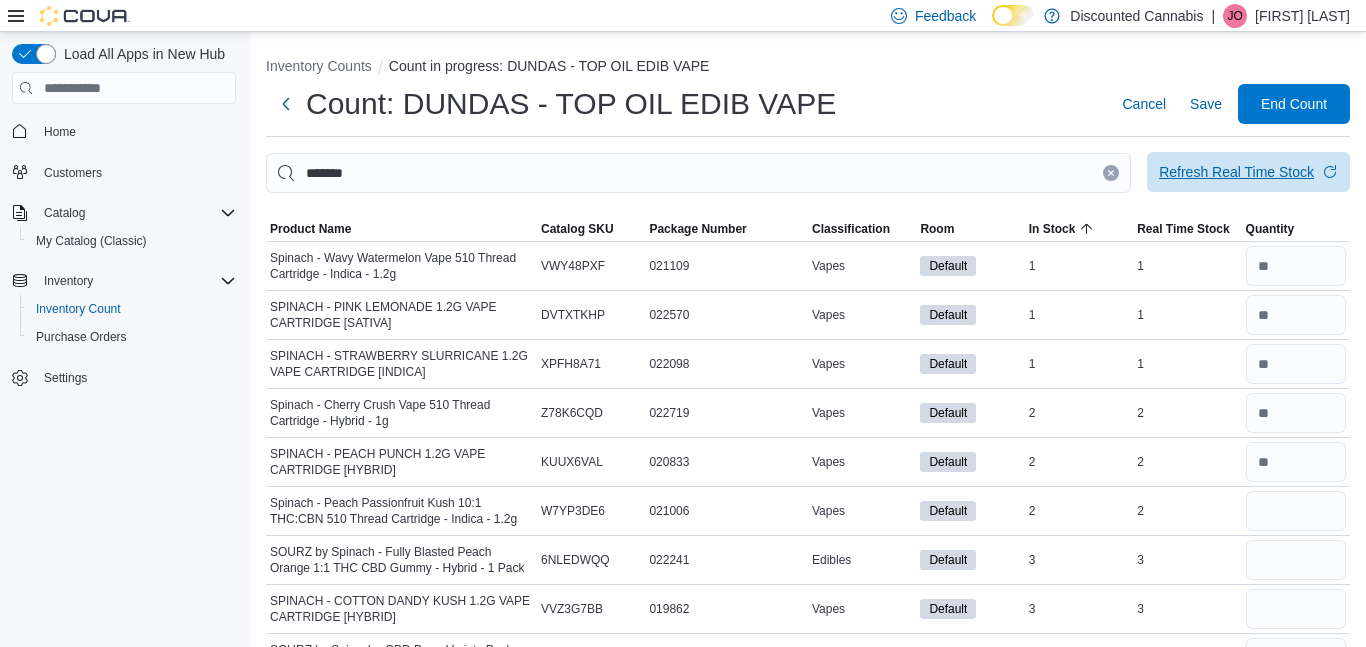 click on "Refresh Real Time Stock" at bounding box center (1236, 172) 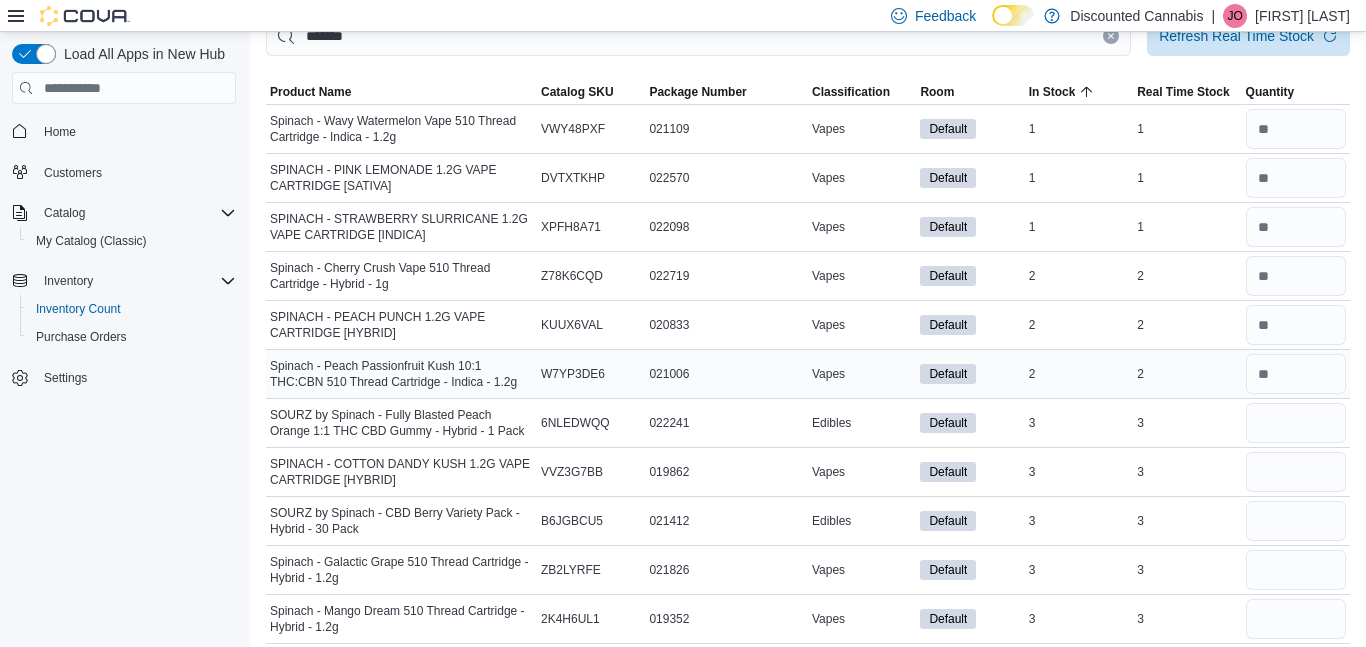 scroll, scrollTop: 135, scrollLeft: 0, axis: vertical 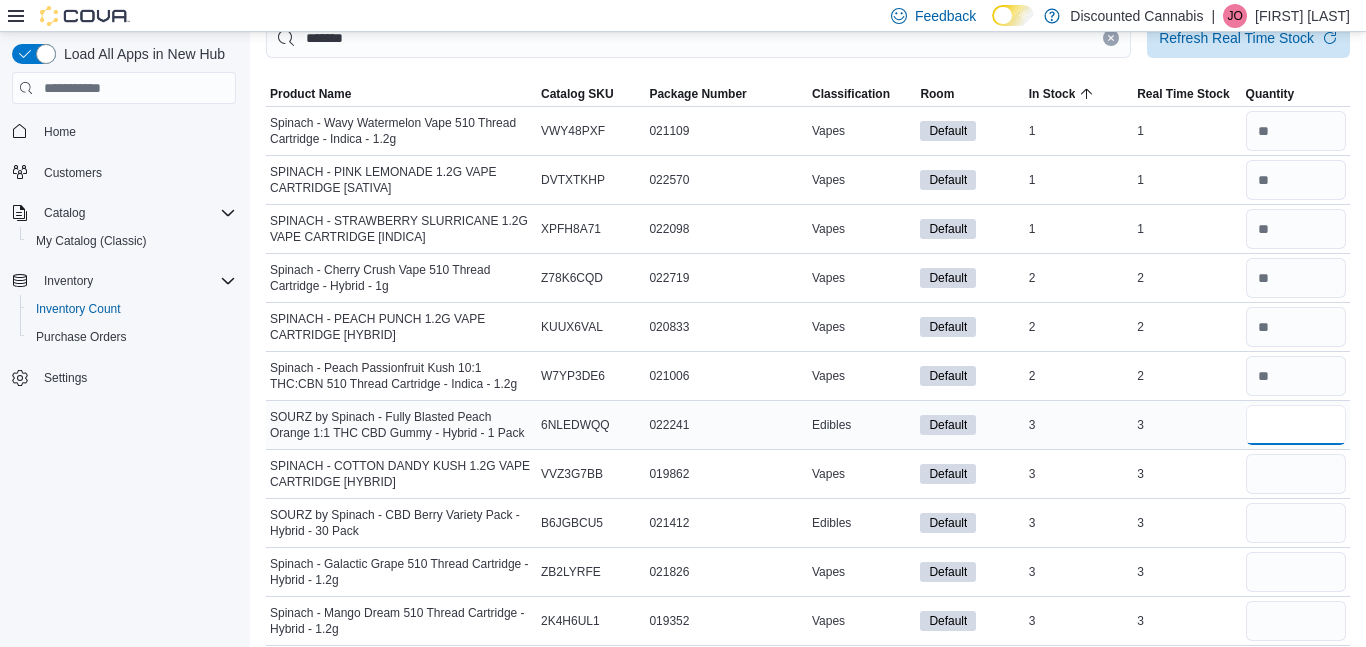click at bounding box center (1296, 425) 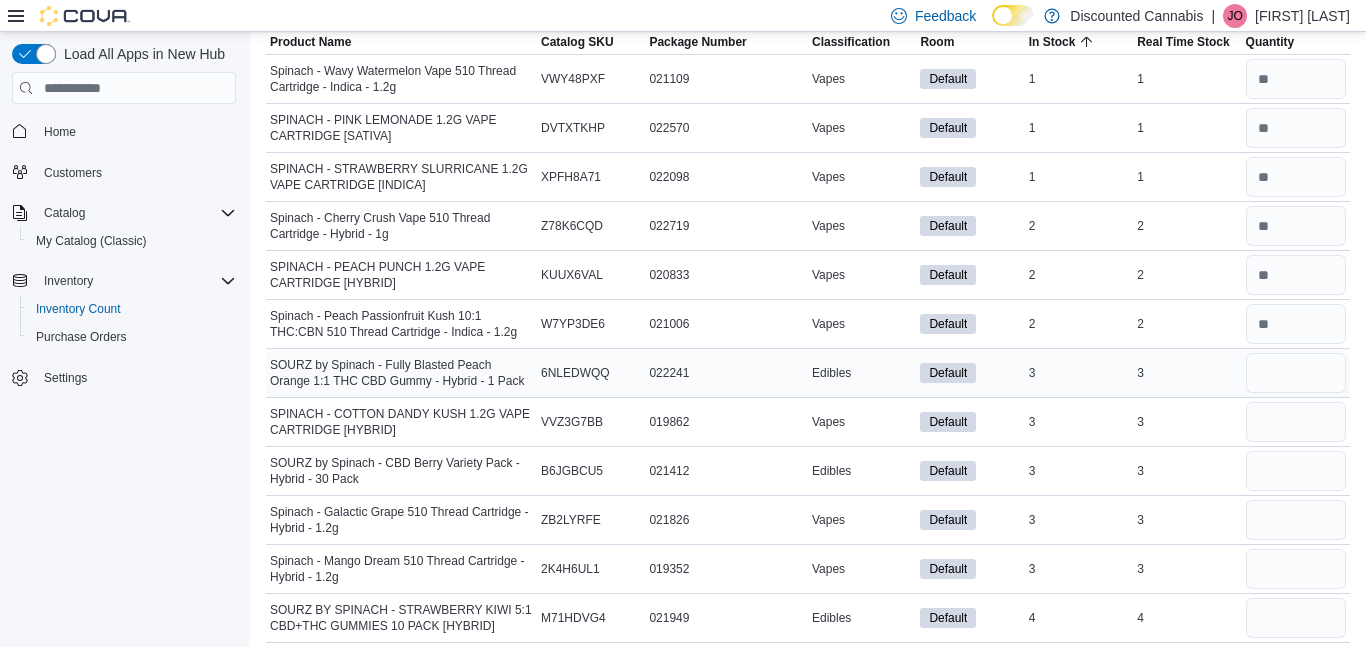 scroll, scrollTop: 189, scrollLeft: 0, axis: vertical 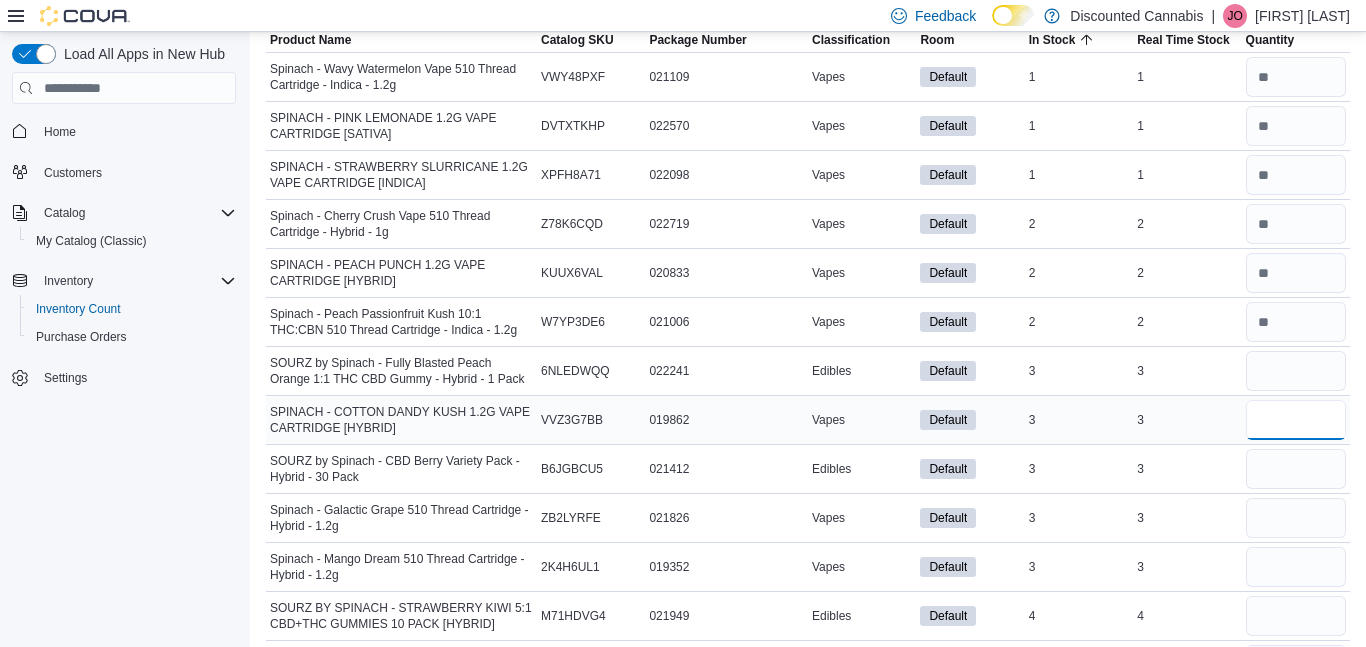 click at bounding box center (1296, 420) 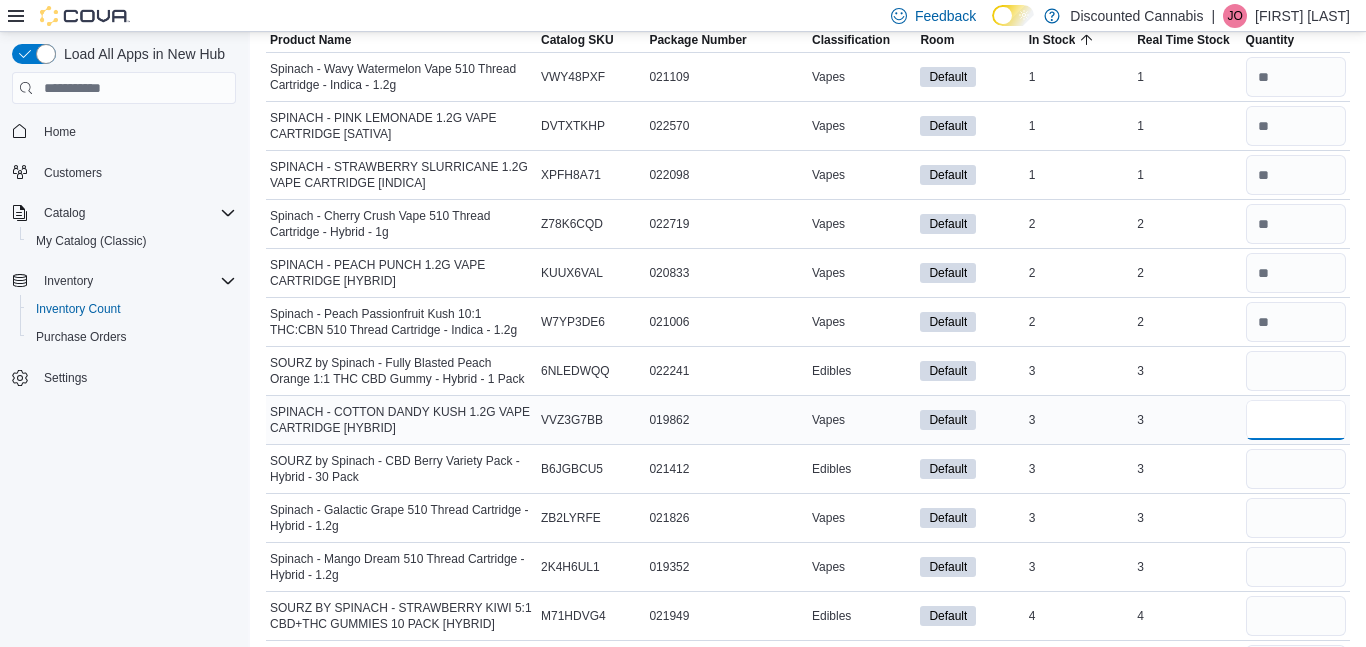 type on "*" 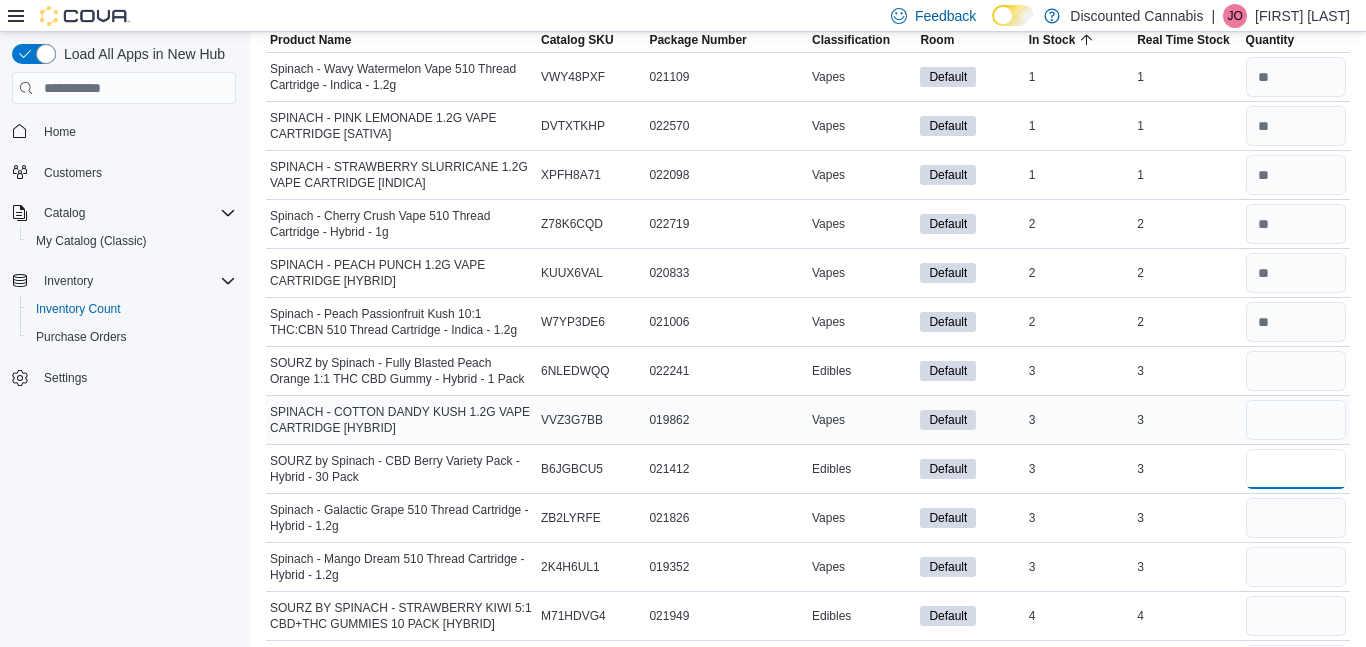 type 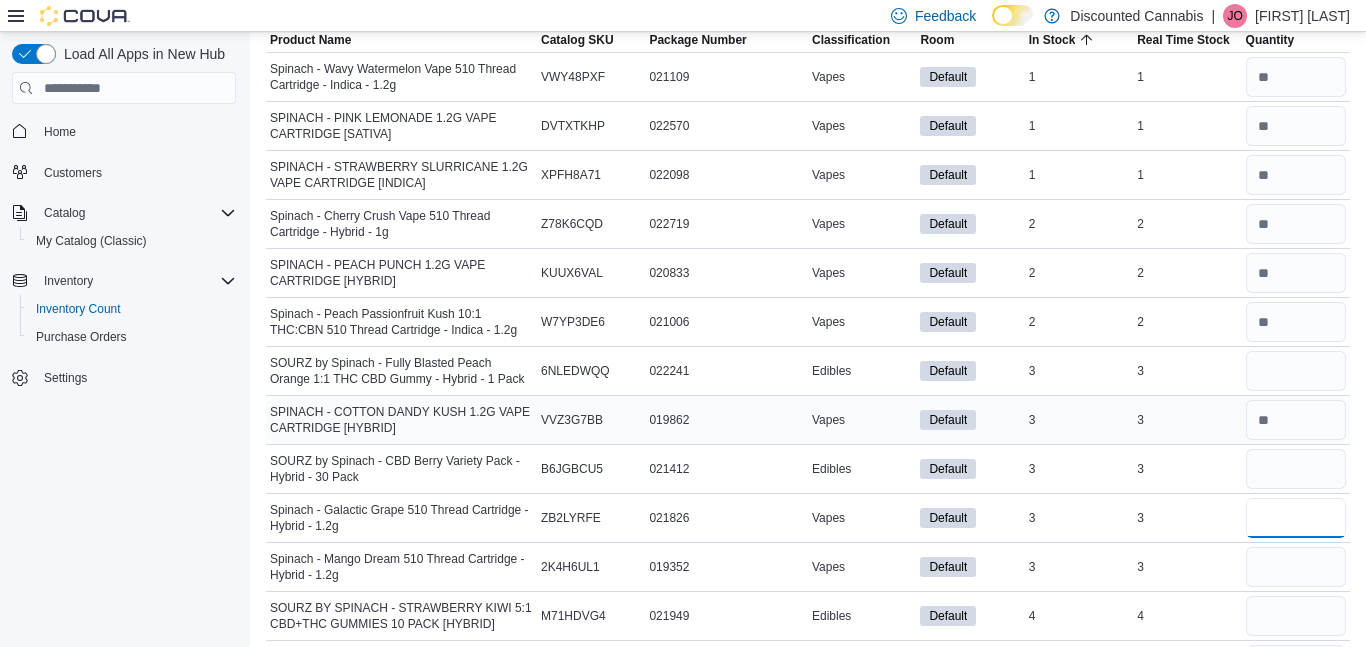 type on "*" 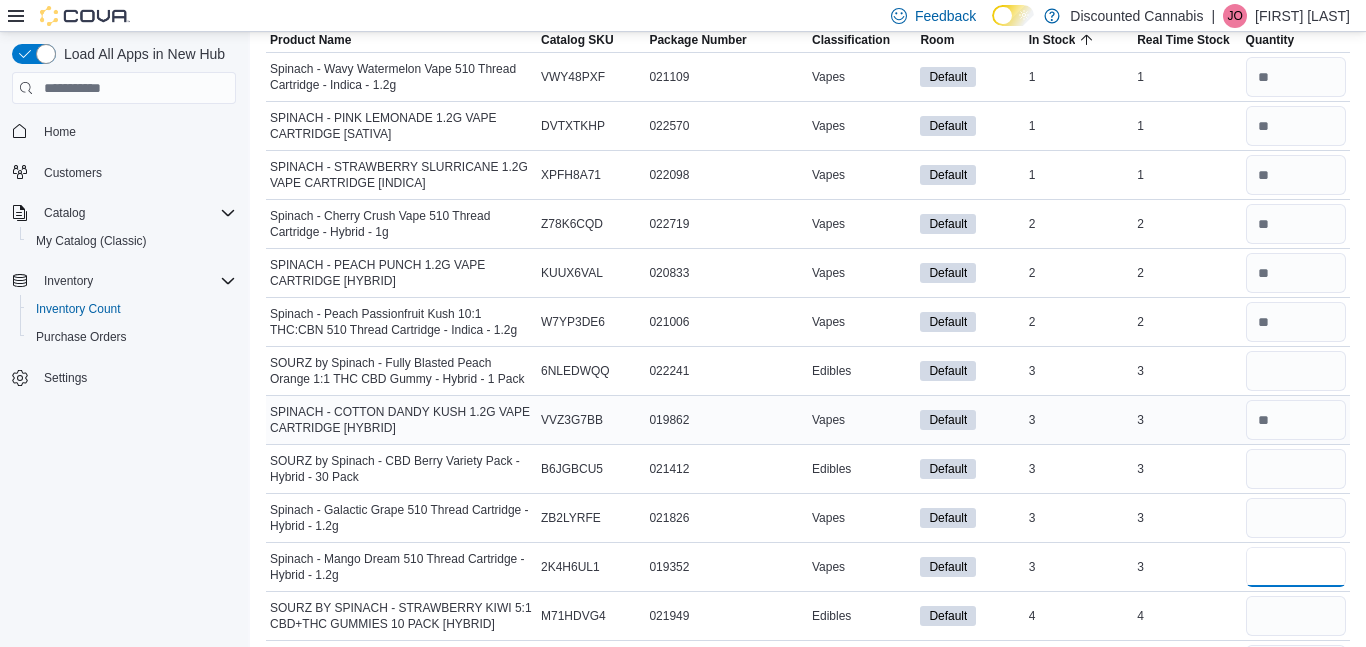 type 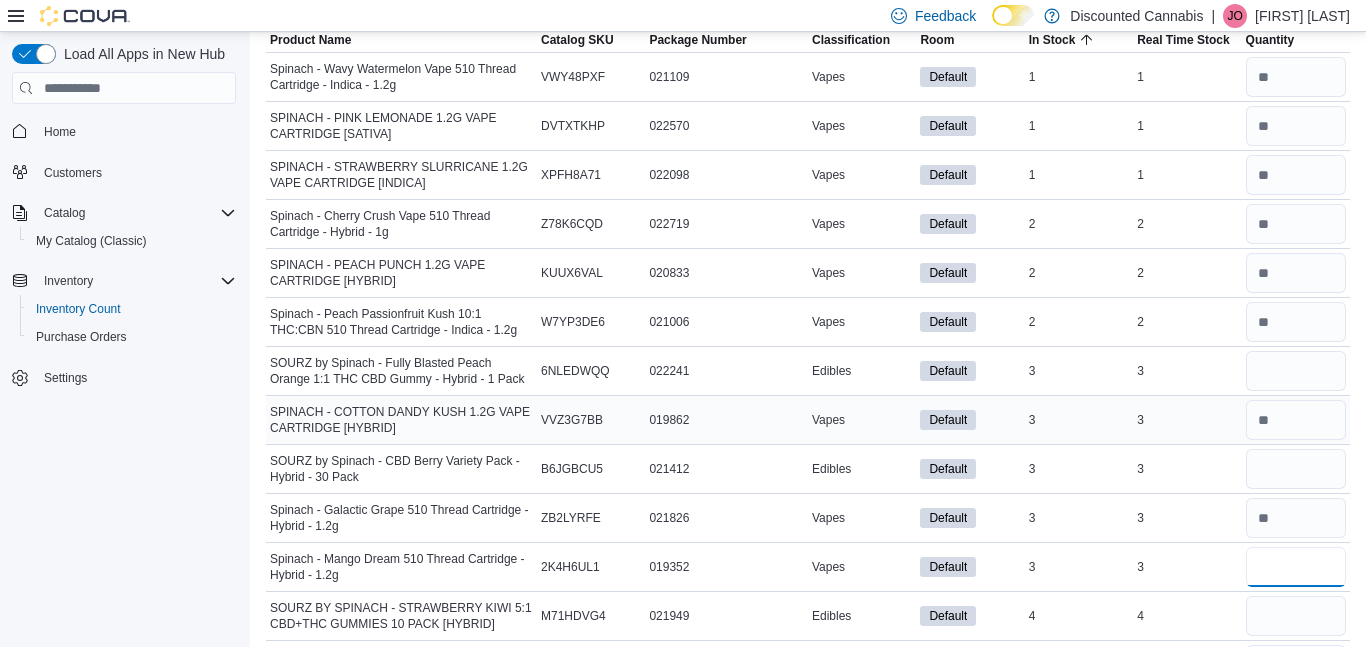 type on "*" 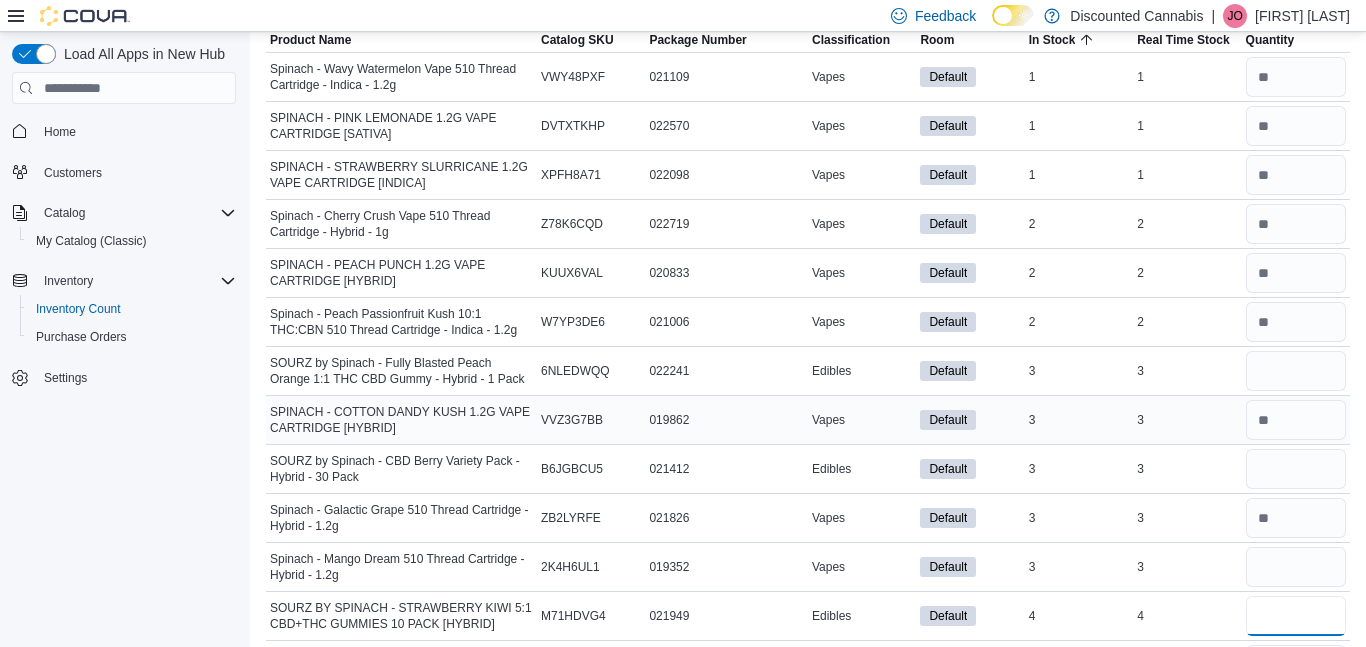 type 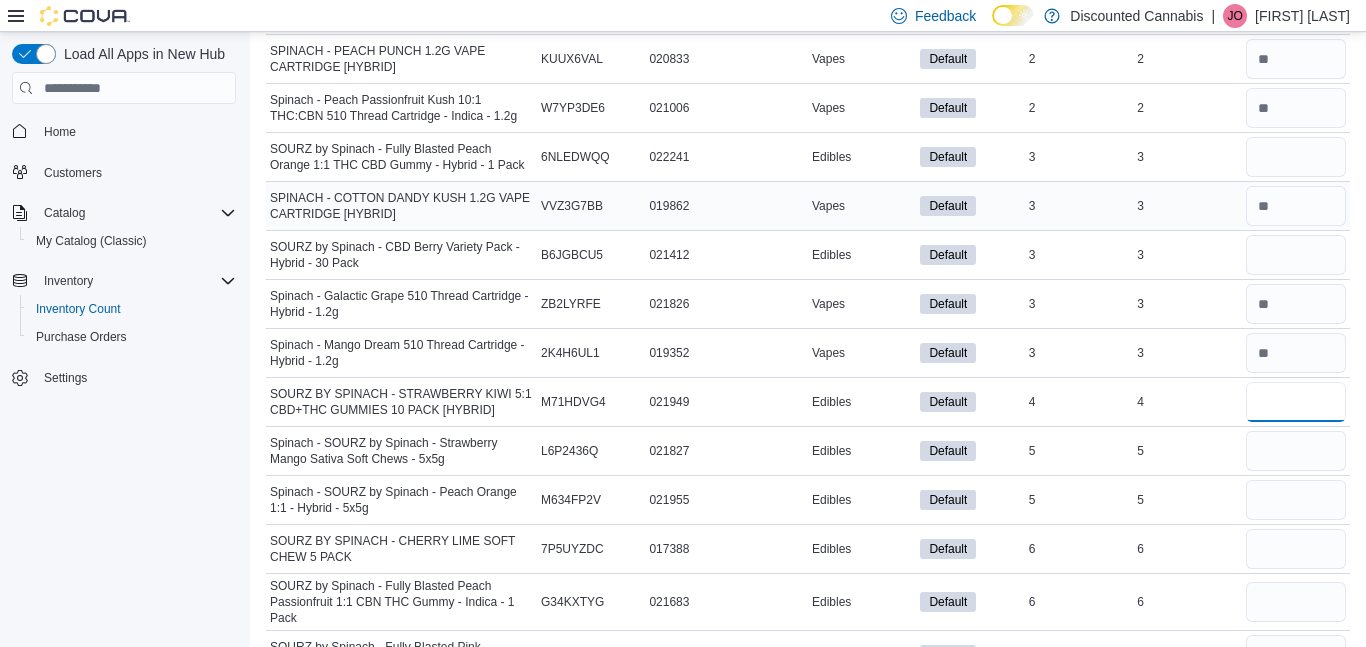 scroll, scrollTop: 405, scrollLeft: 0, axis: vertical 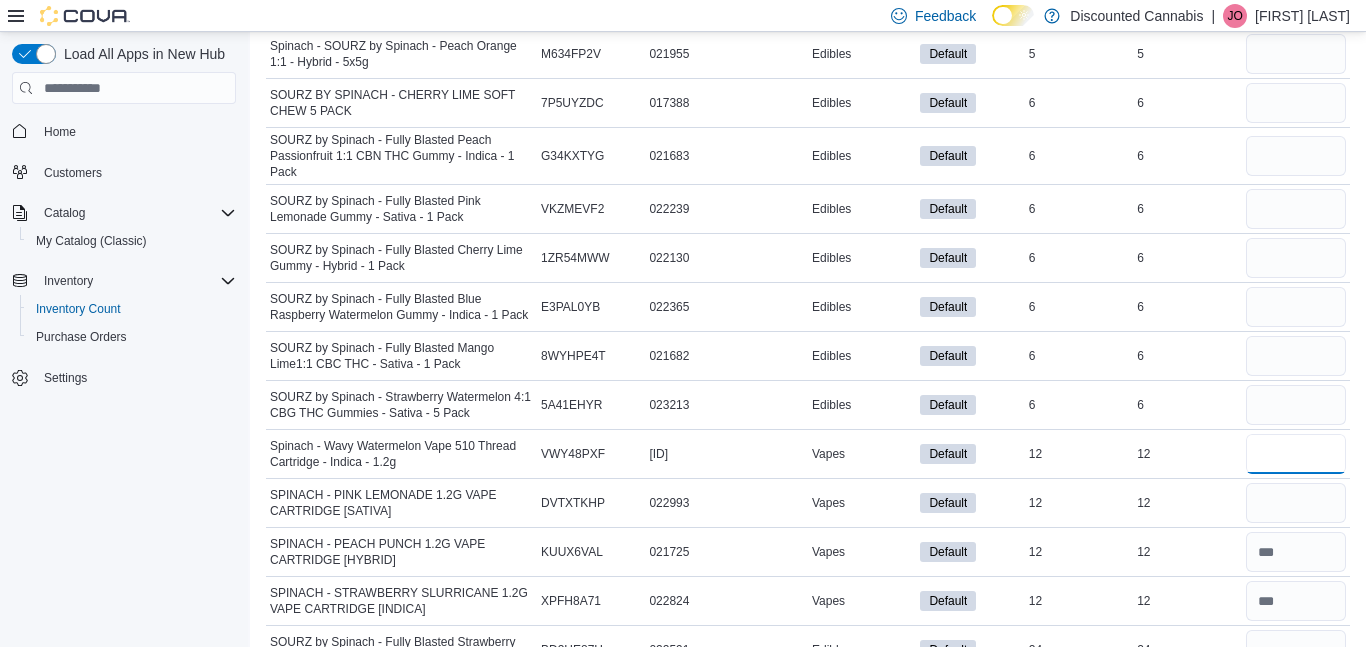 type on "**" 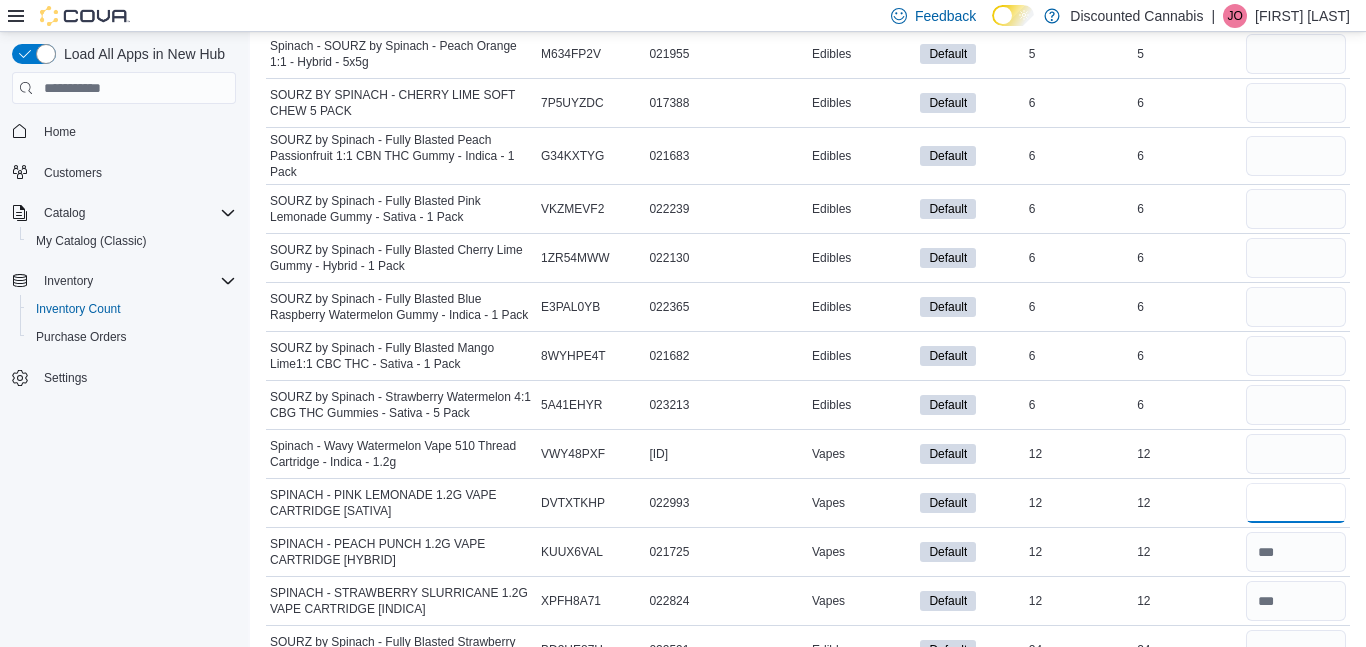 type 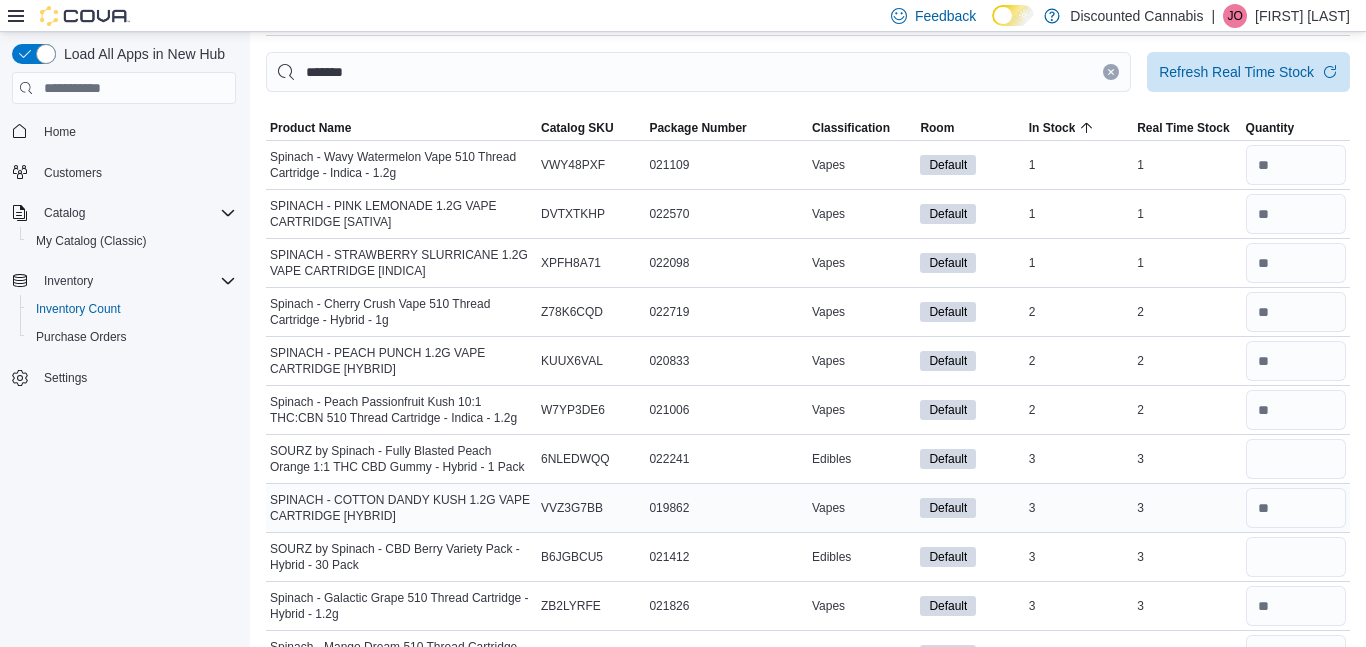 scroll, scrollTop: 0, scrollLeft: 0, axis: both 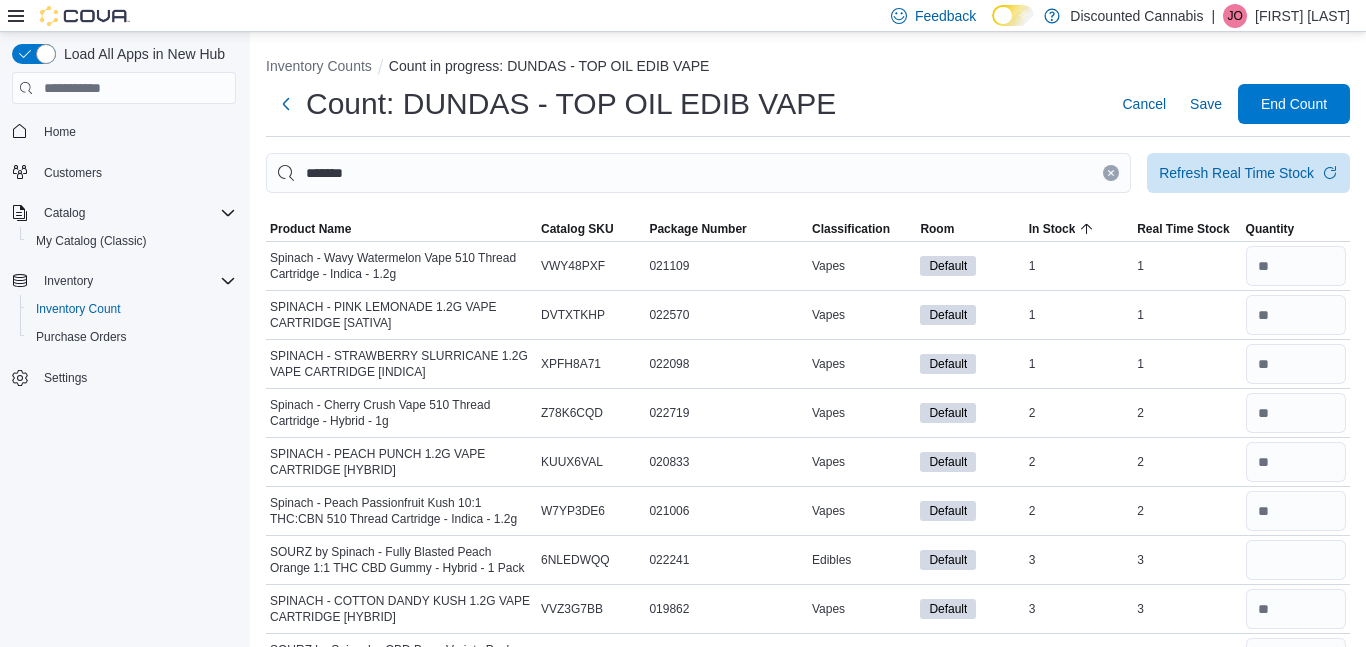 type on "**" 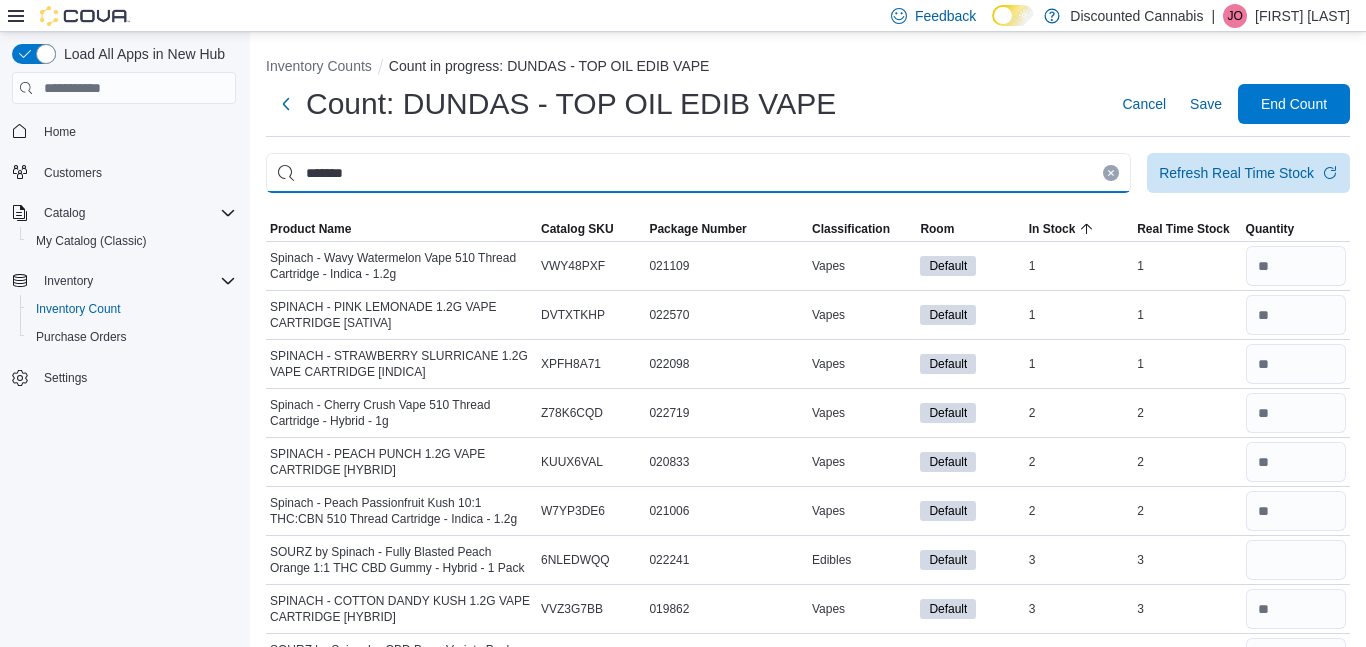 type 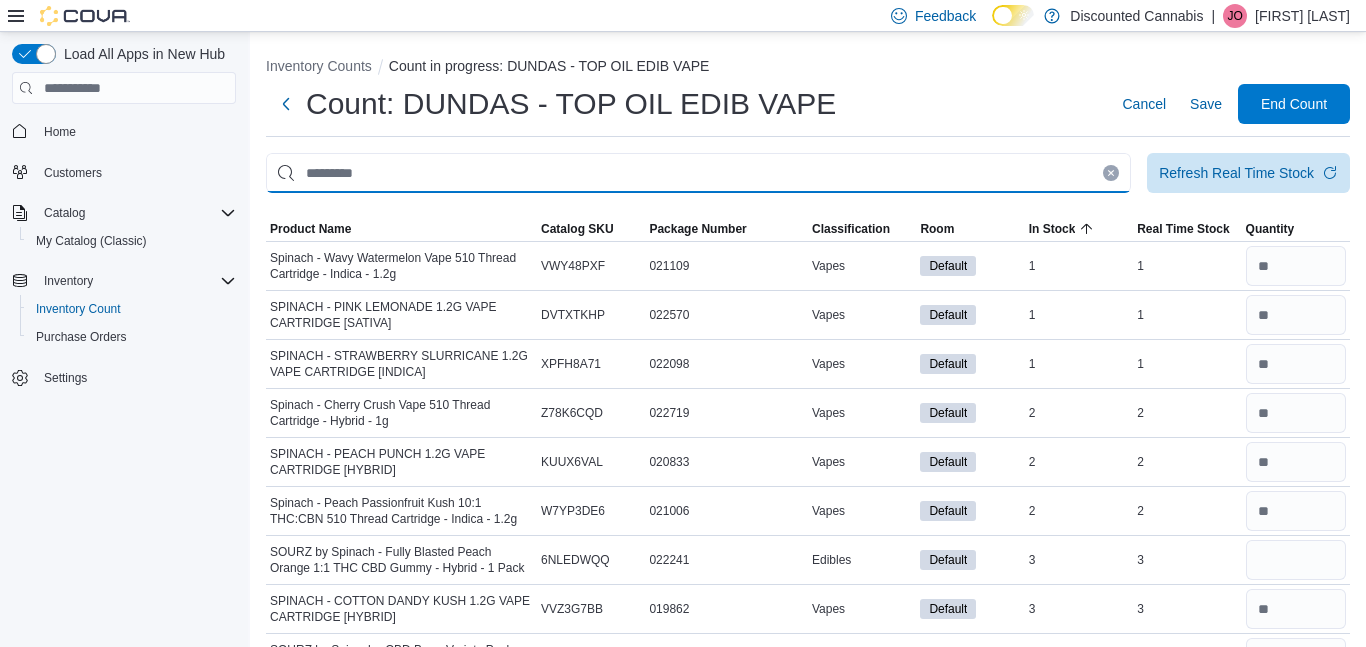 type 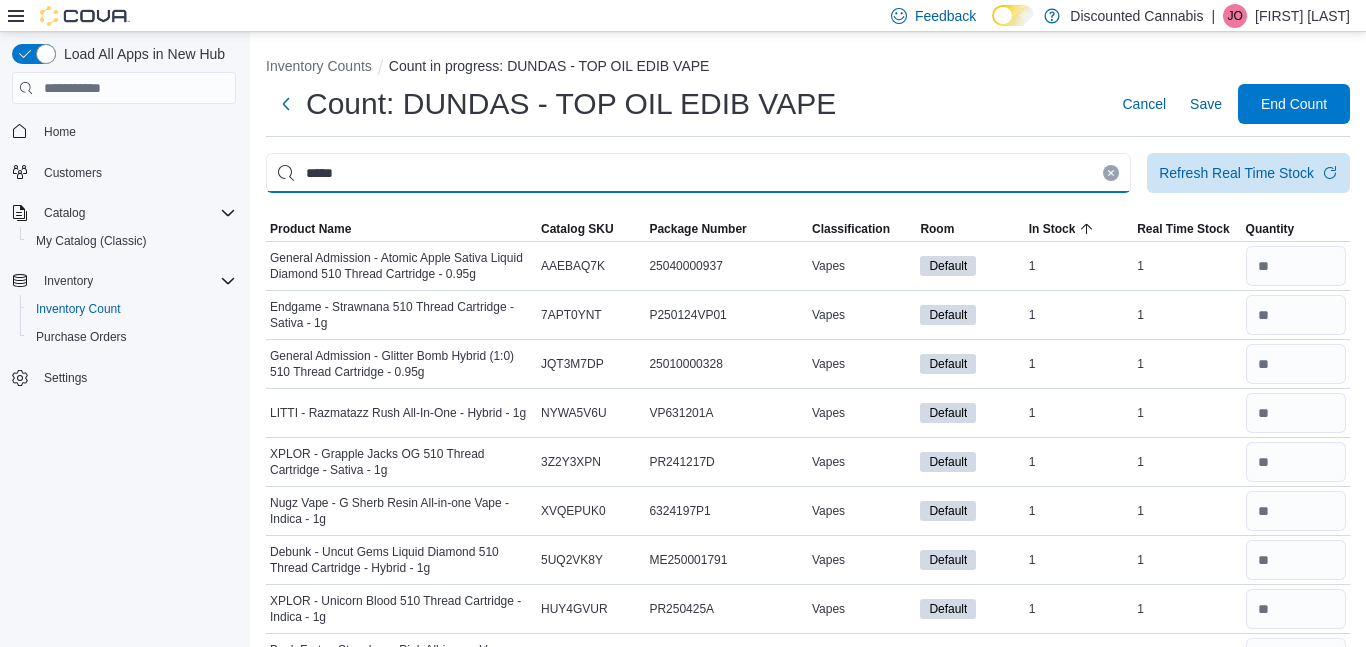 type on "*****" 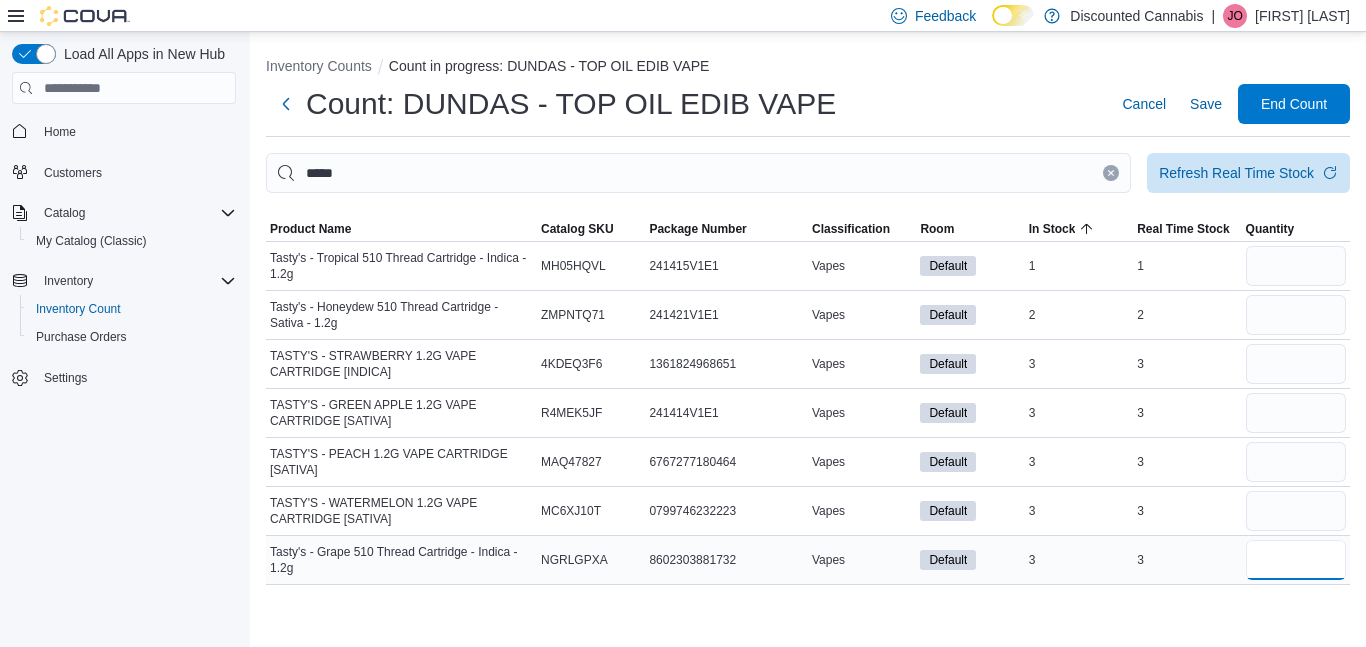 click at bounding box center [1296, 560] 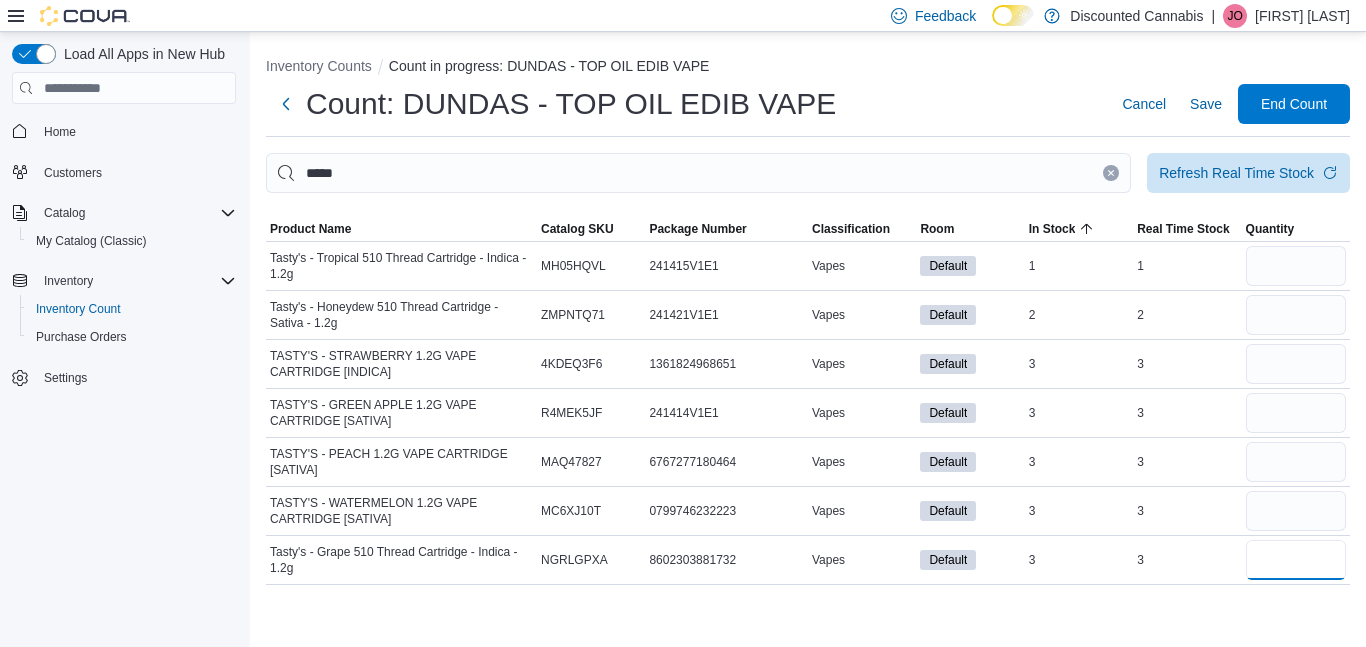type on "*" 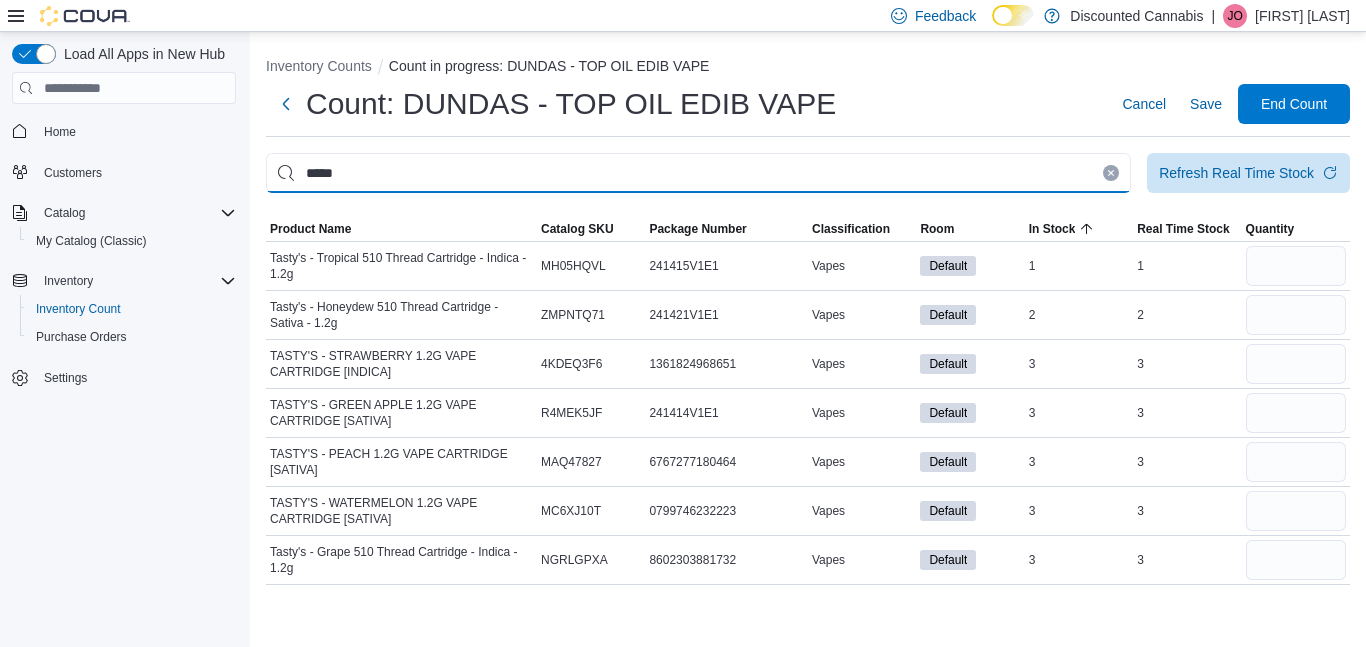 click on "*****" at bounding box center [698, 173] 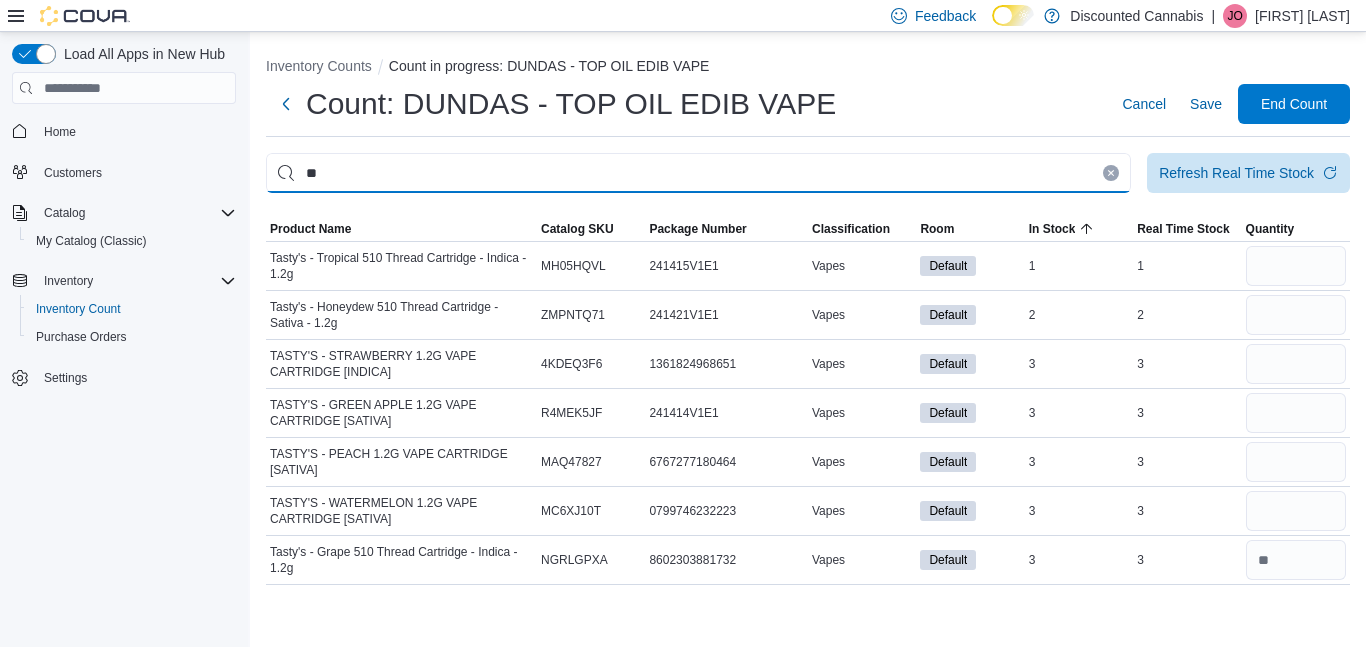 type on "*" 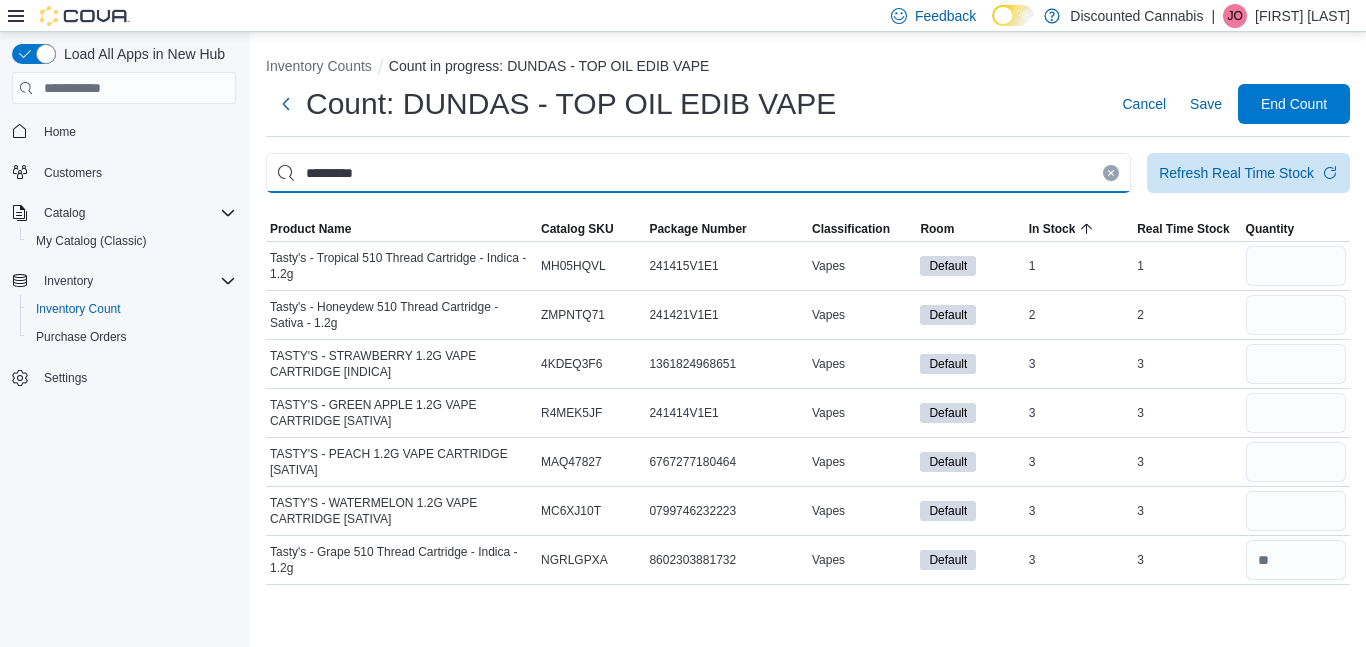 type on "*********" 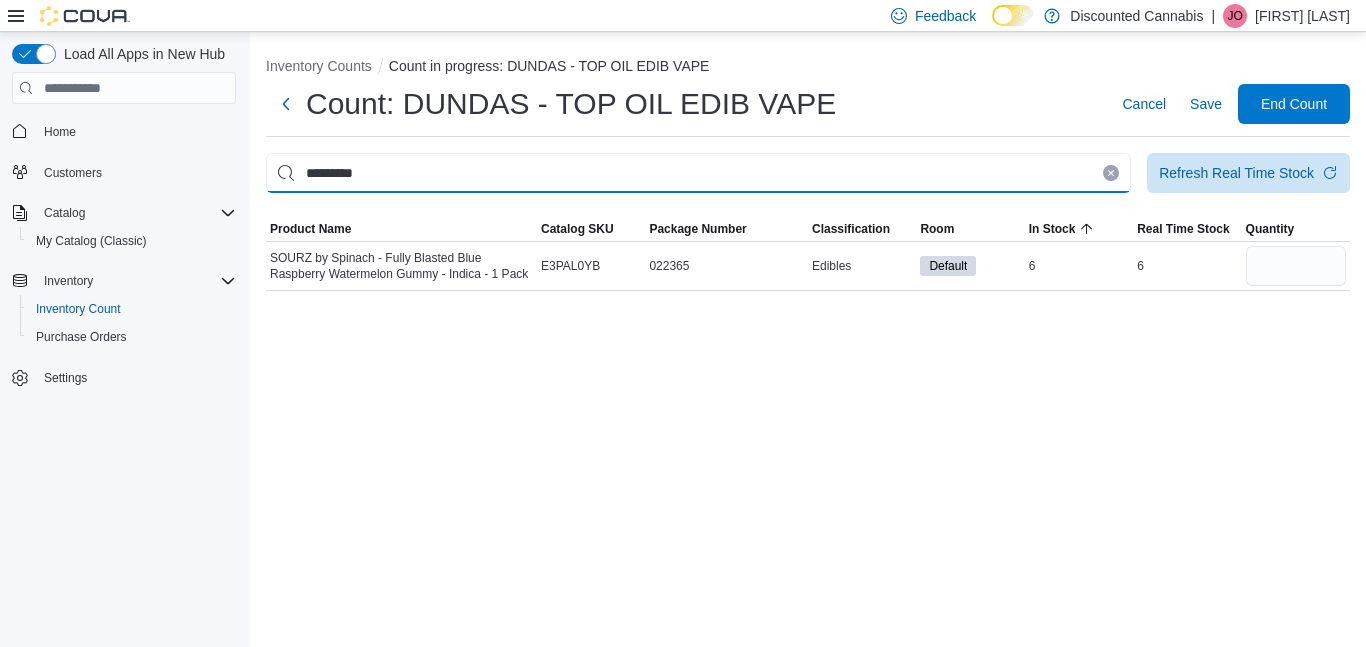click on "*********" at bounding box center (698, 173) 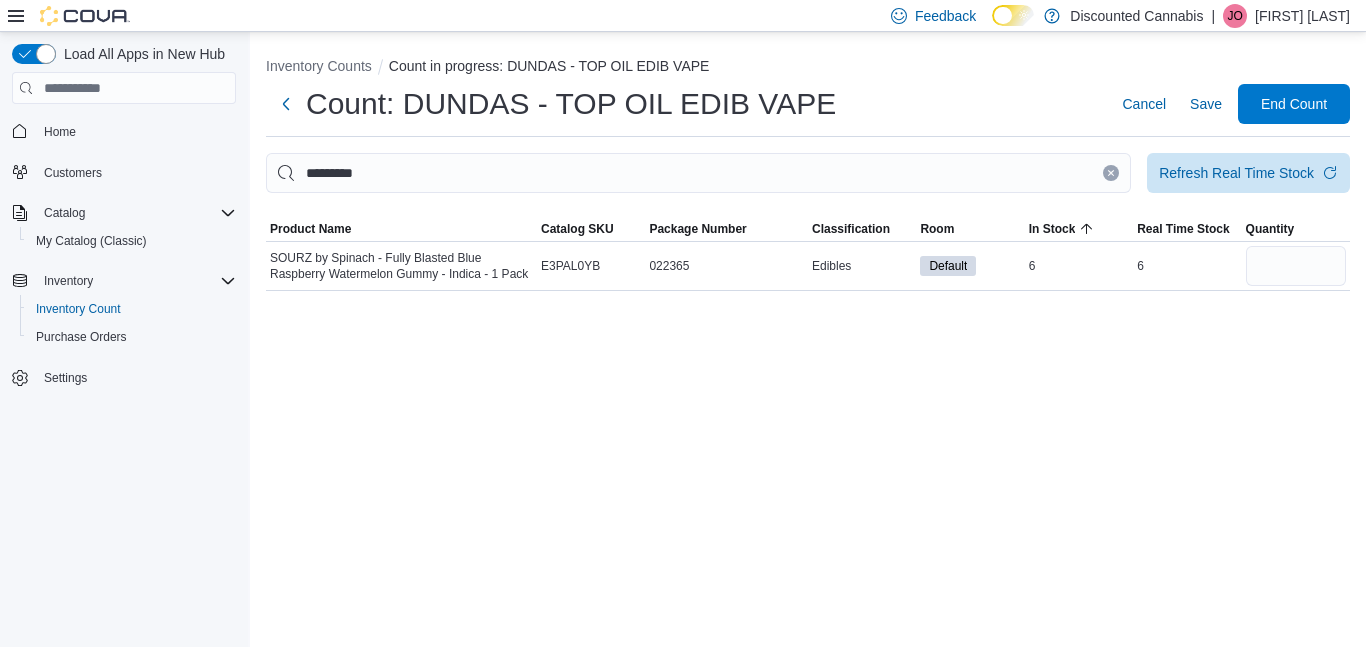 click 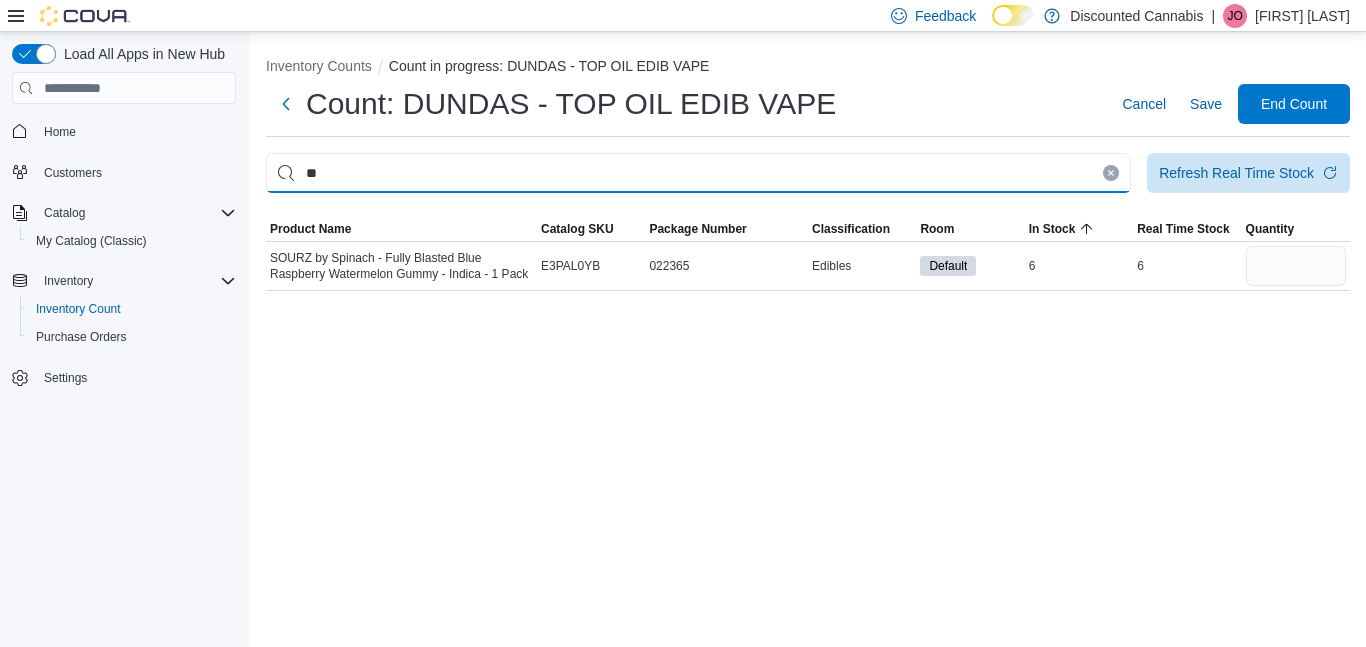 type on "**" 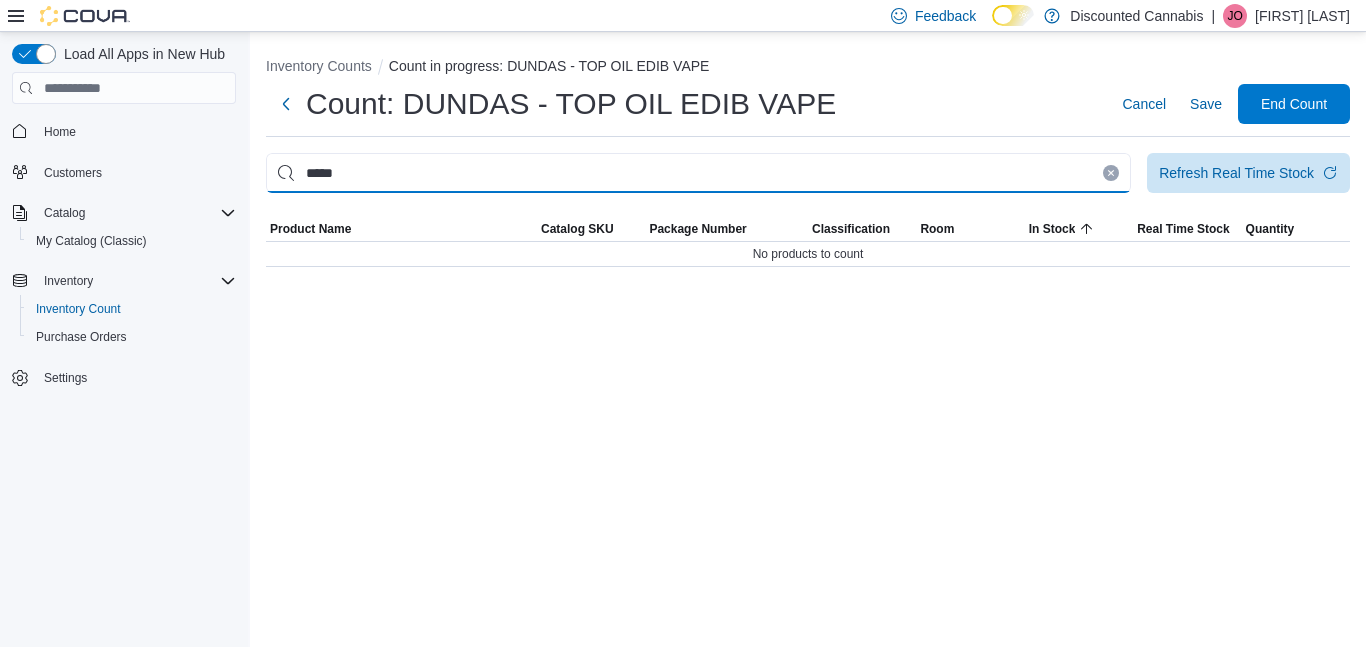 type on "*****" 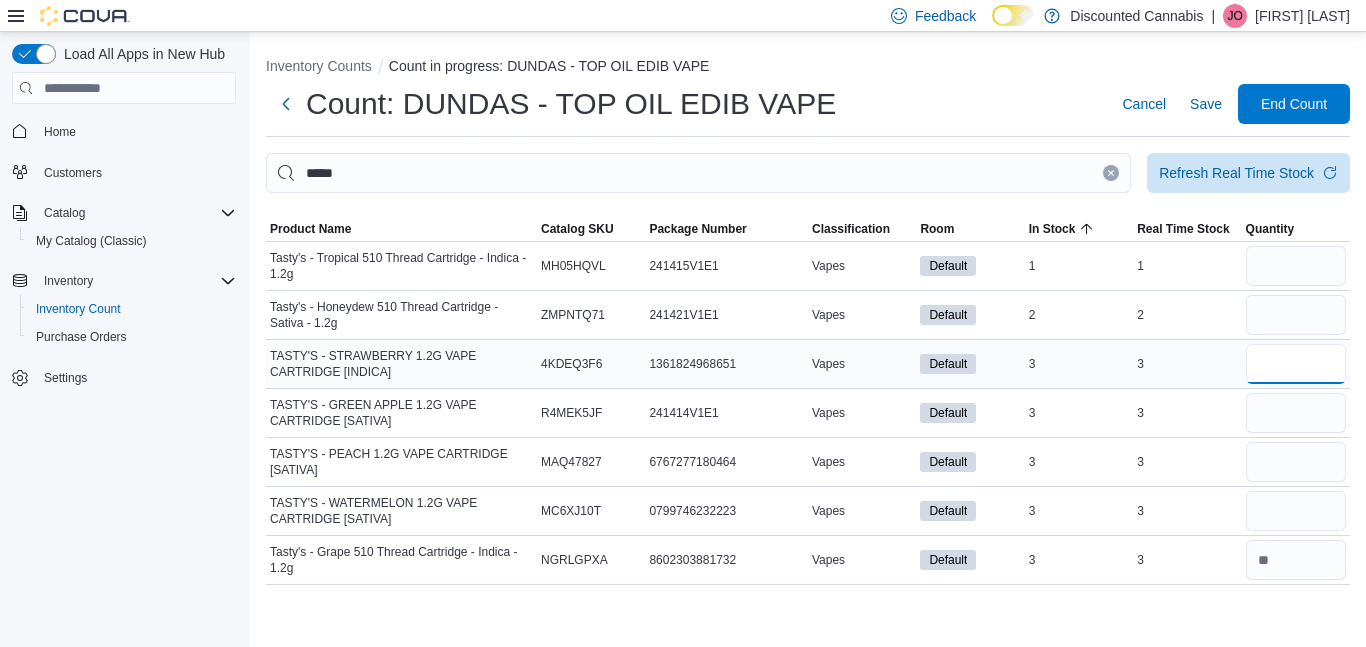 click at bounding box center [1296, 364] 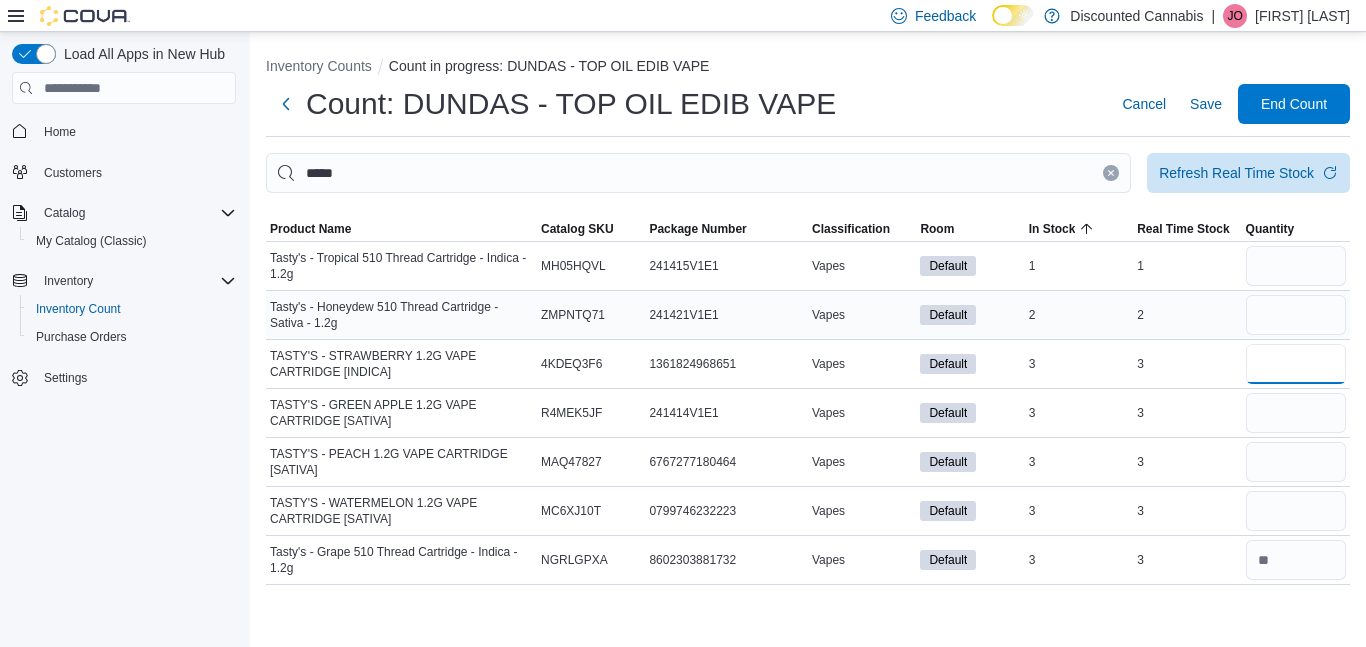 type on "*" 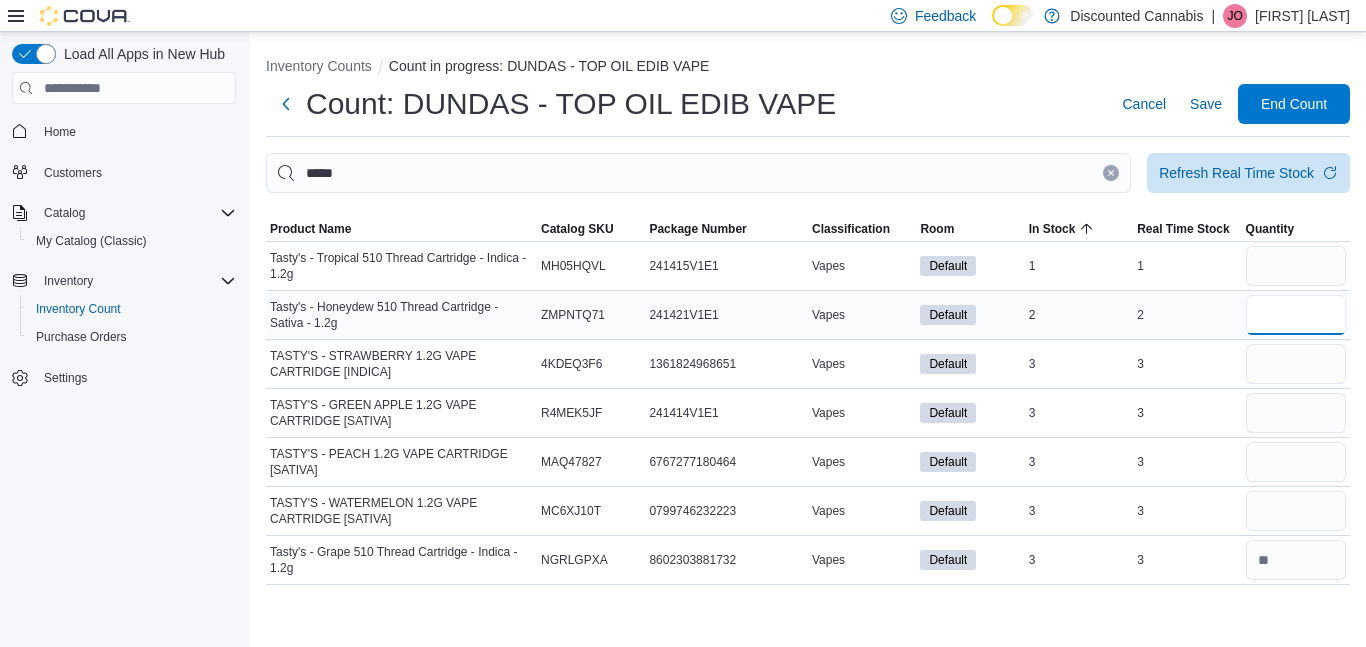 click at bounding box center (1296, 315) 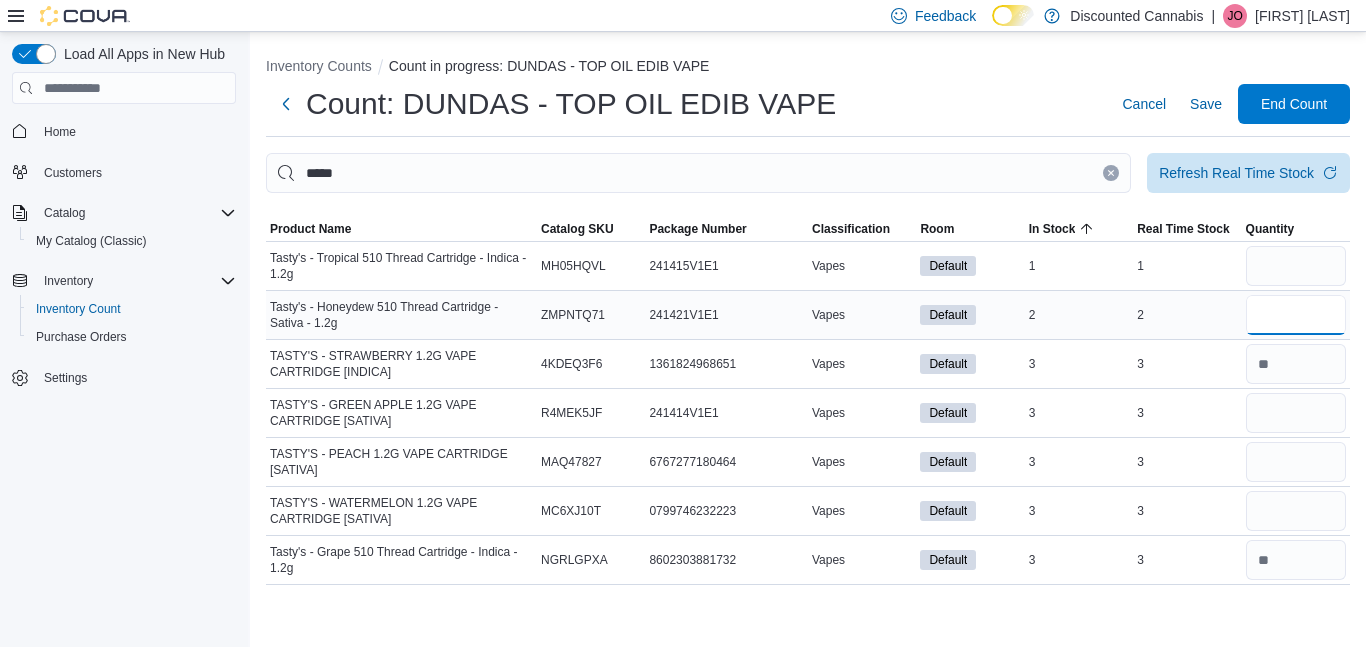 type on "*" 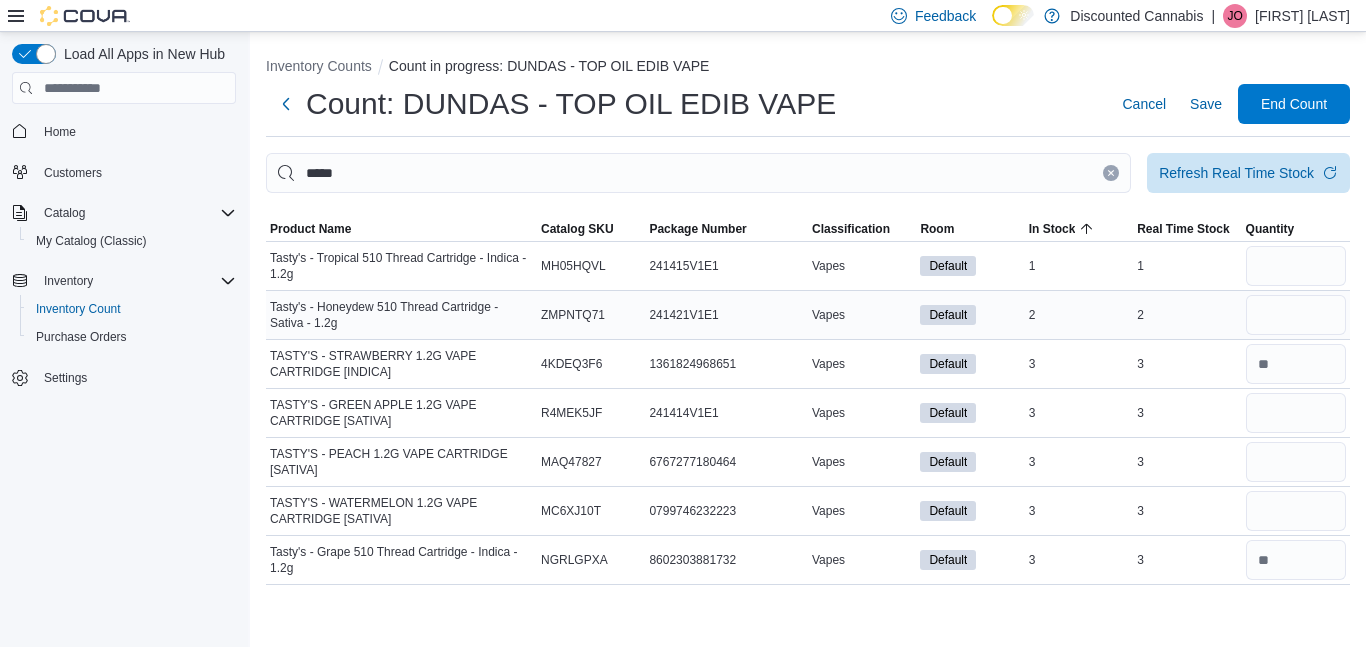 type 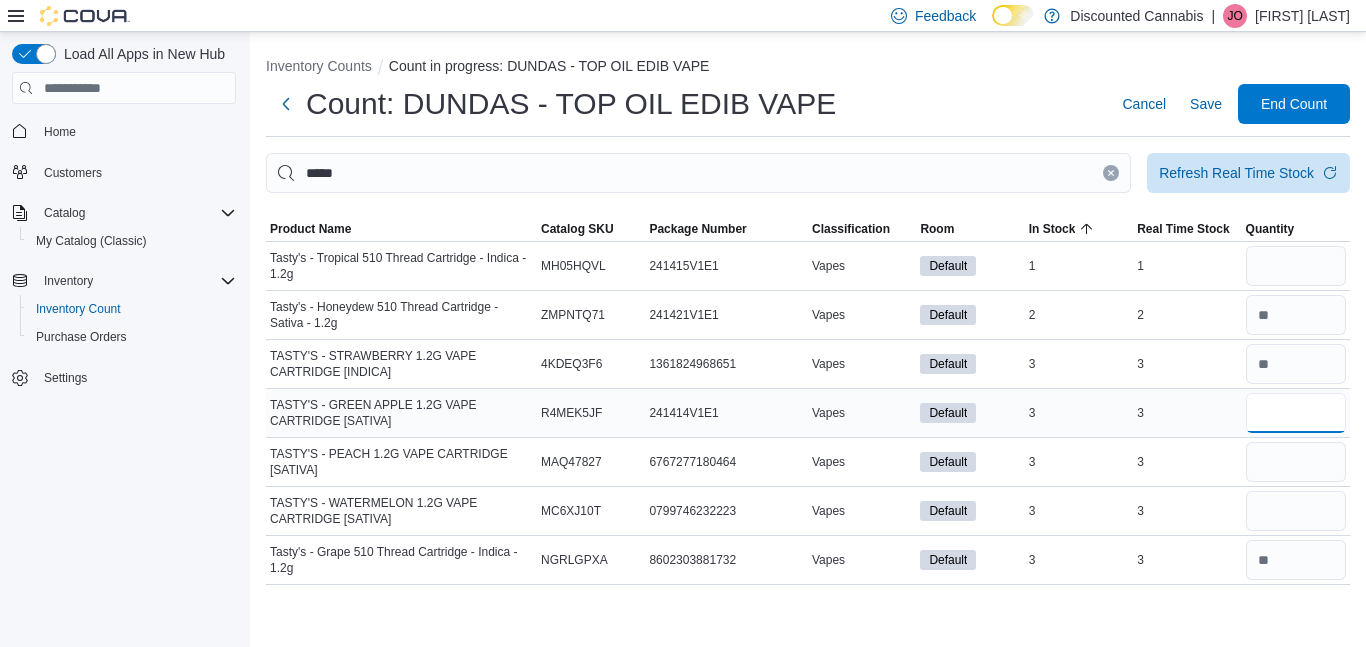 click at bounding box center [1296, 413] 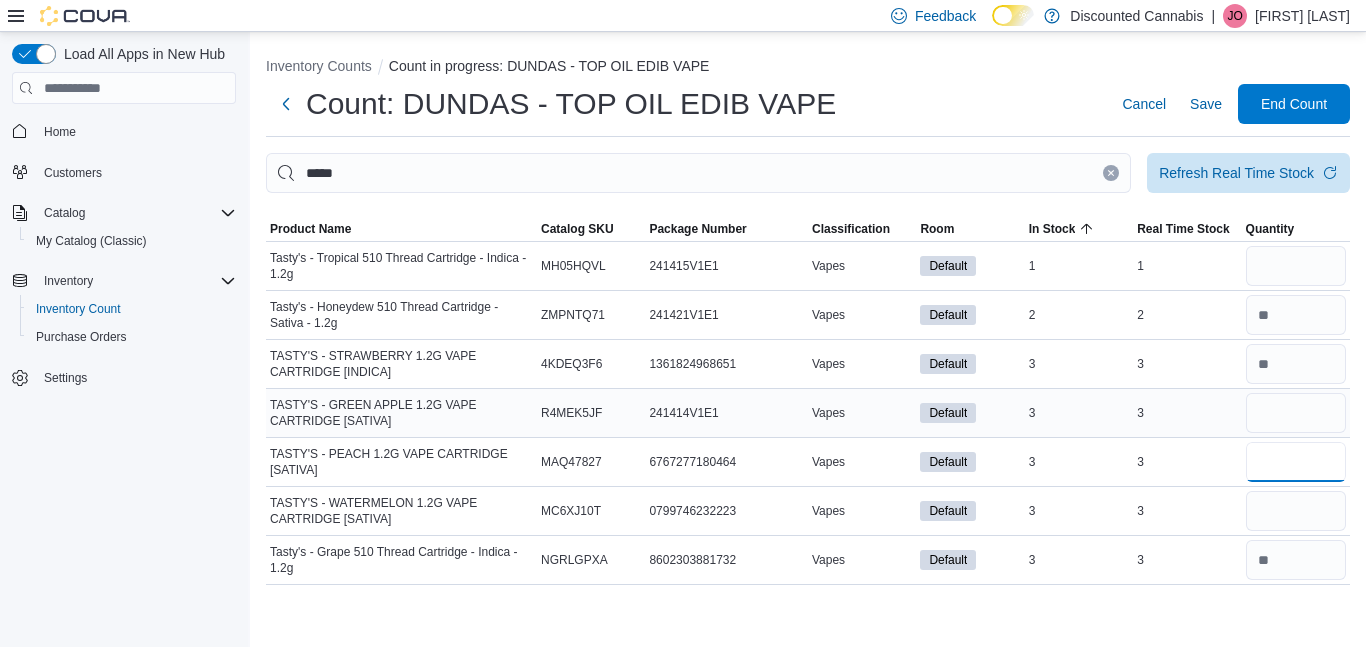 type 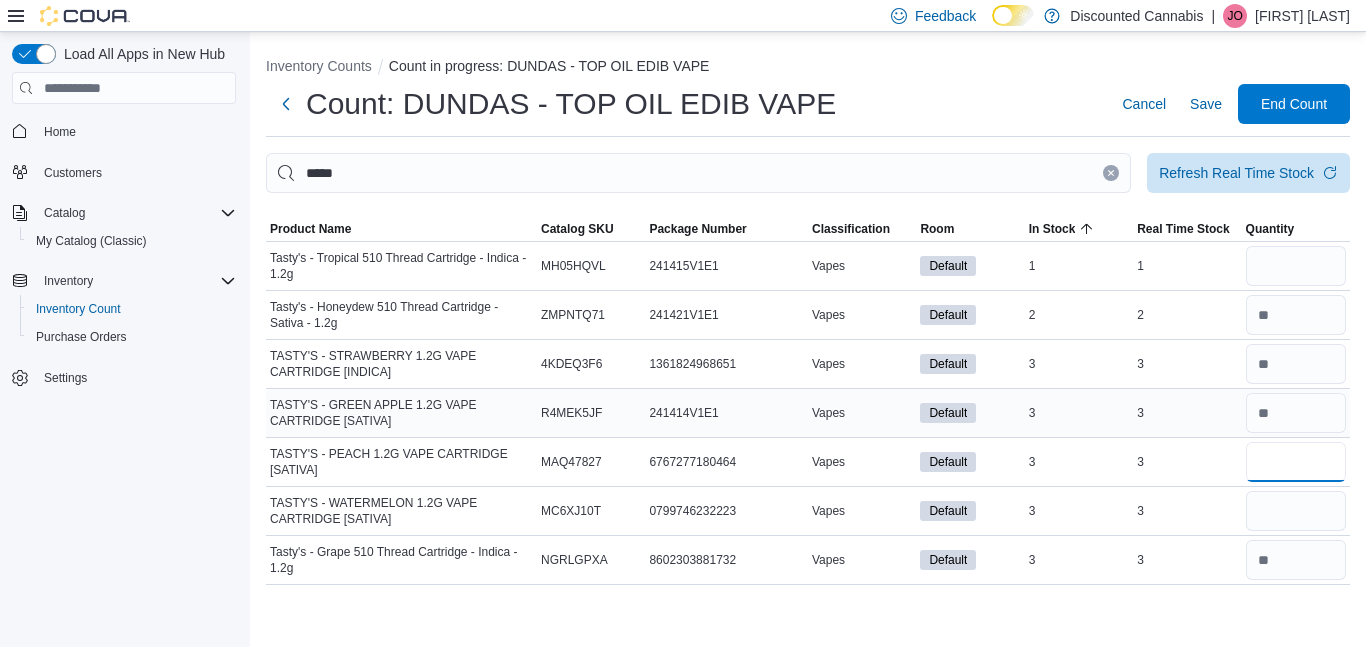 type on "*" 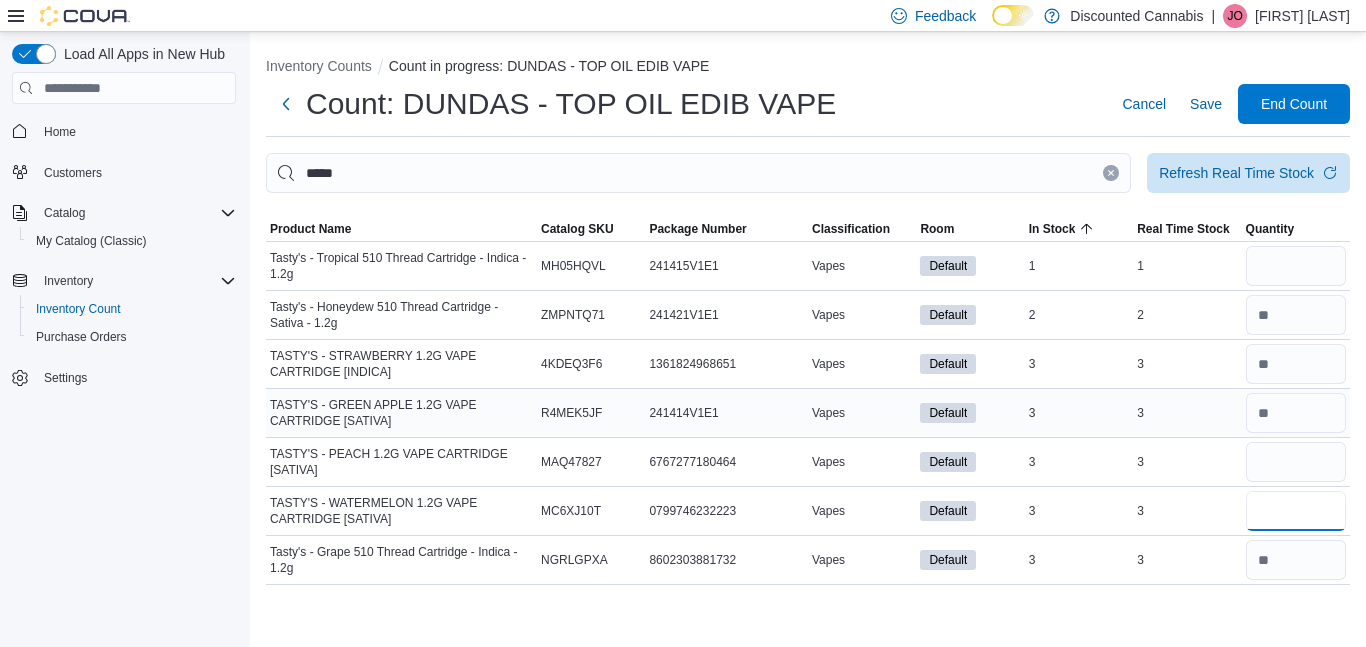 type 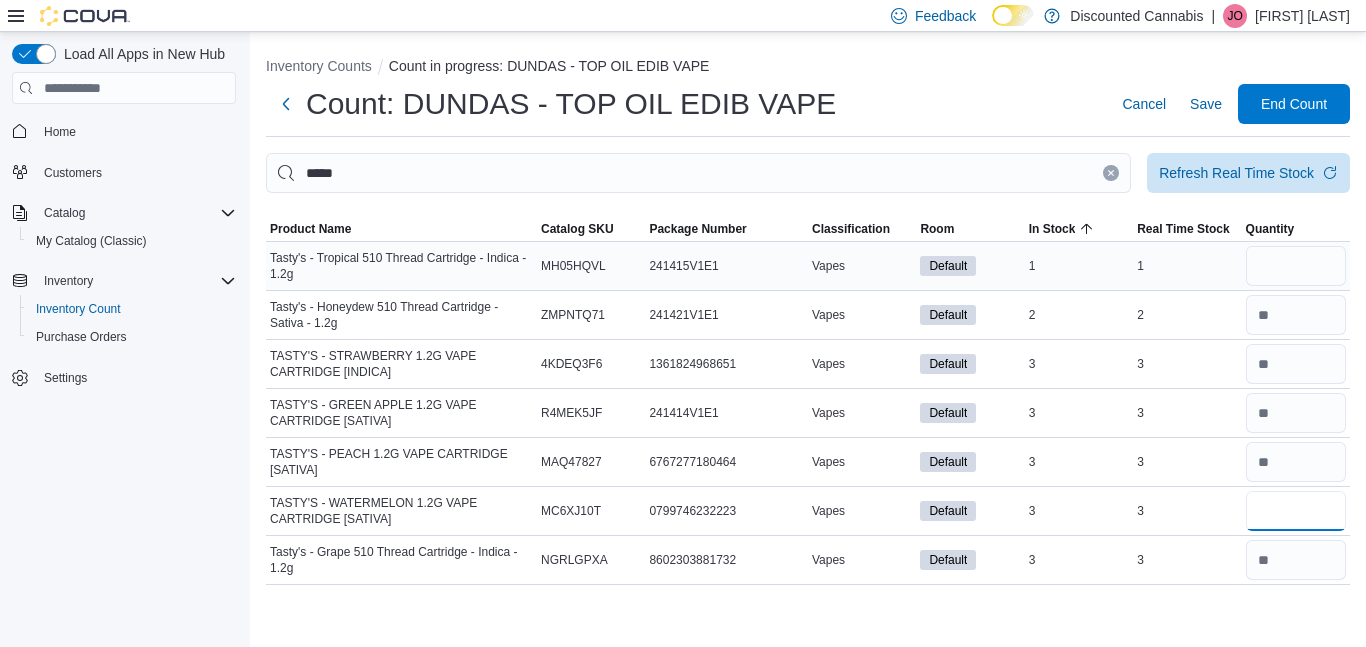 type on "*" 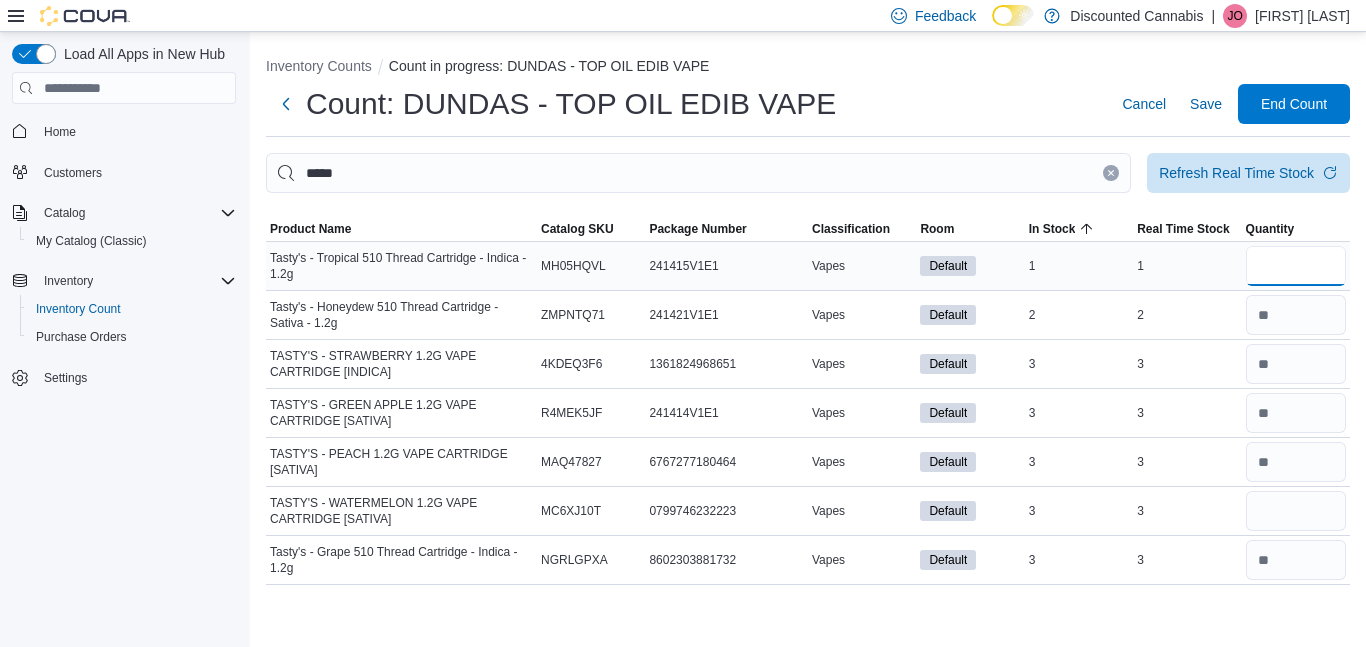 click at bounding box center [1296, 266] 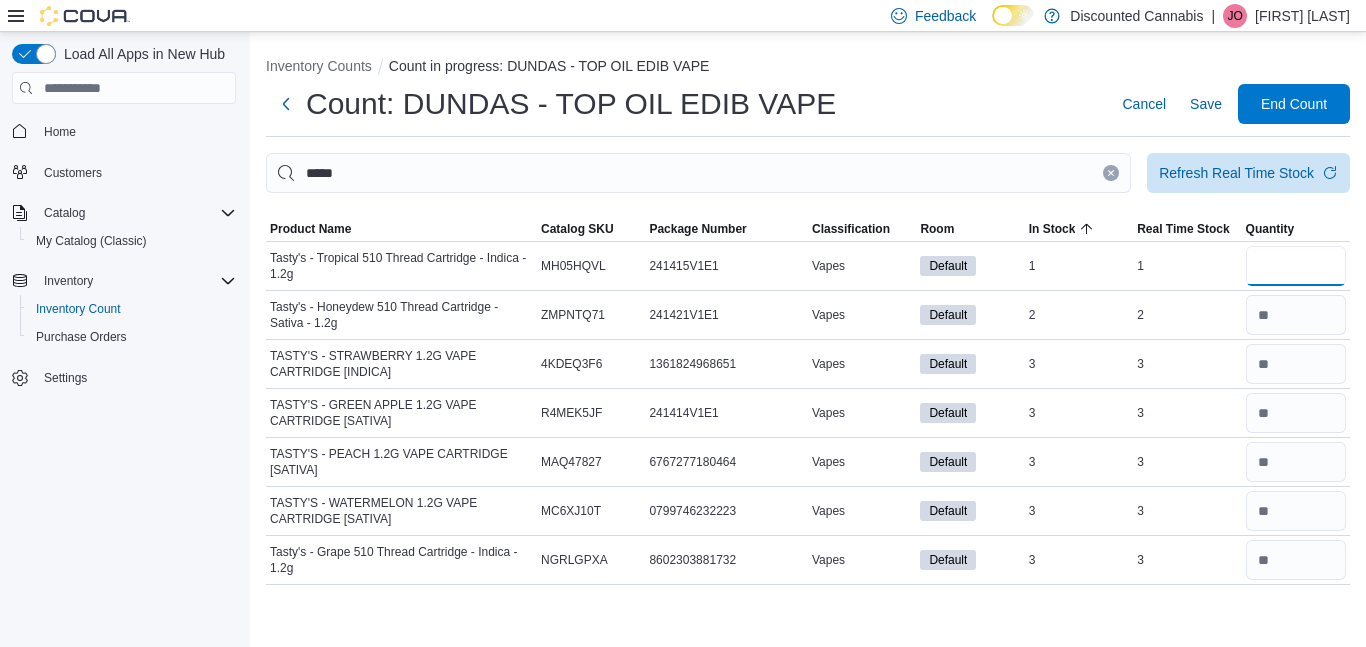 type on "*" 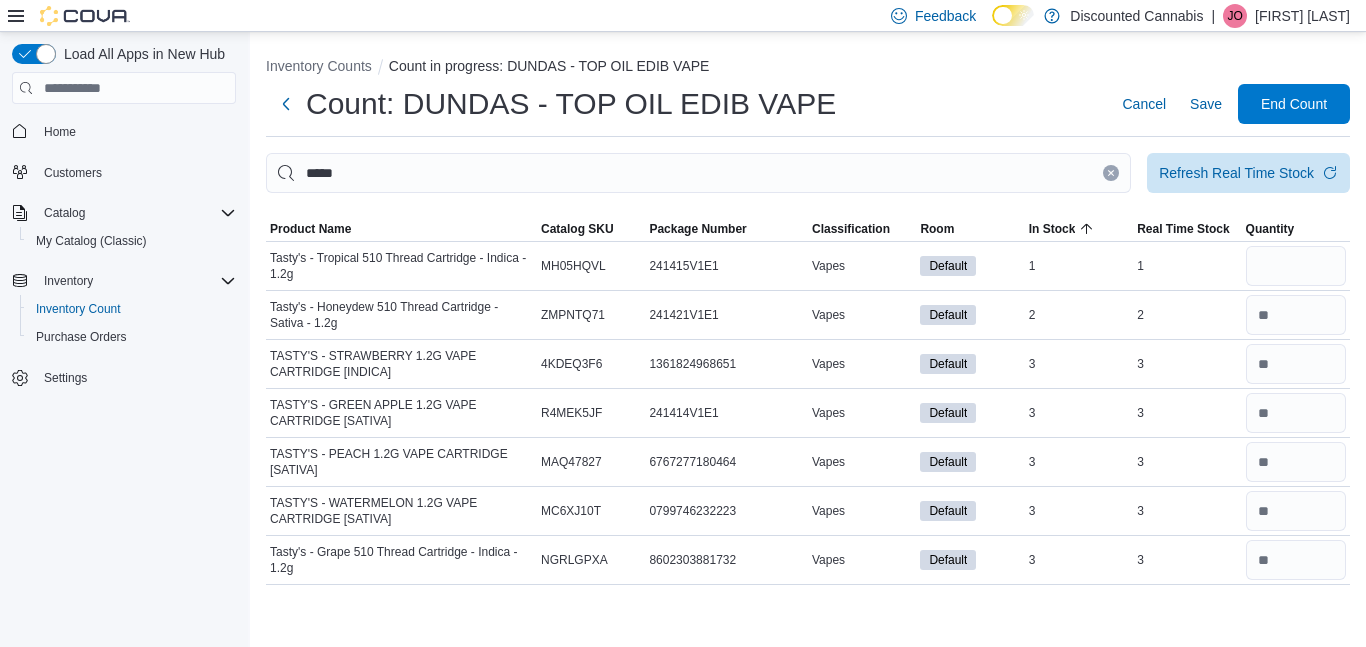 click 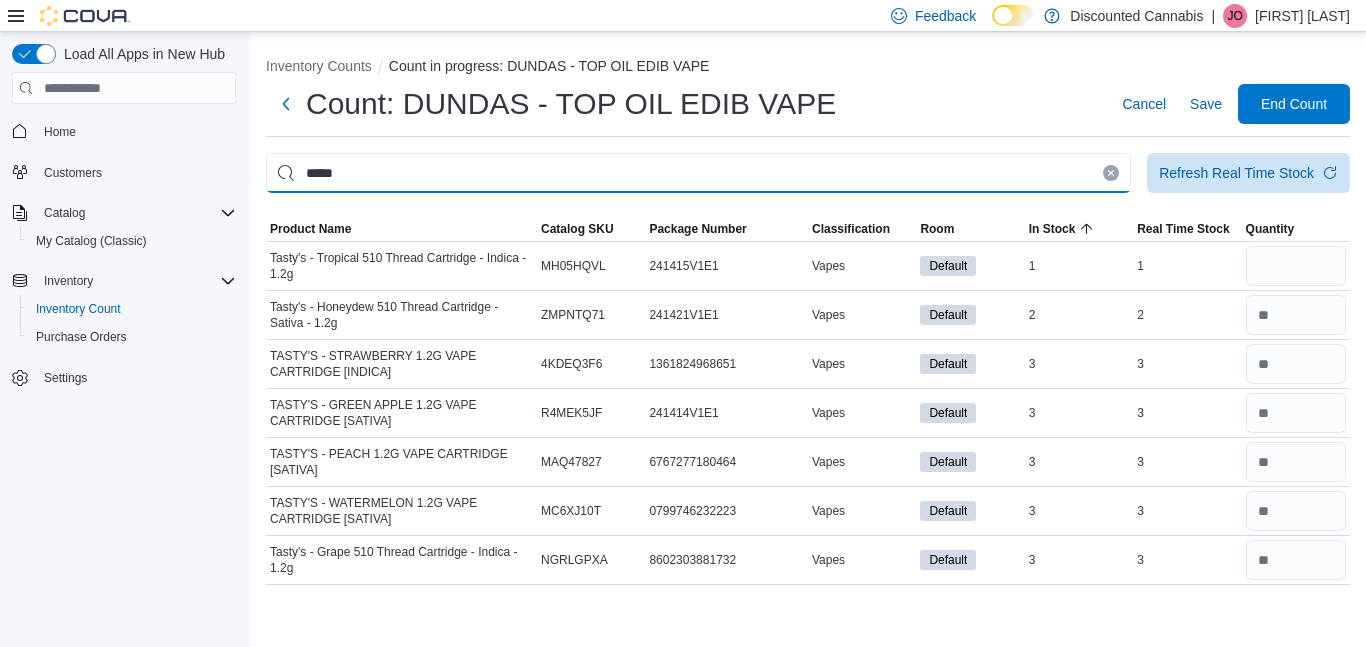 type 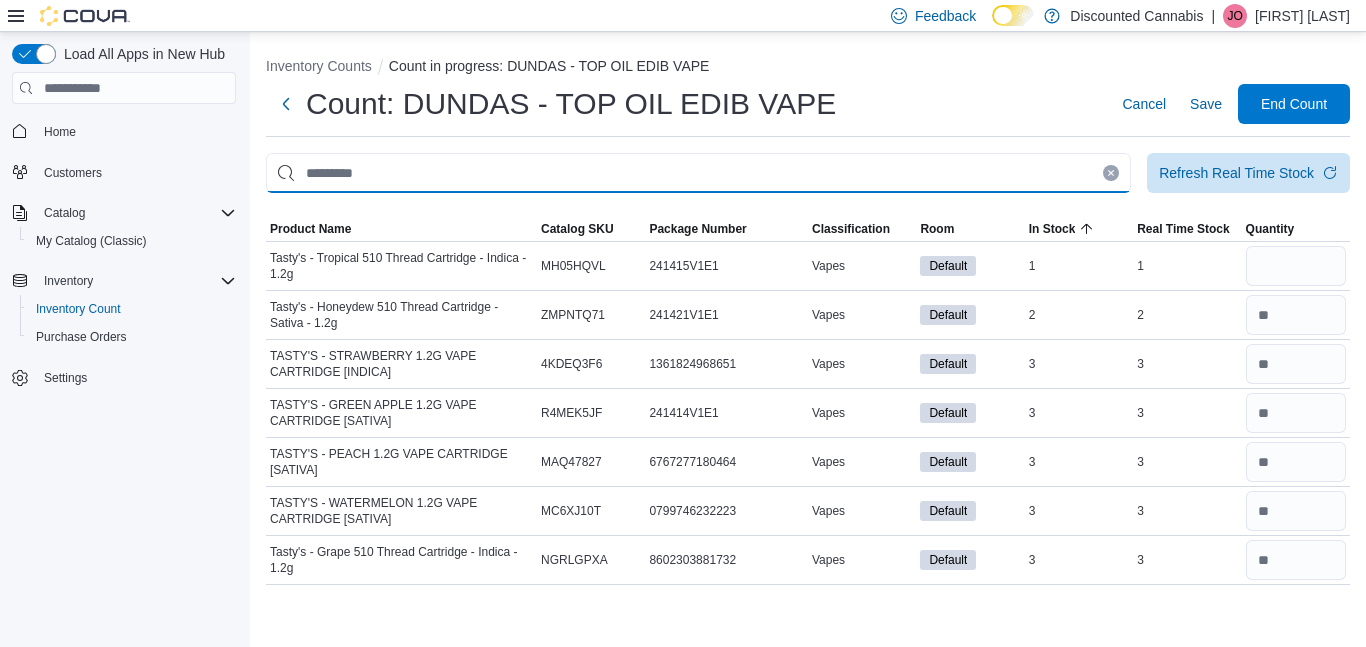 type 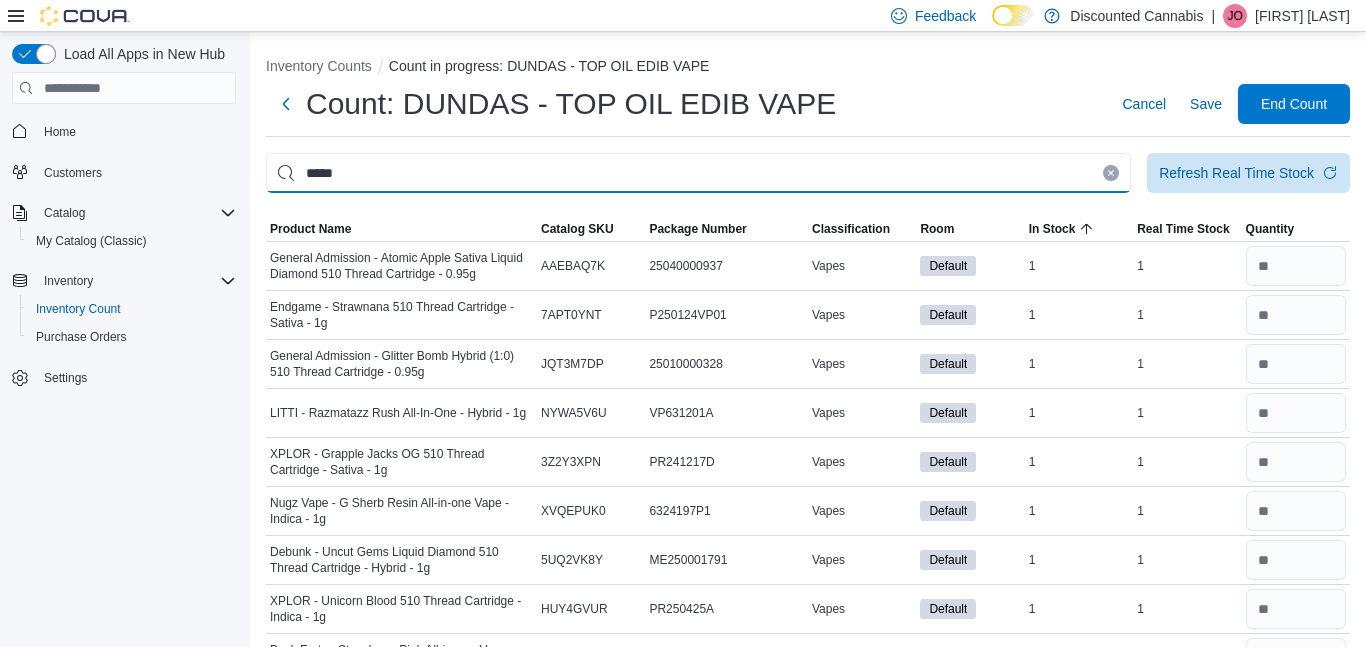 type on "*****" 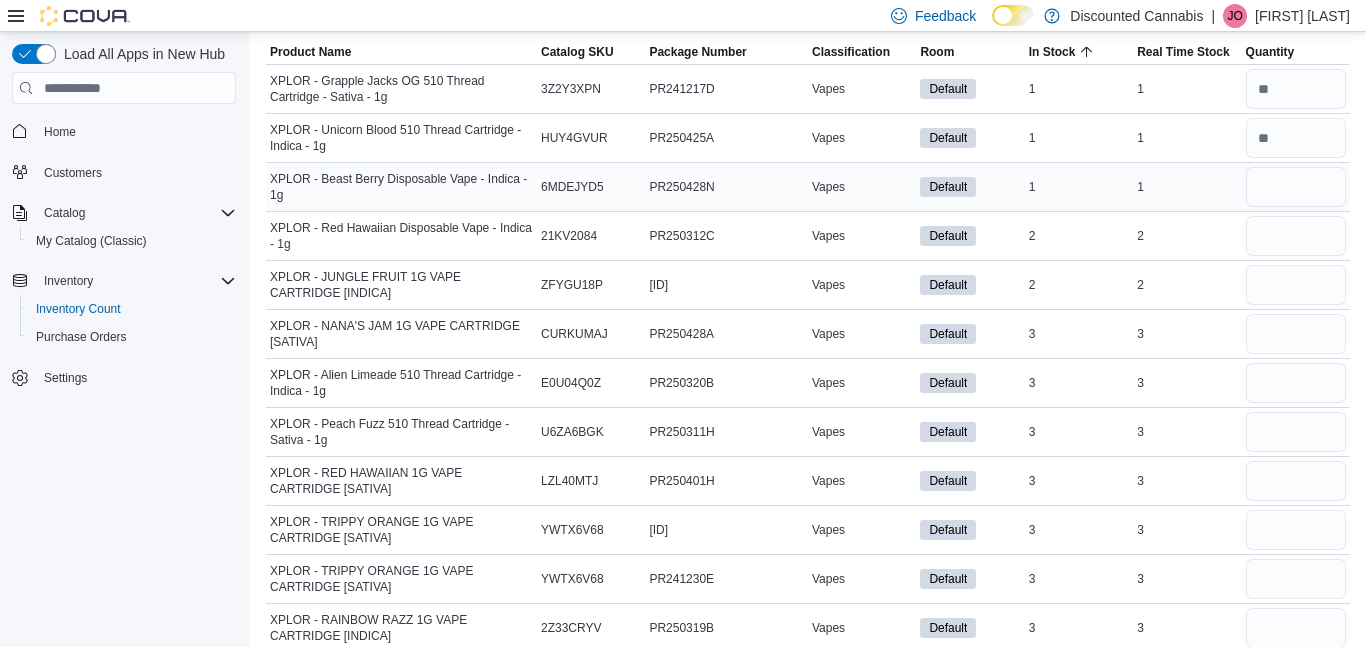 scroll, scrollTop: 174, scrollLeft: 0, axis: vertical 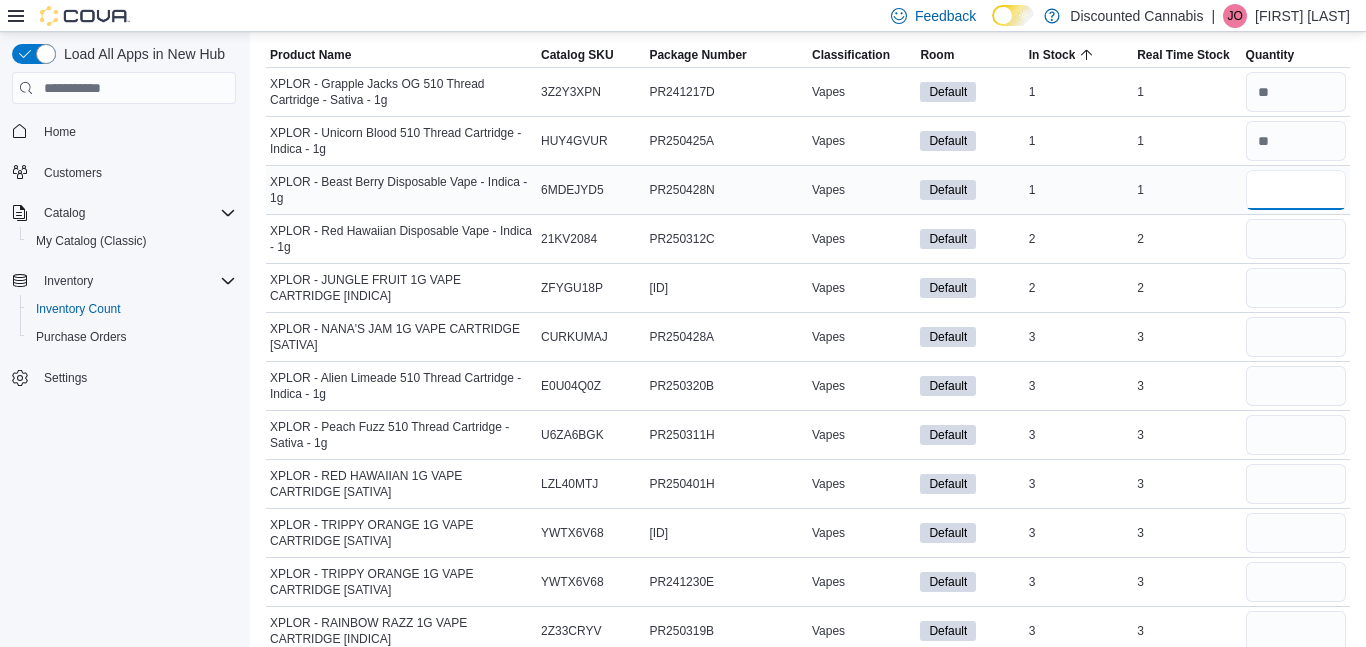 click at bounding box center [1296, 190] 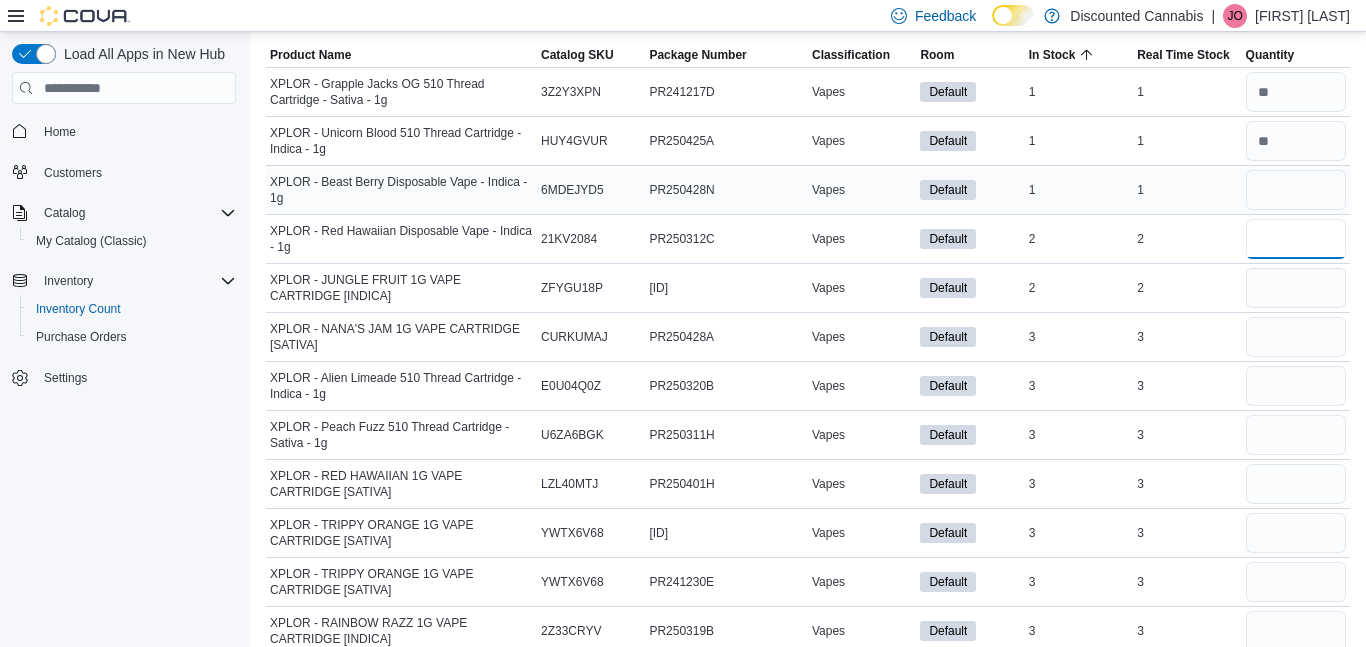 type 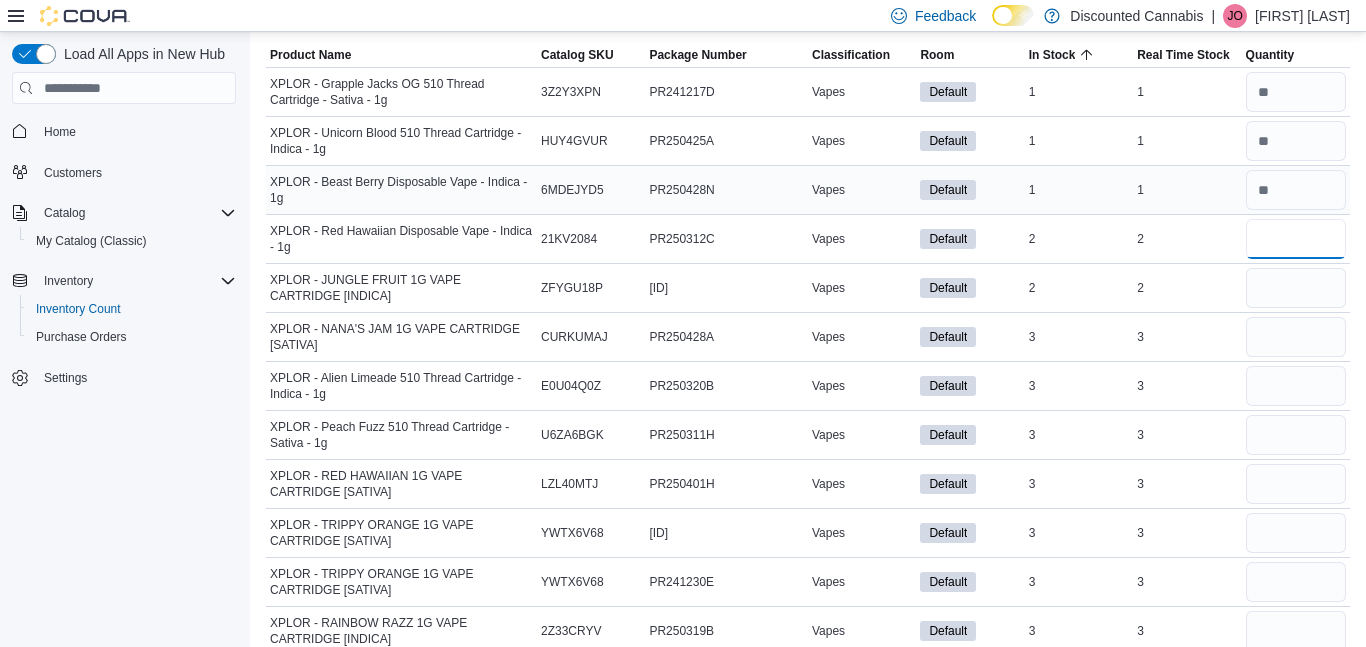 type on "*" 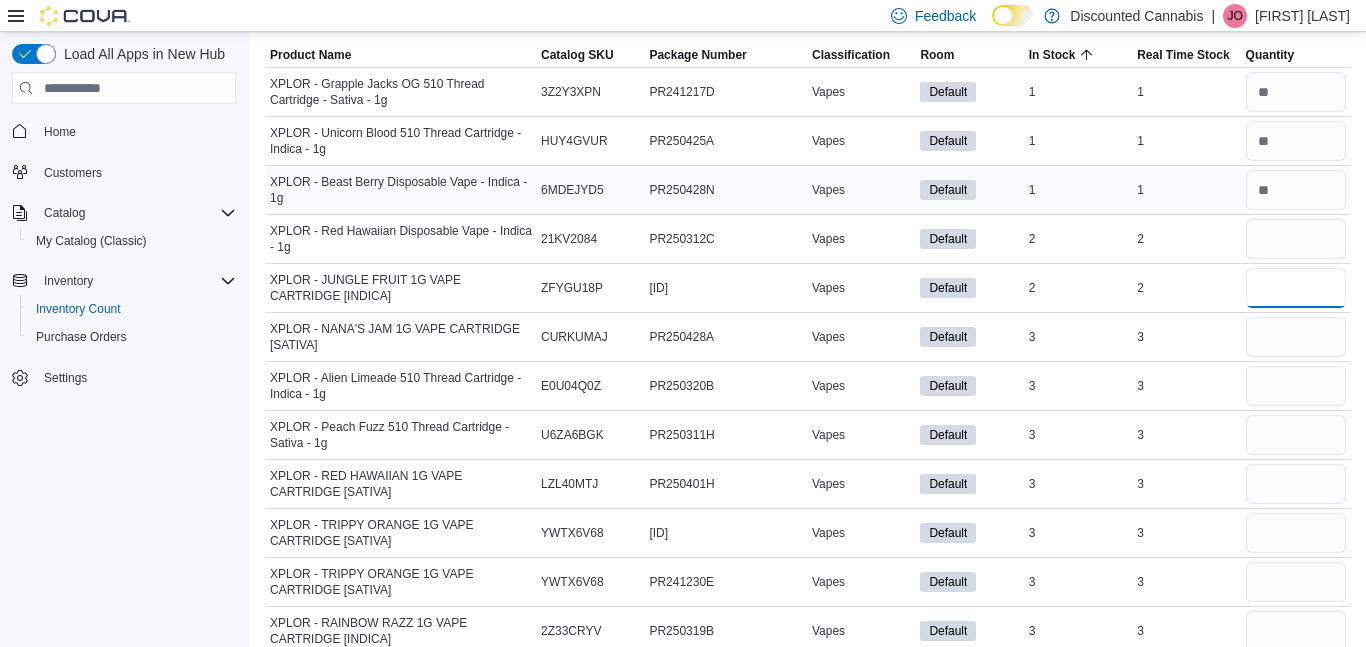 type 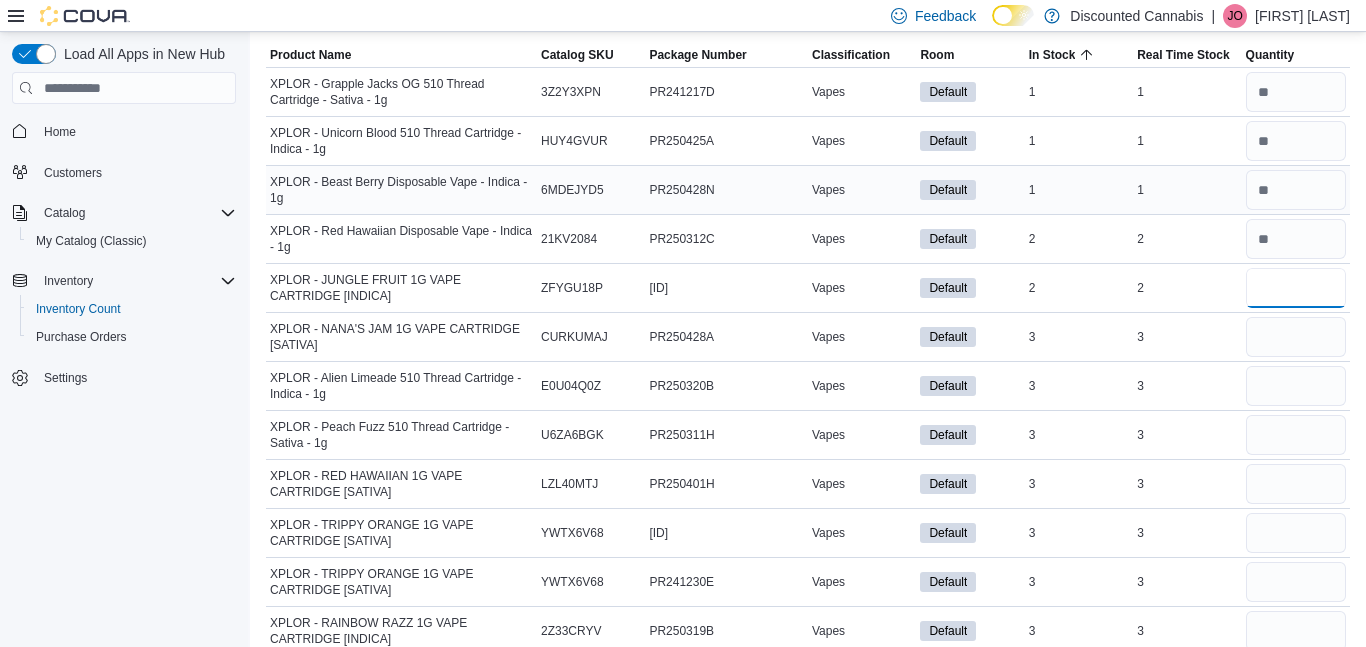 type on "*" 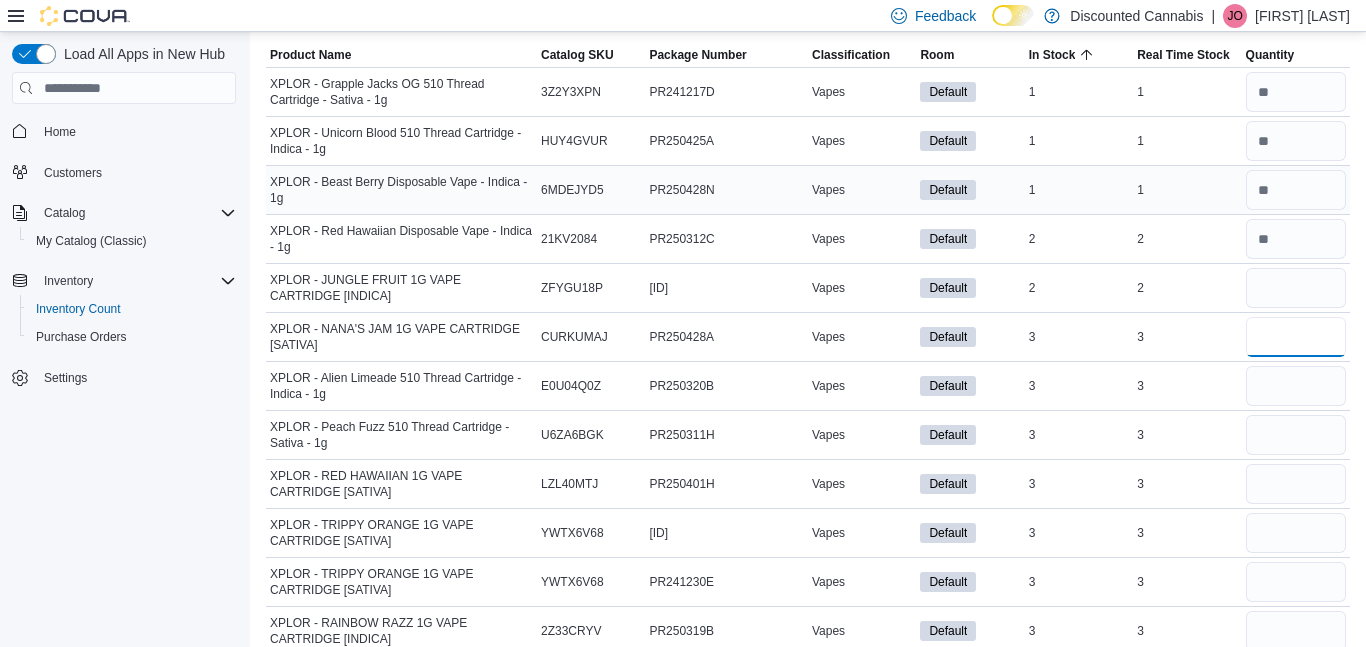 type 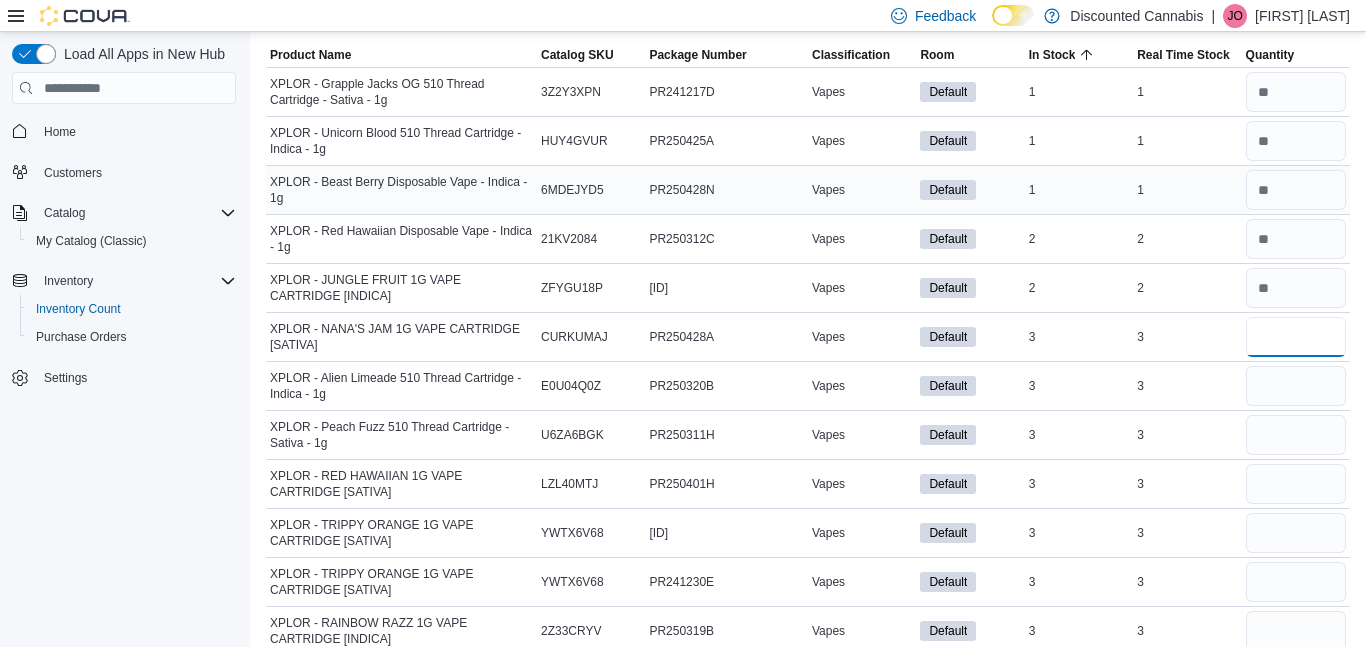 type on "*" 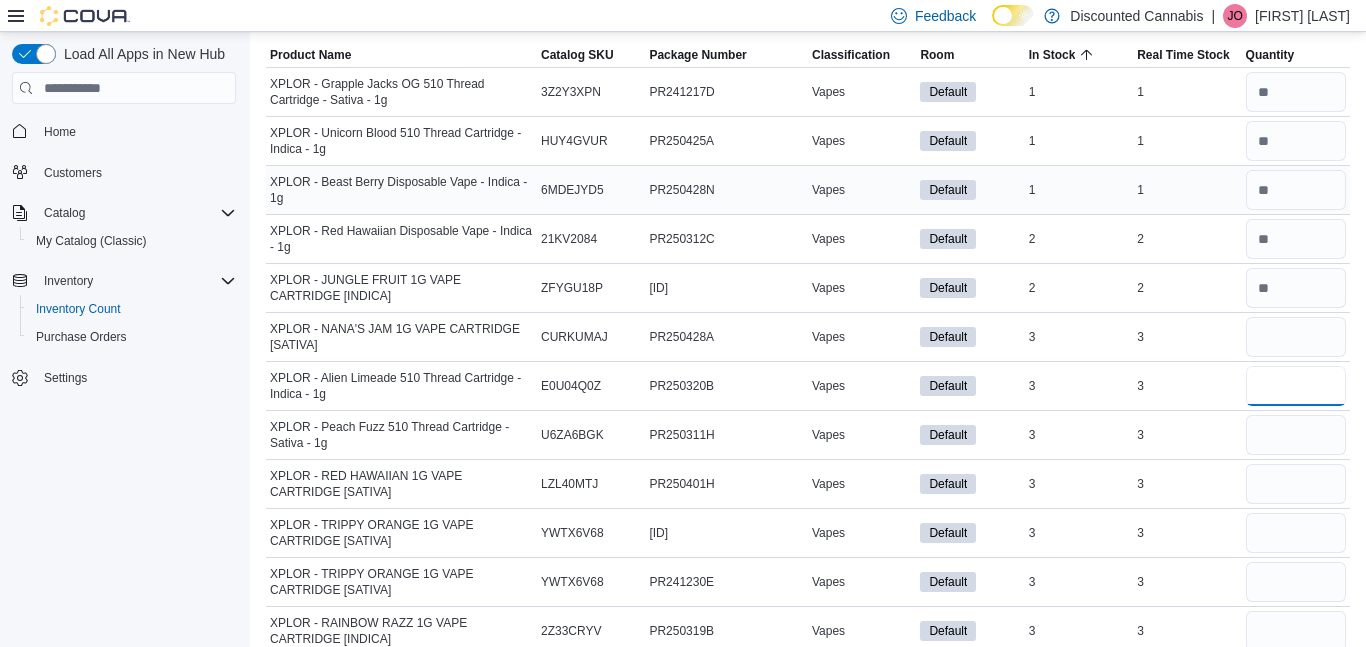type 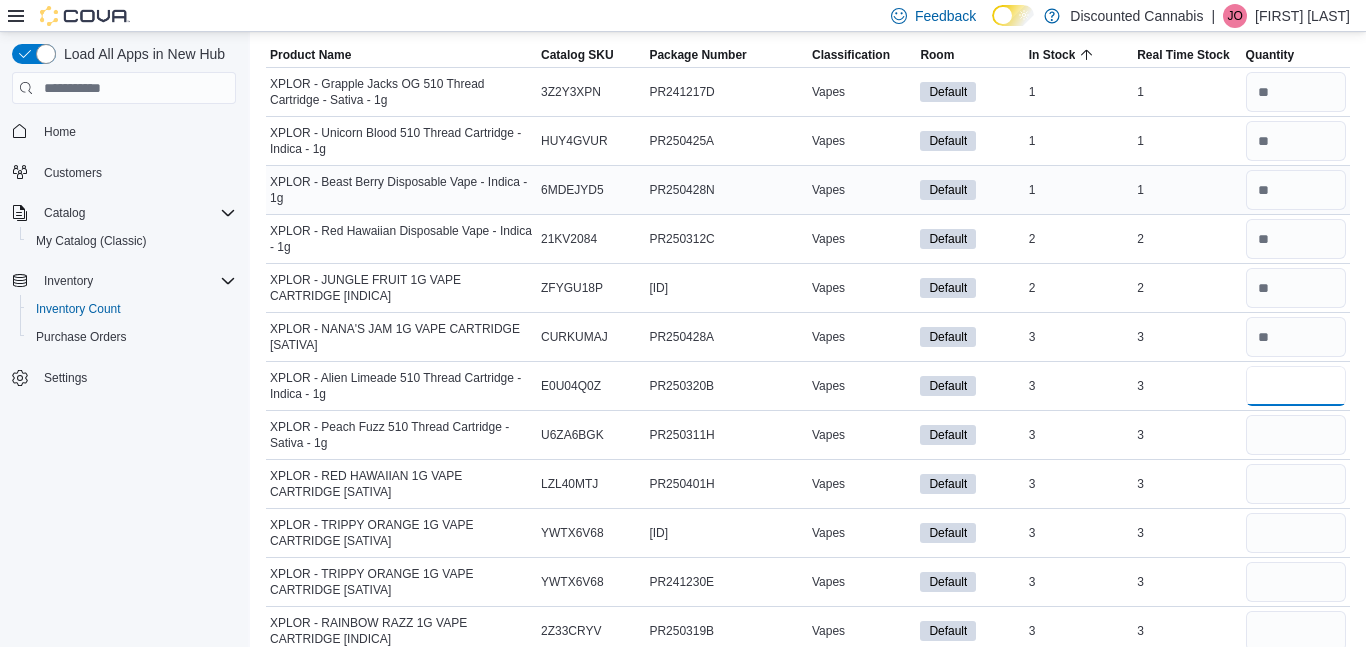 type on "*" 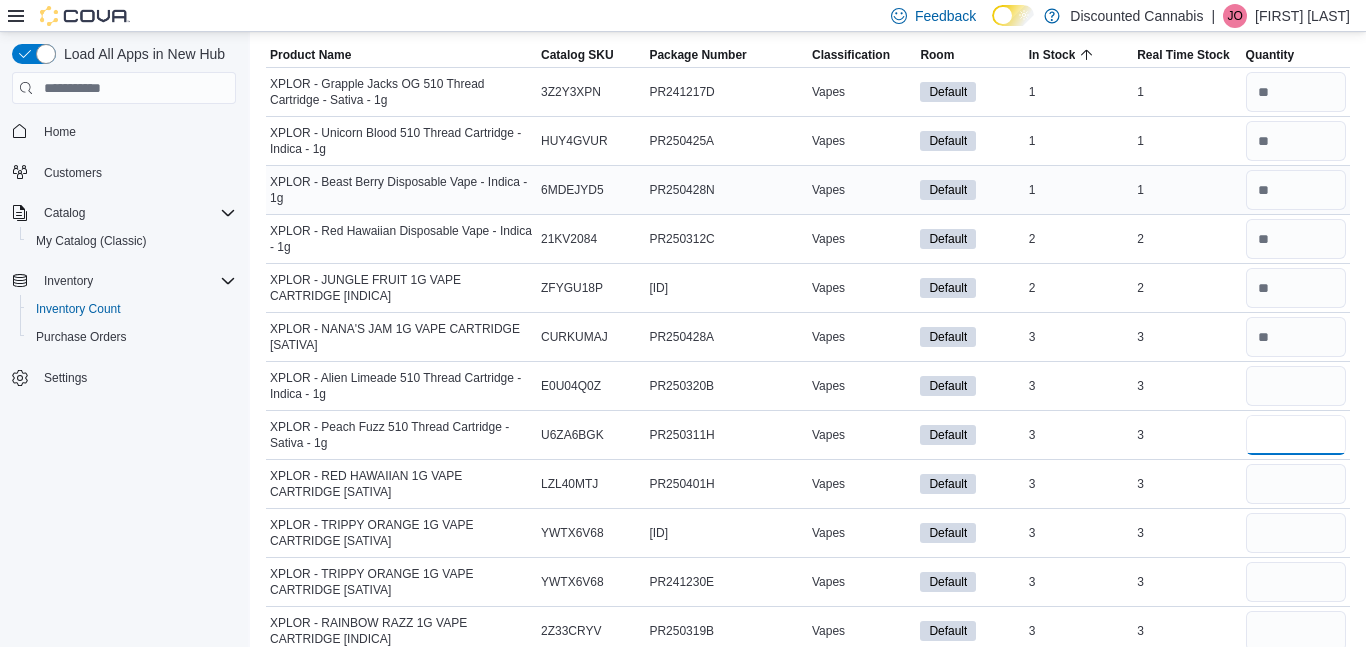 type 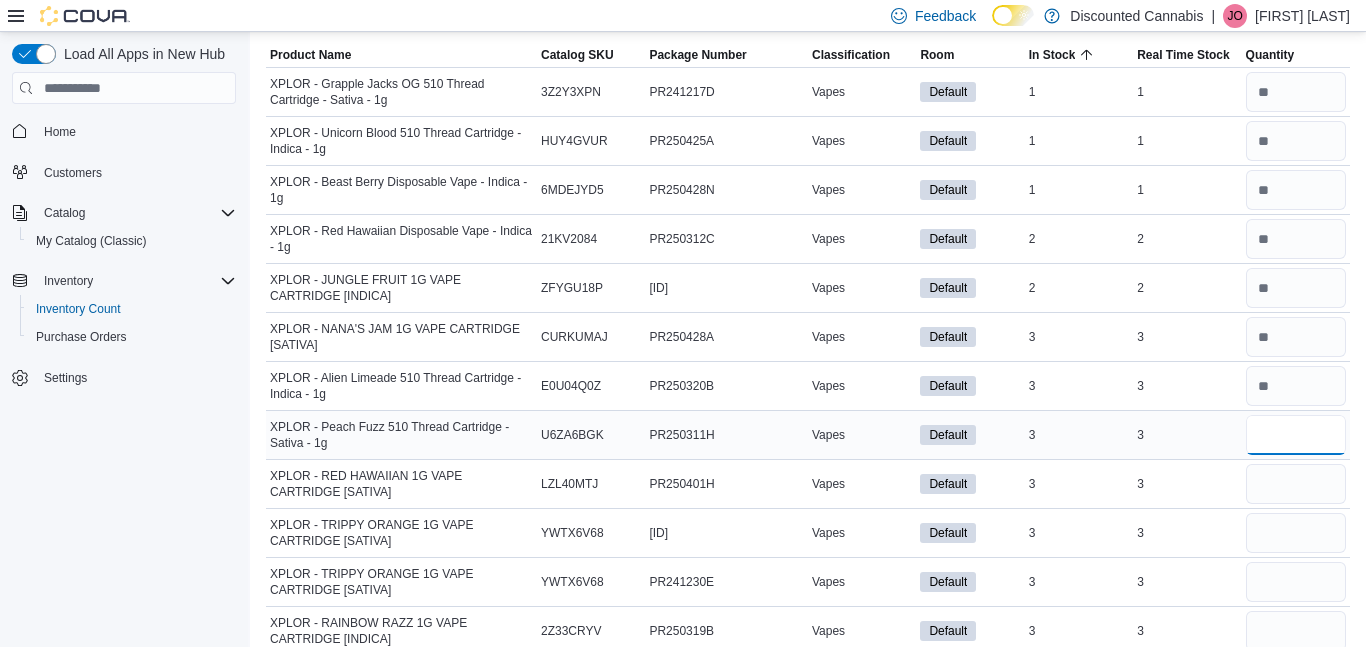 type on "*" 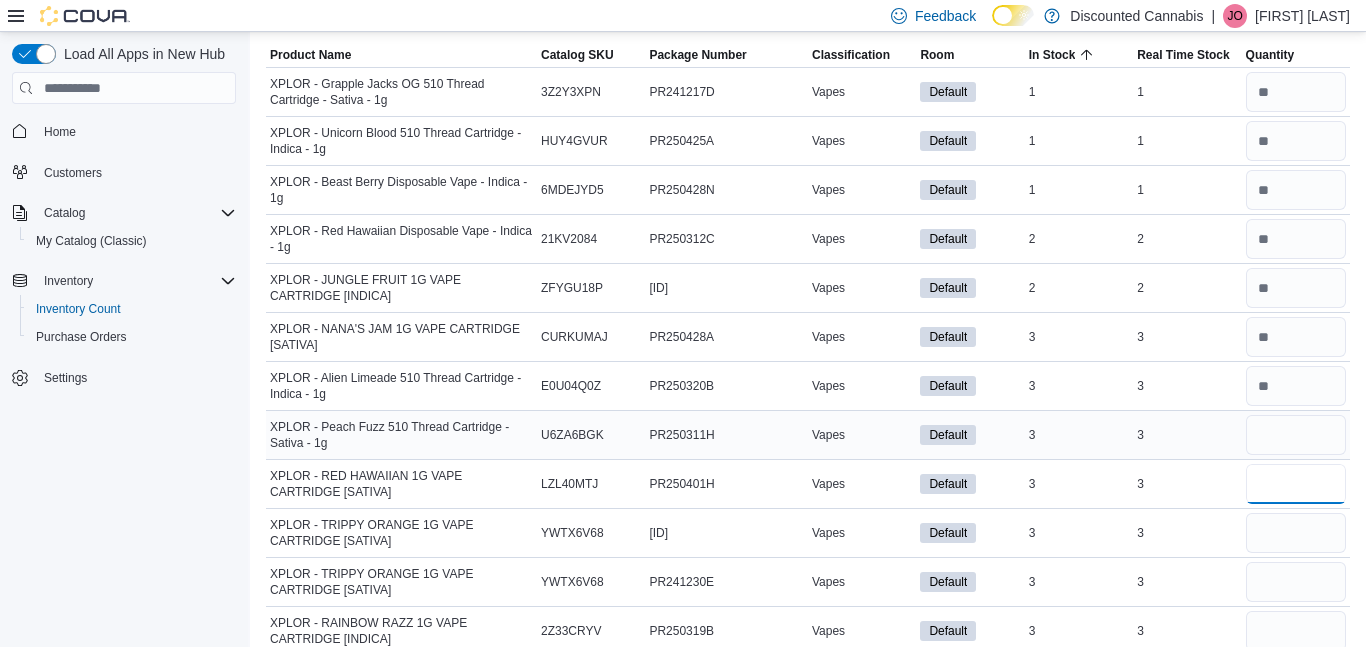 type 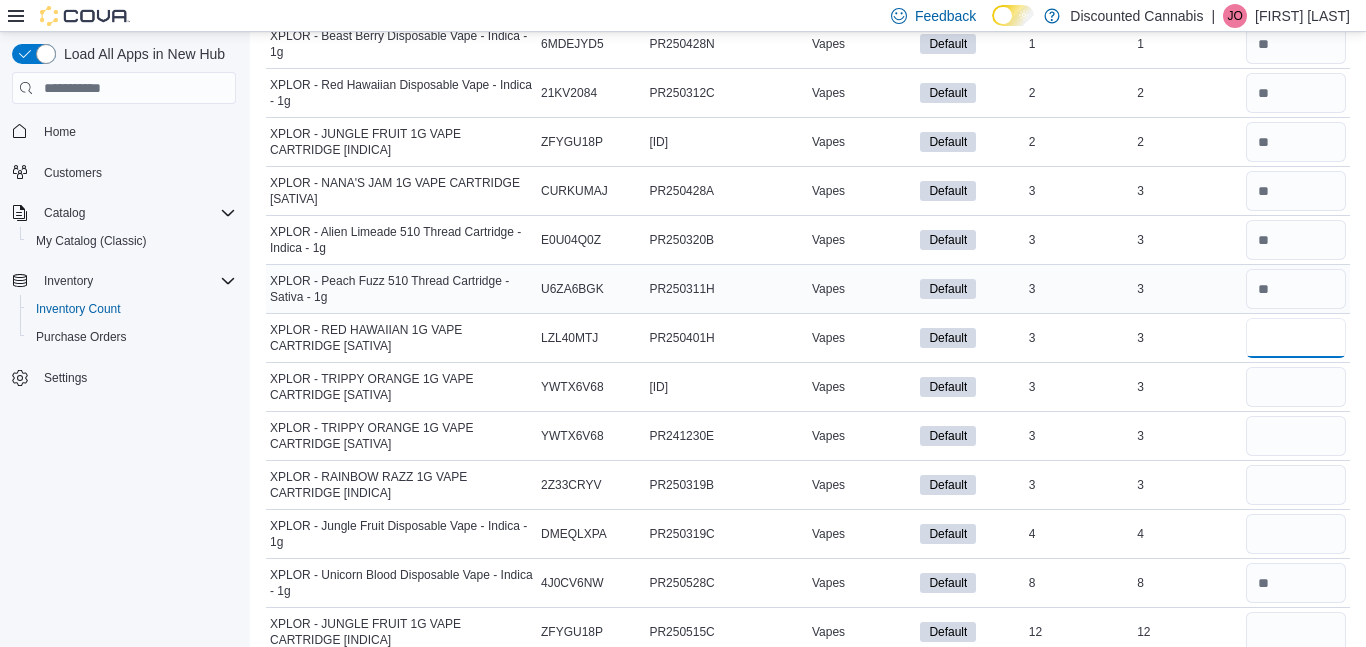 scroll, scrollTop: 325, scrollLeft: 0, axis: vertical 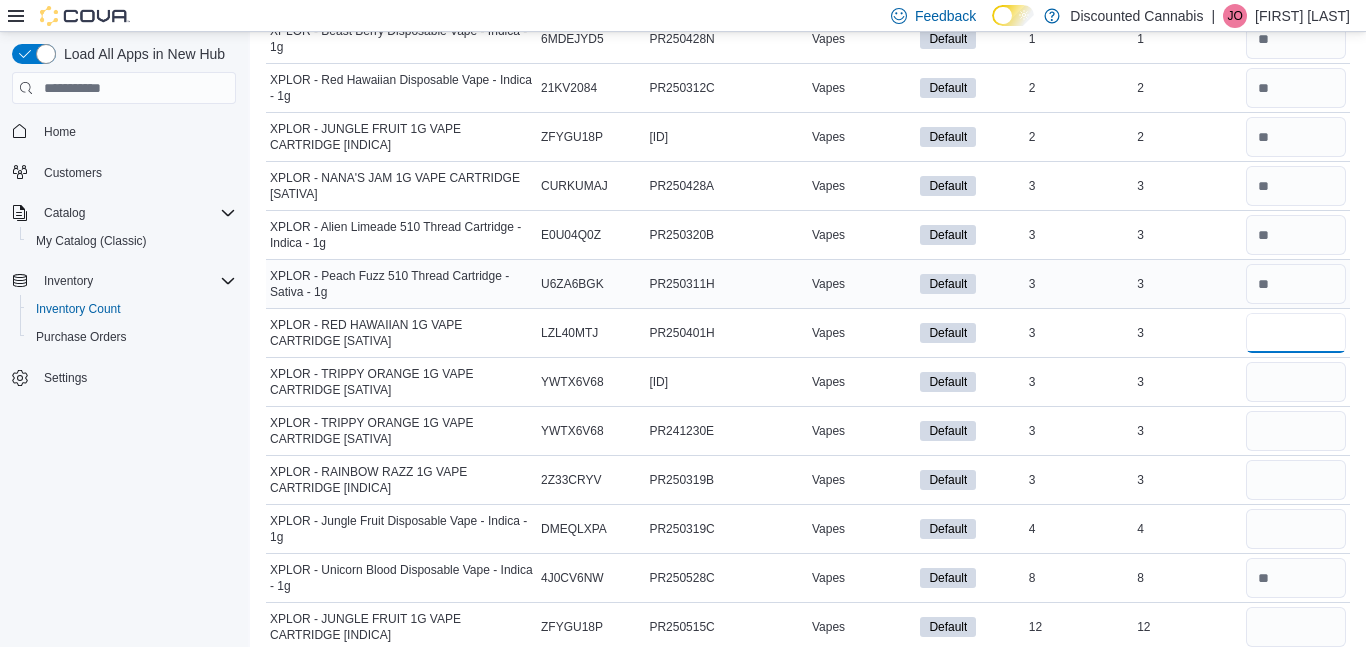 type on "*" 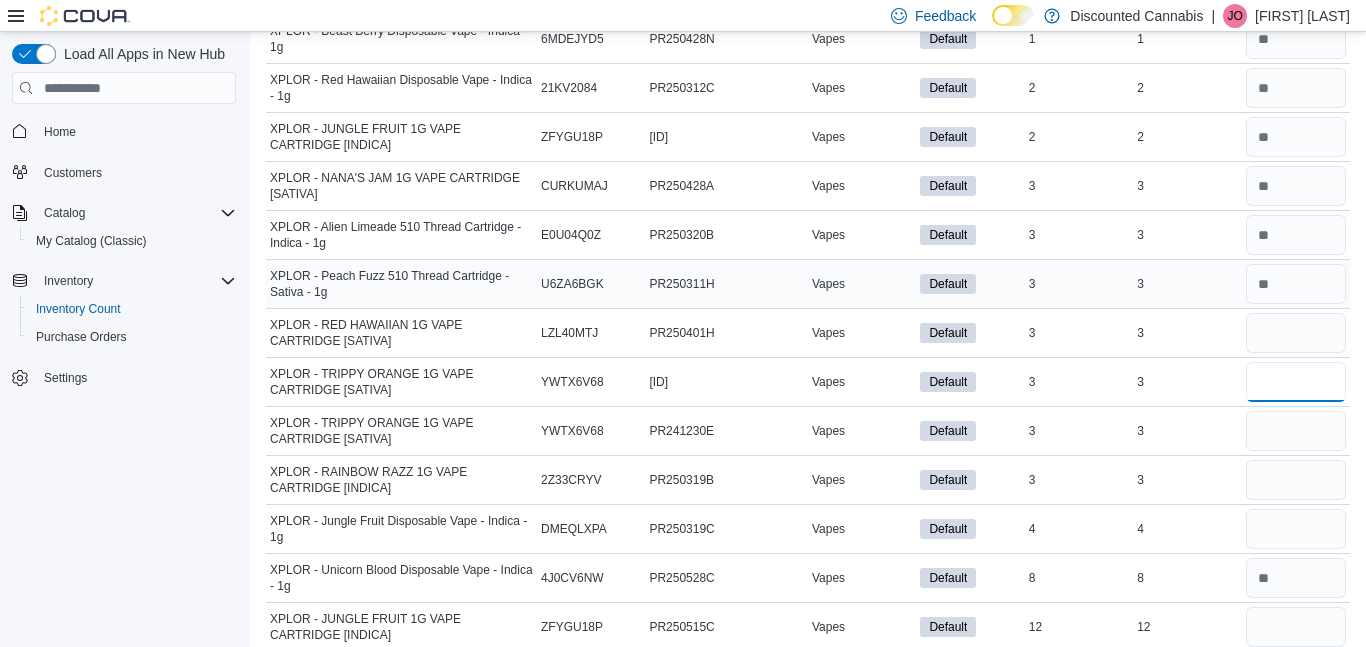type 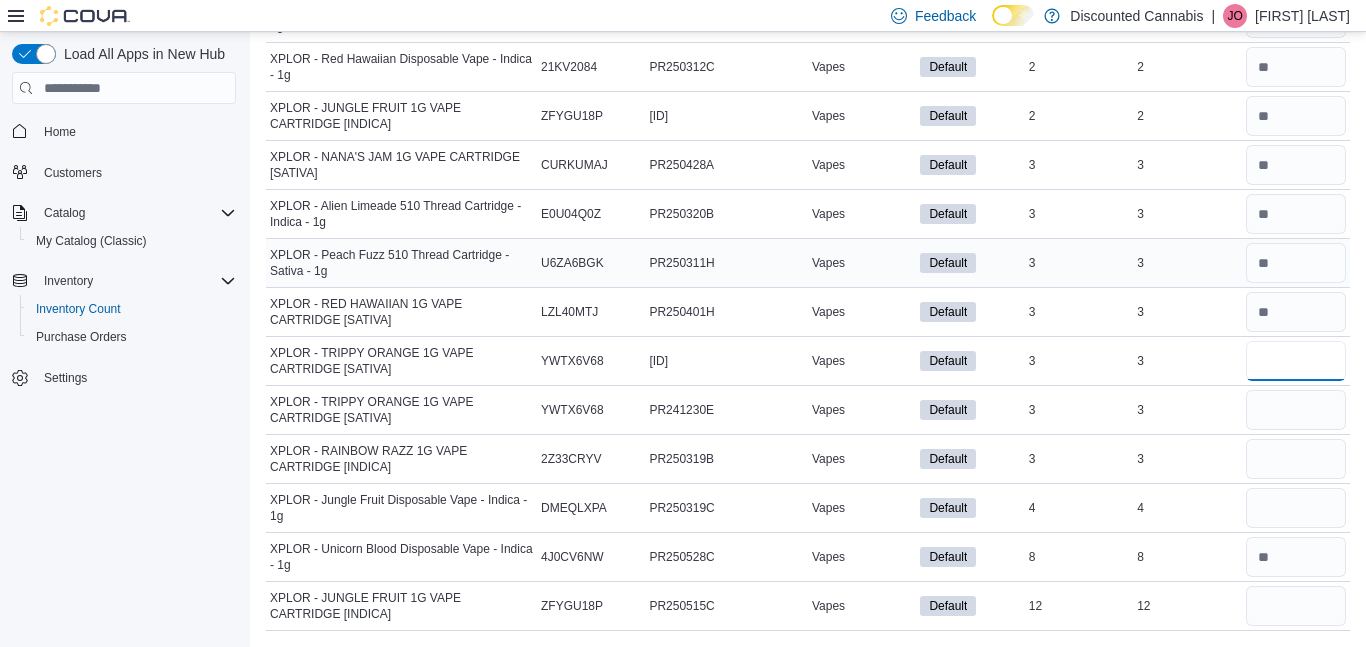 scroll, scrollTop: 346, scrollLeft: 0, axis: vertical 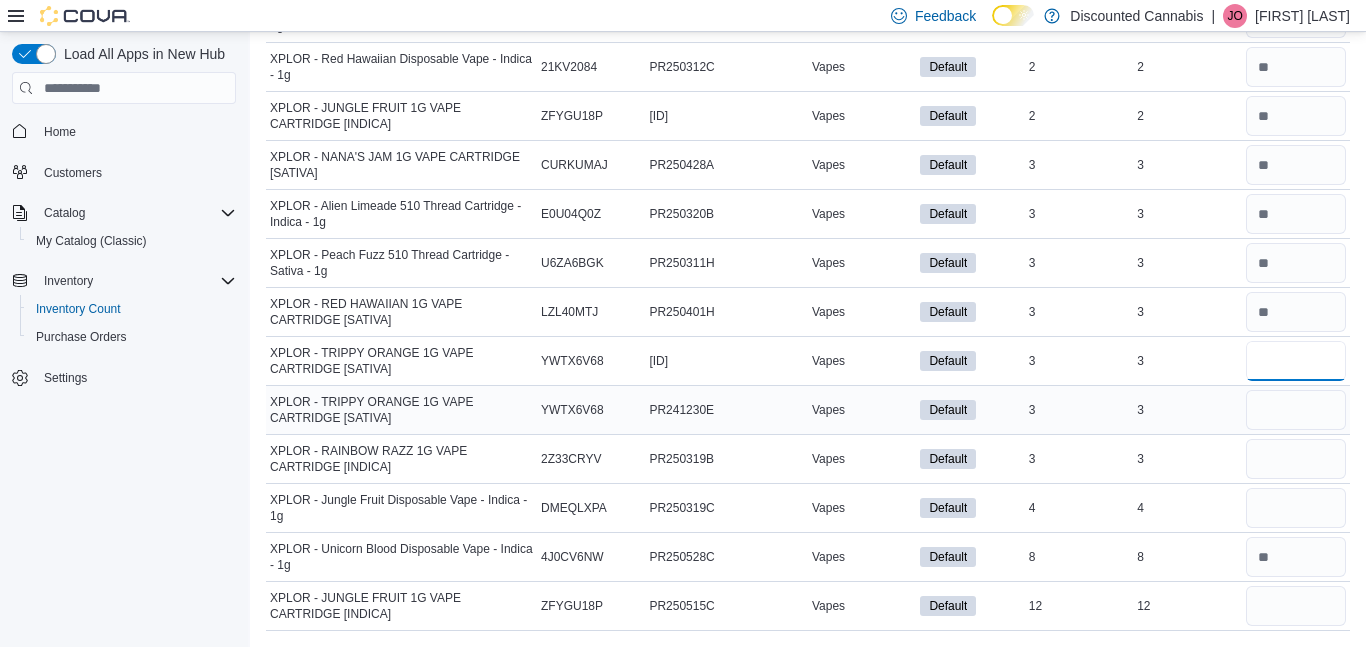 type on "*" 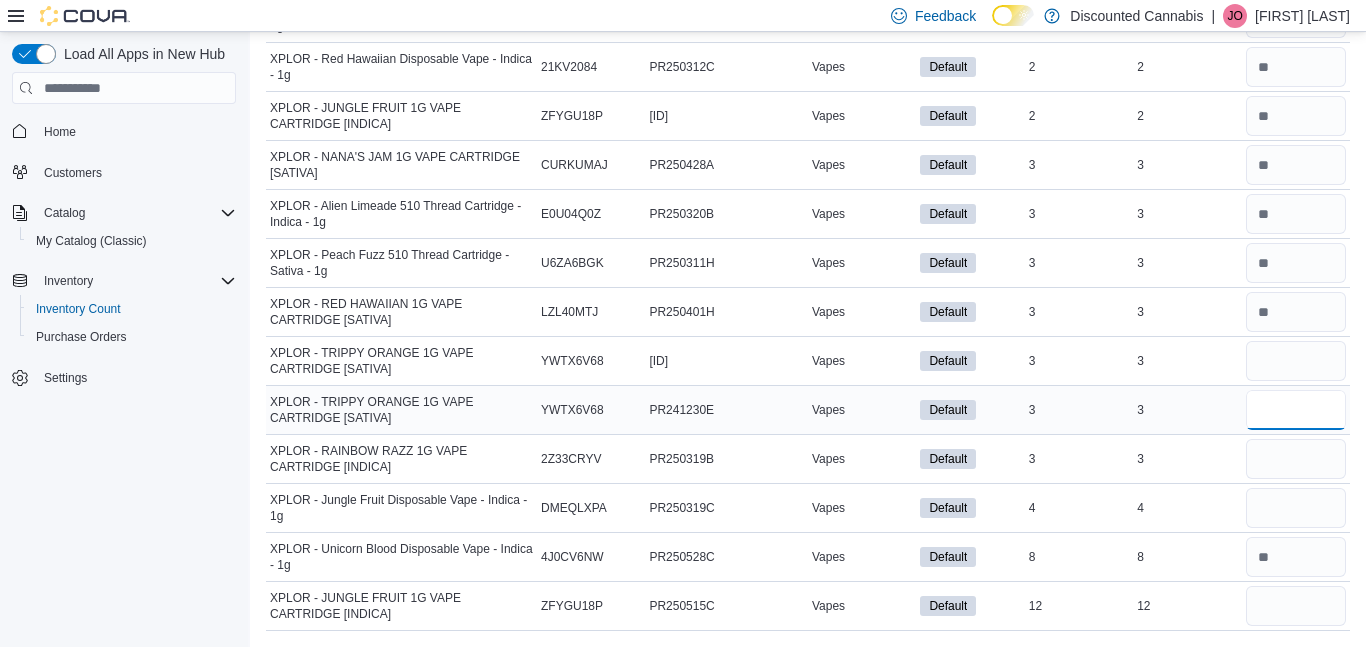 click at bounding box center (1296, 410) 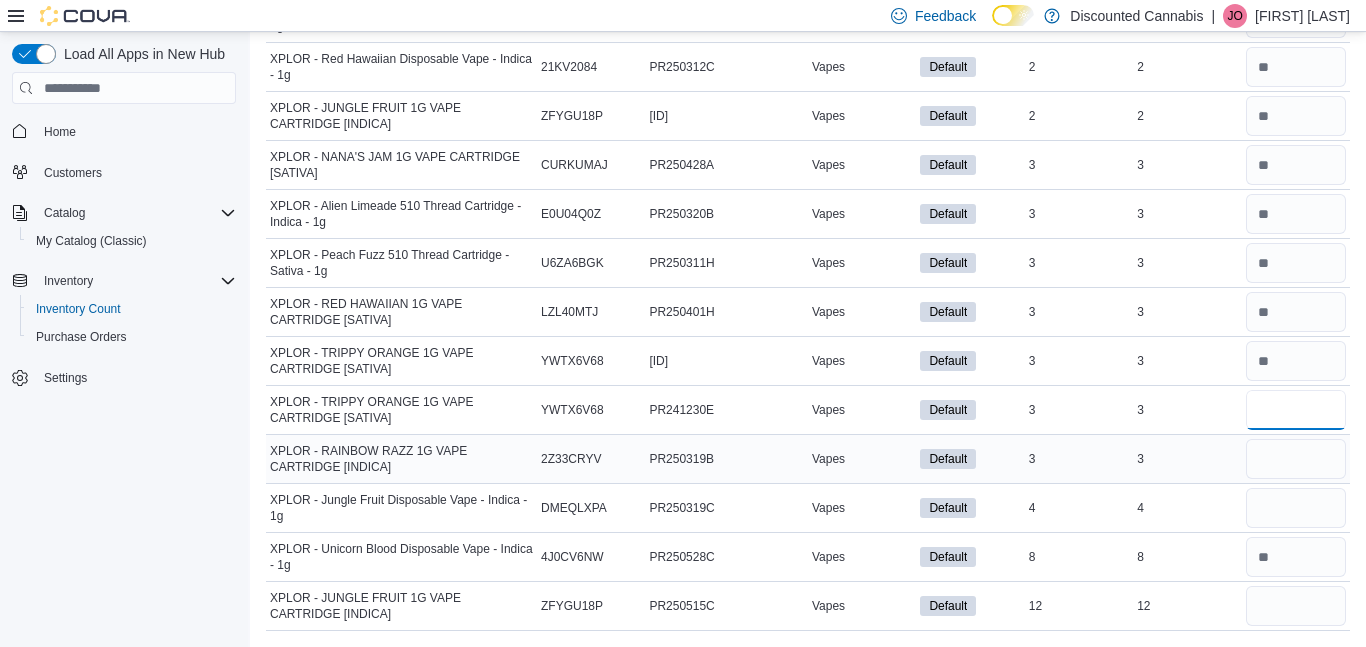 type on "*" 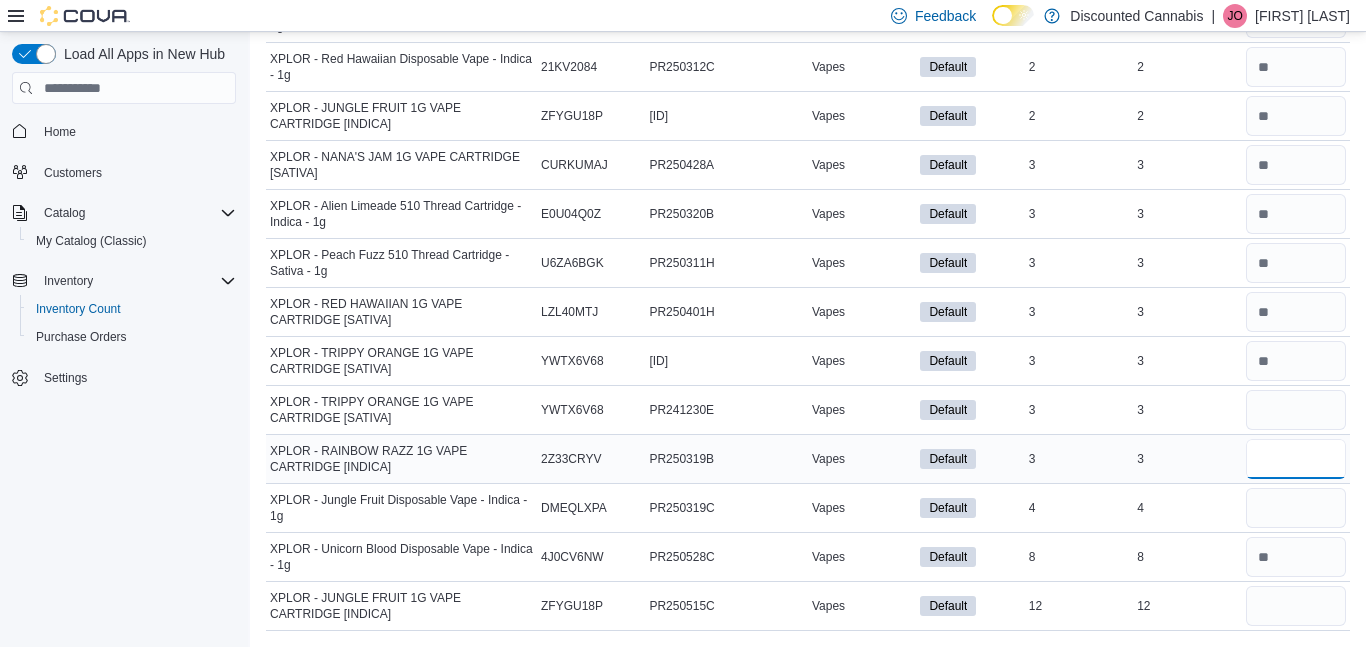 click at bounding box center (1296, 459) 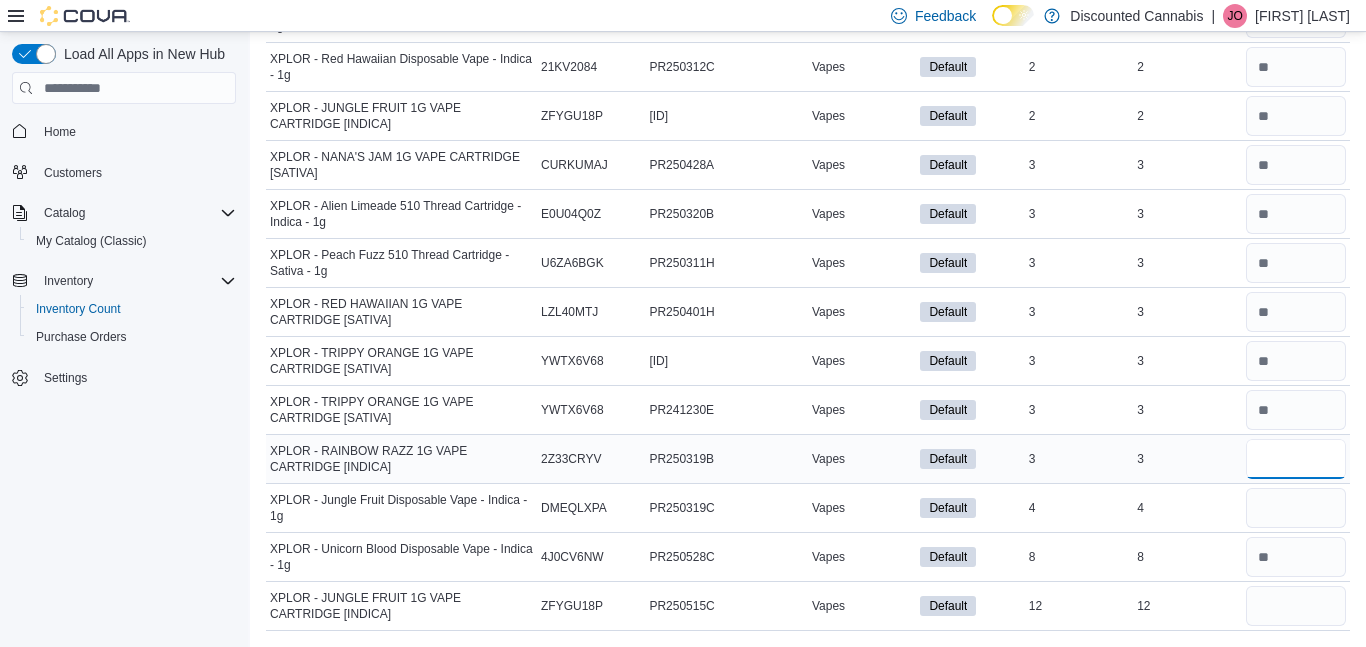 type on "*" 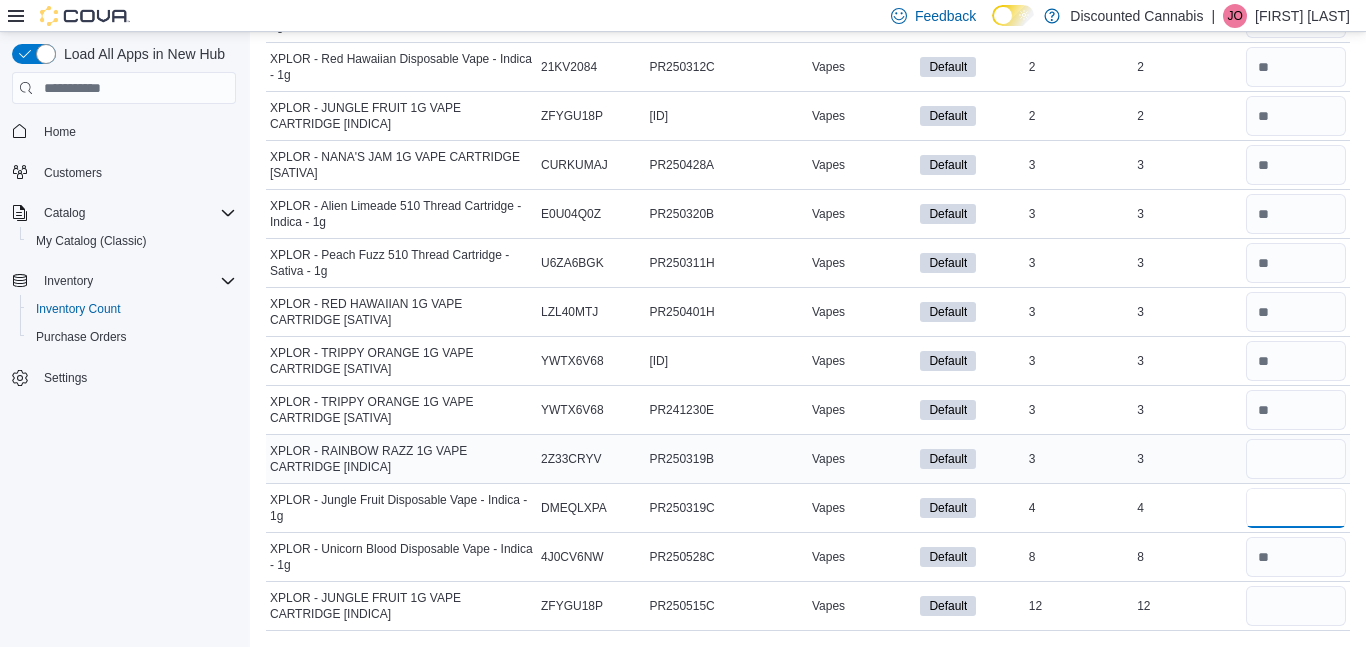 type 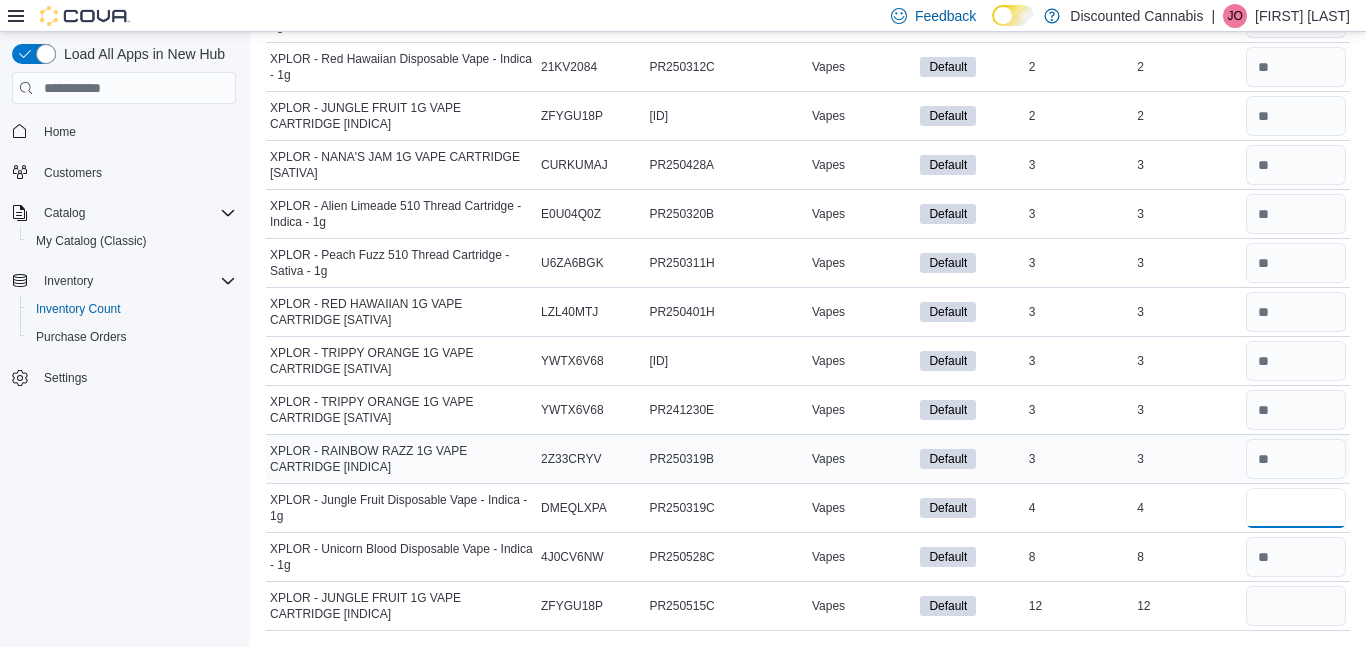 type on "*" 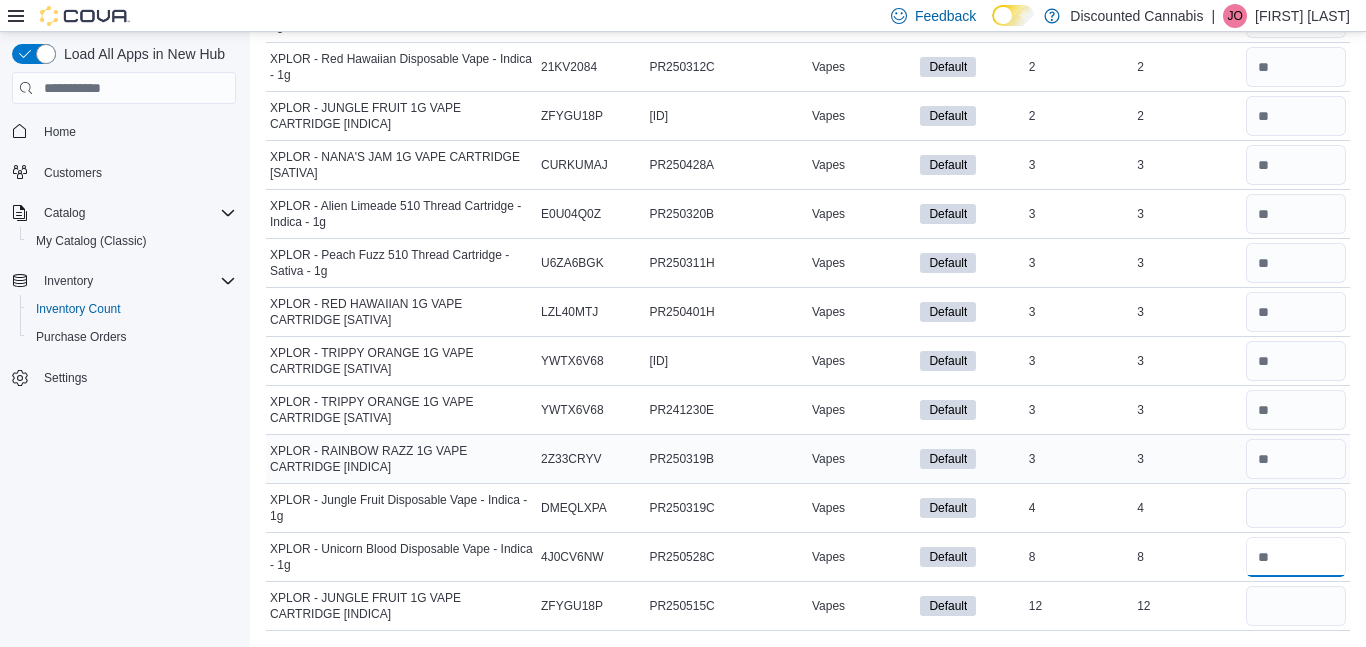 type 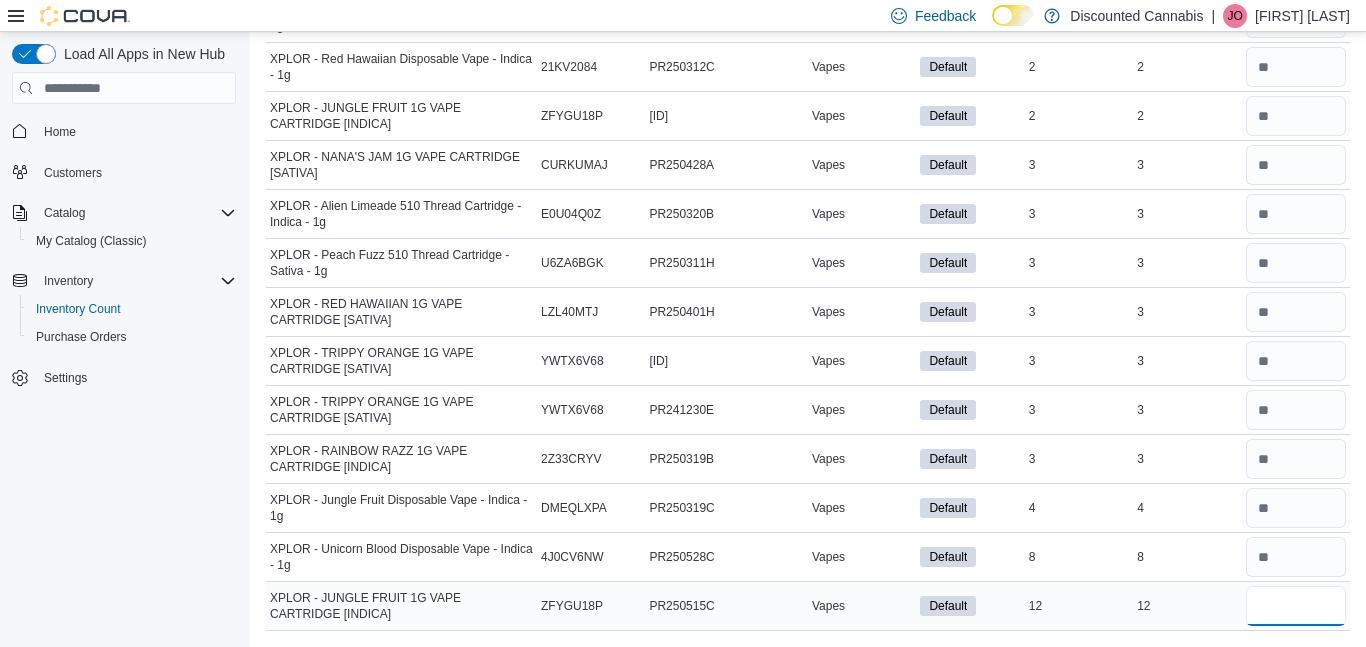 click at bounding box center (1296, 606) 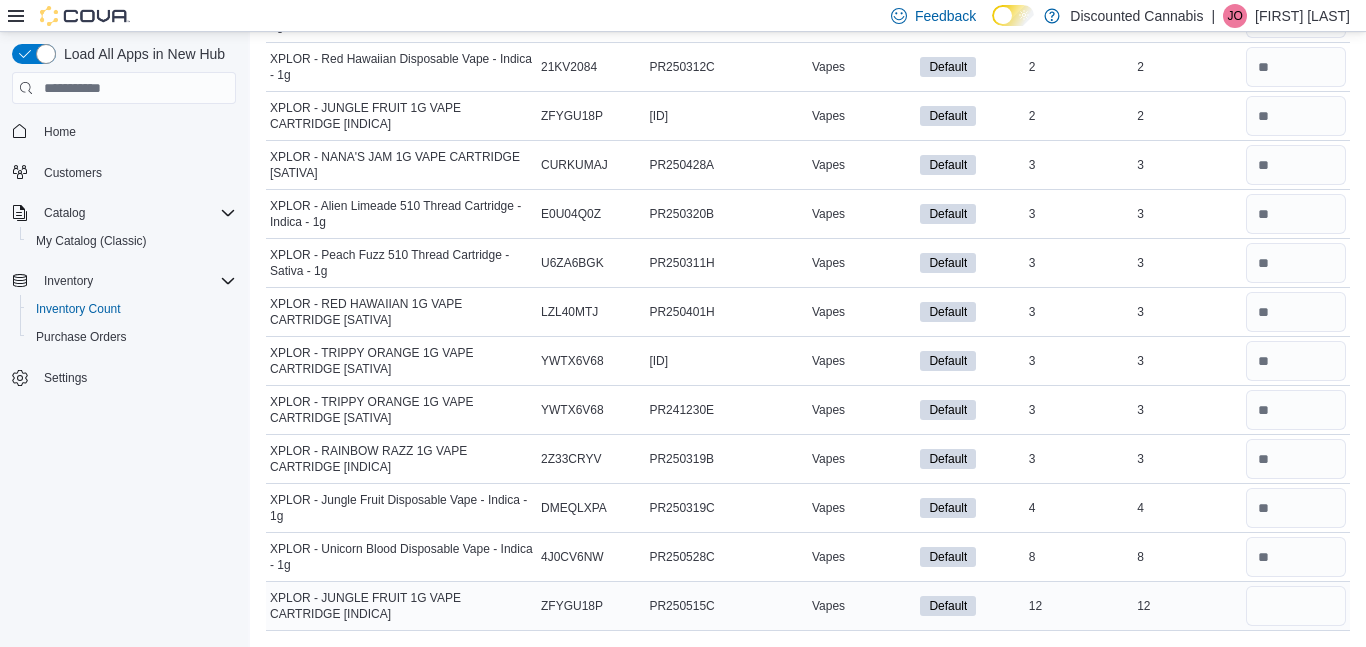 type 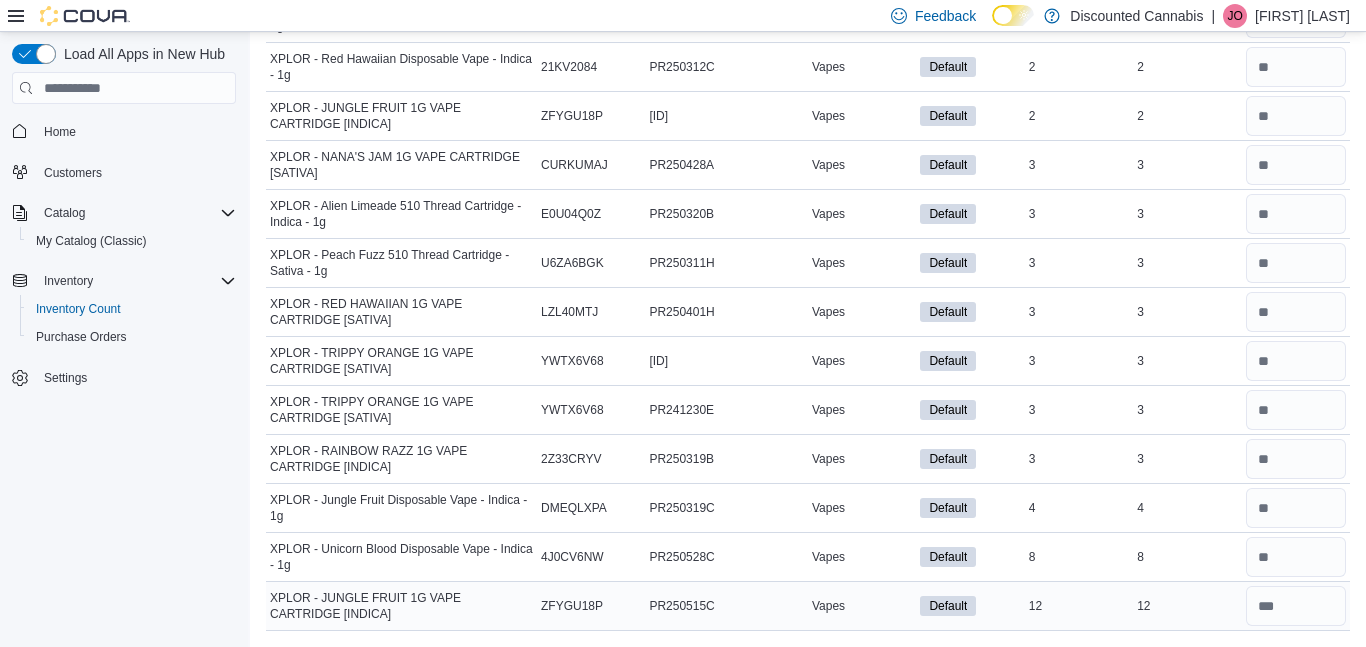 scroll, scrollTop: 0, scrollLeft: 0, axis: both 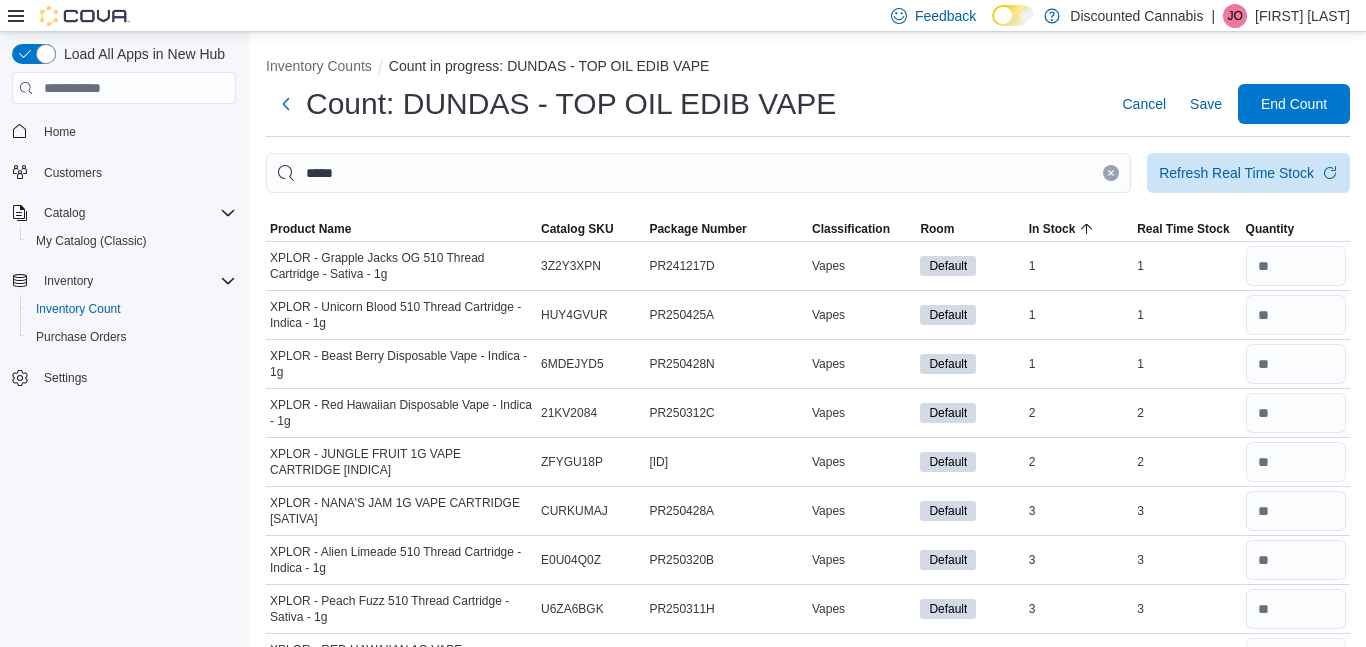 click 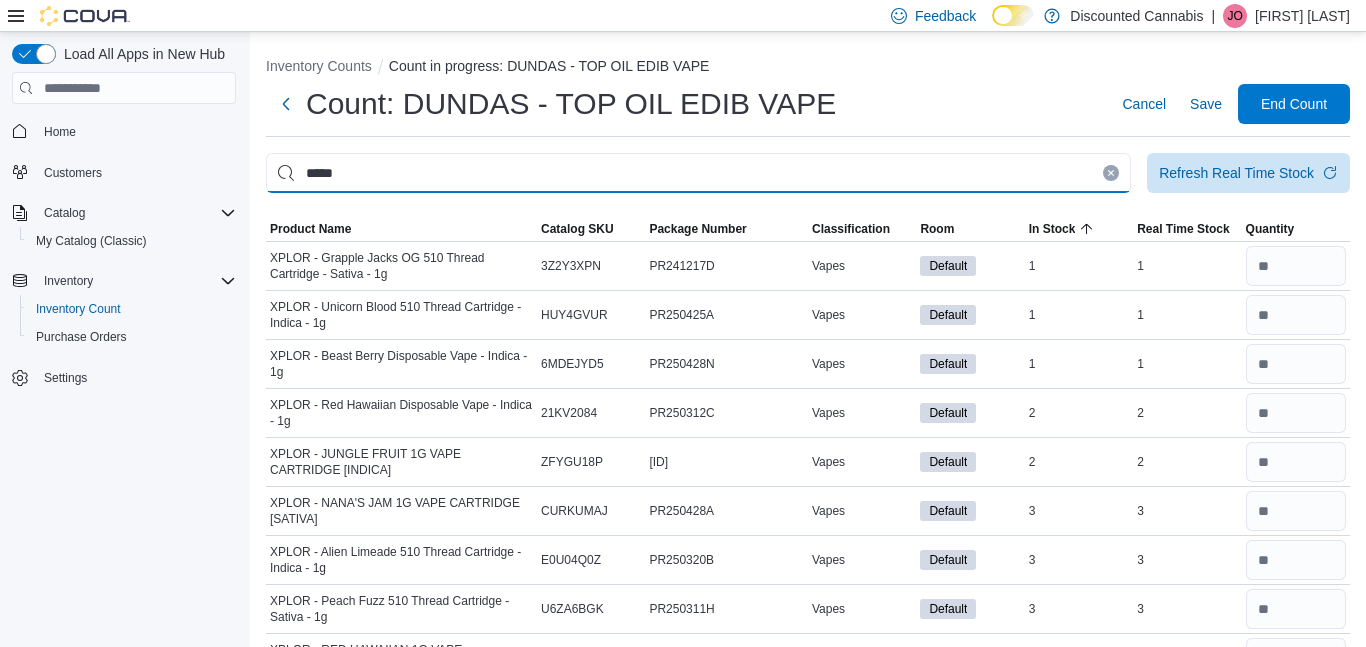type 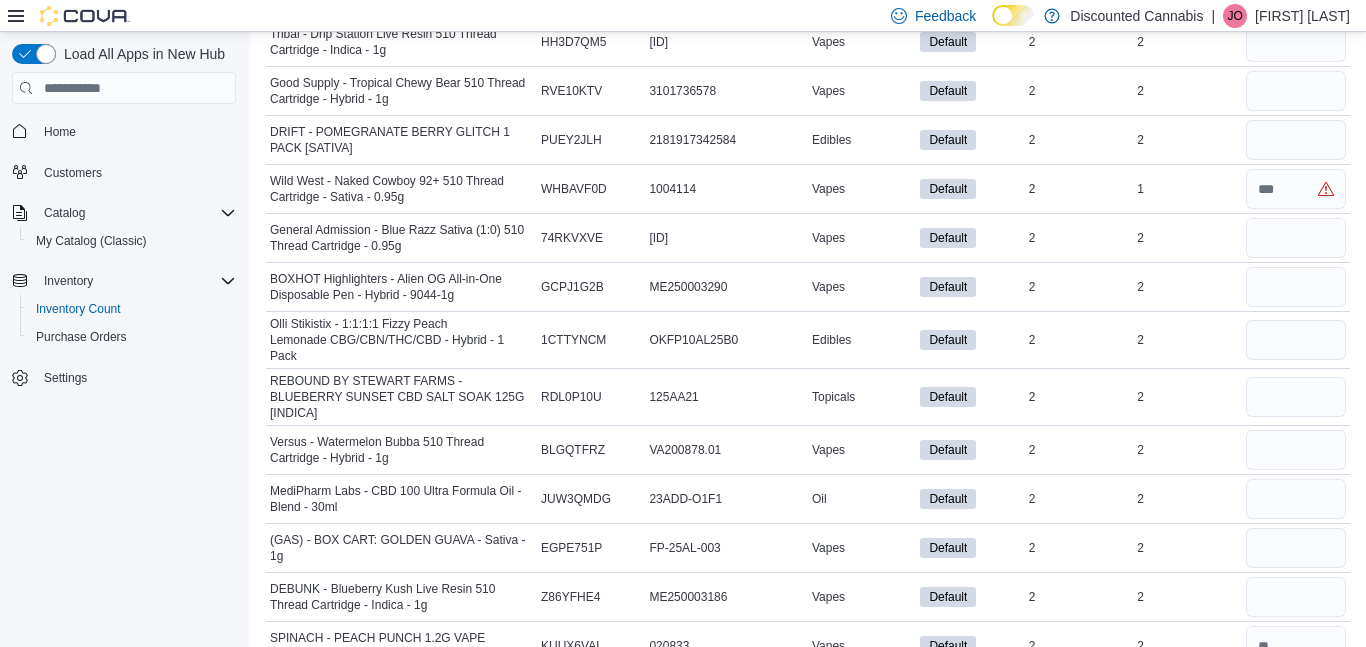 scroll, scrollTop: 2491, scrollLeft: 0, axis: vertical 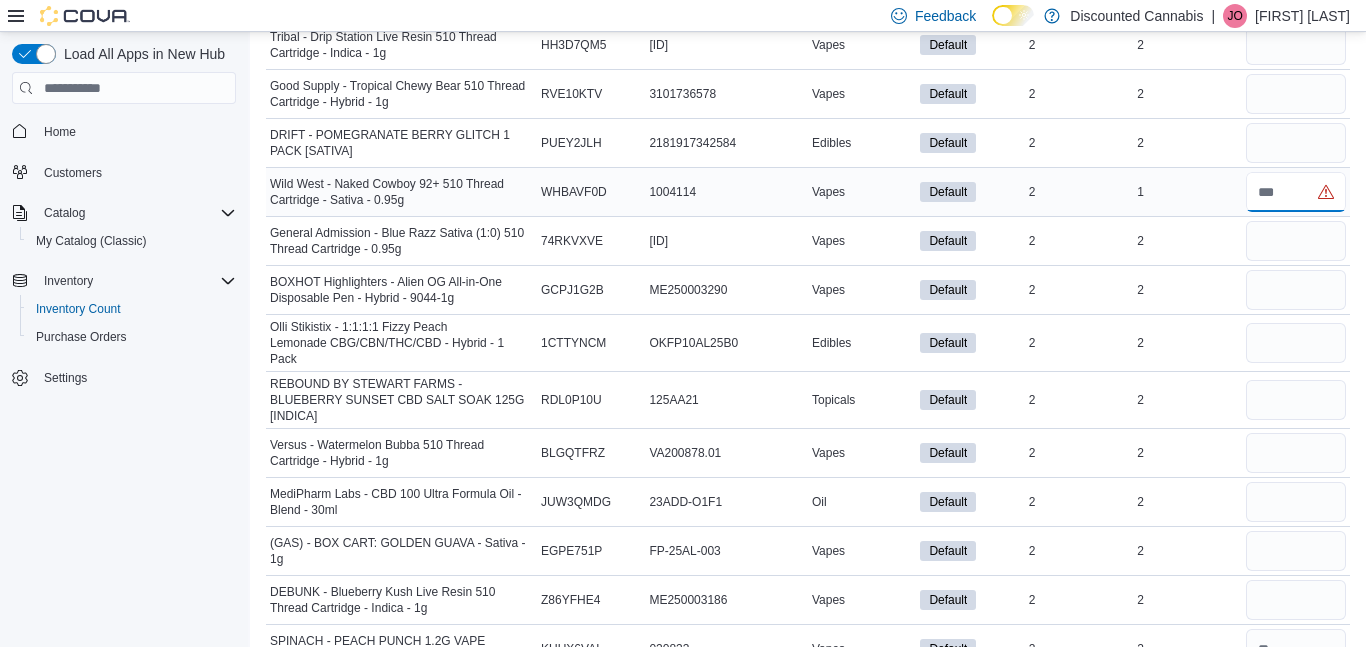 click at bounding box center [1296, 192] 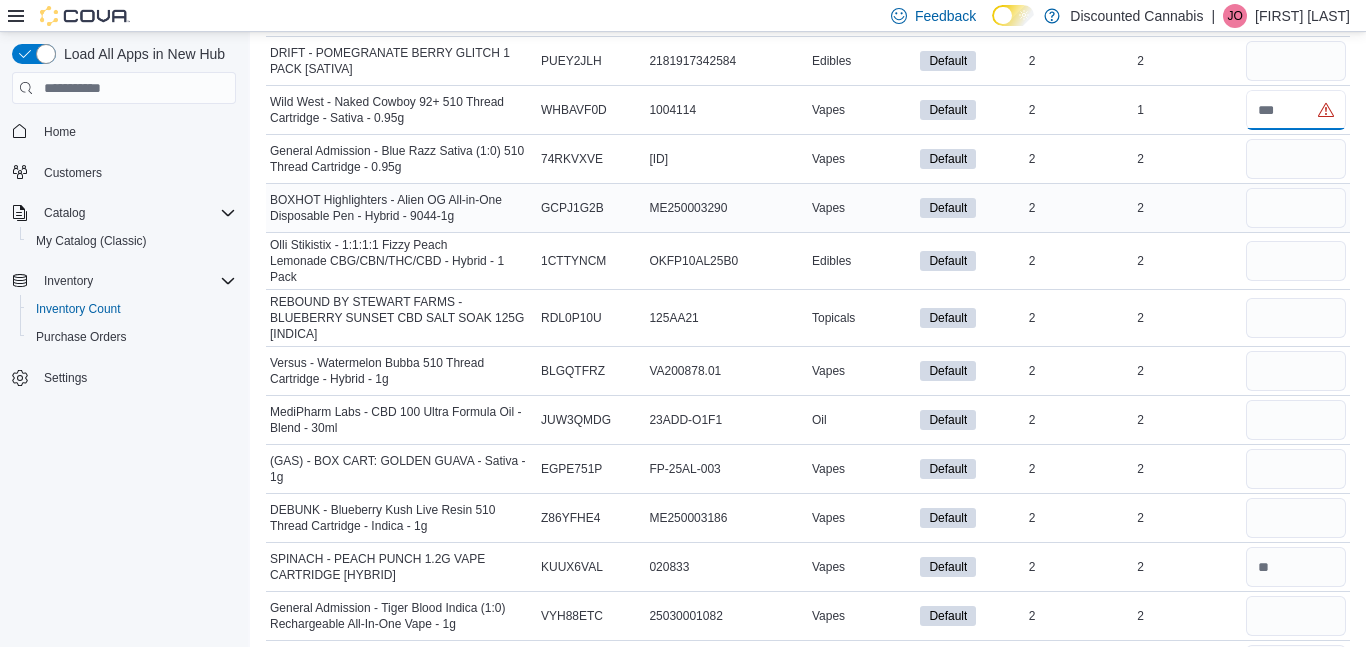scroll, scrollTop: 2576, scrollLeft: 0, axis: vertical 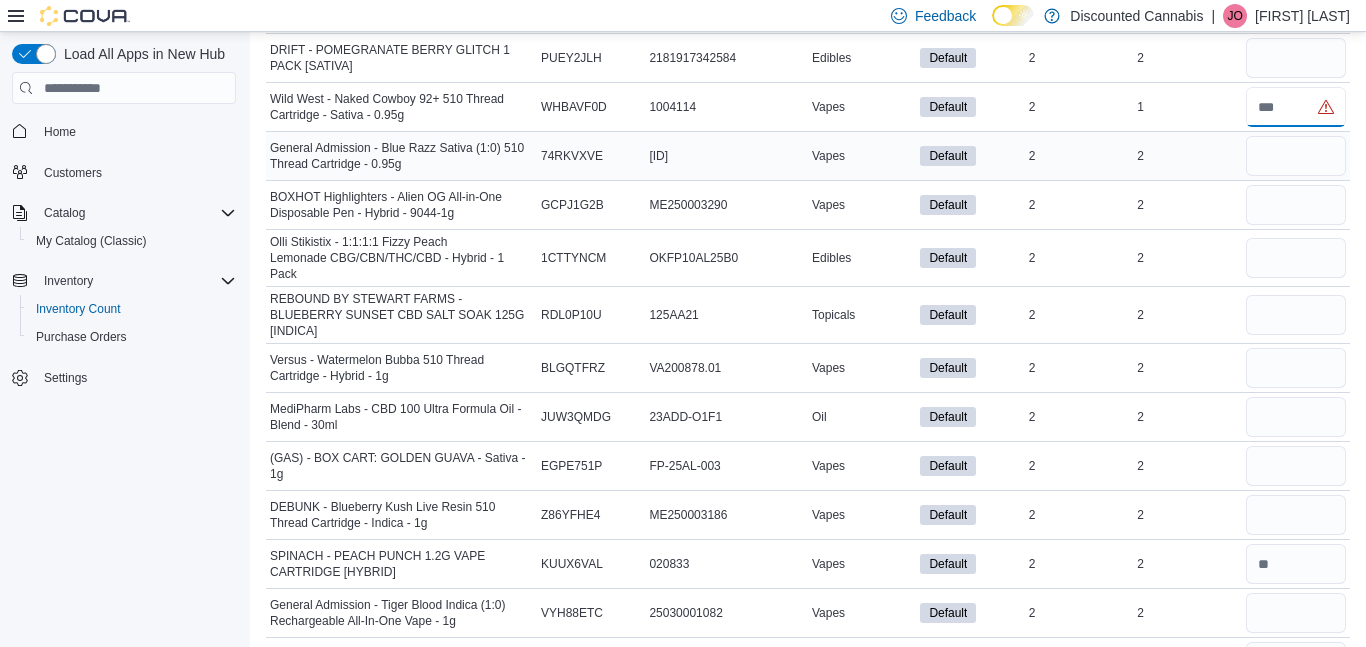type on "*" 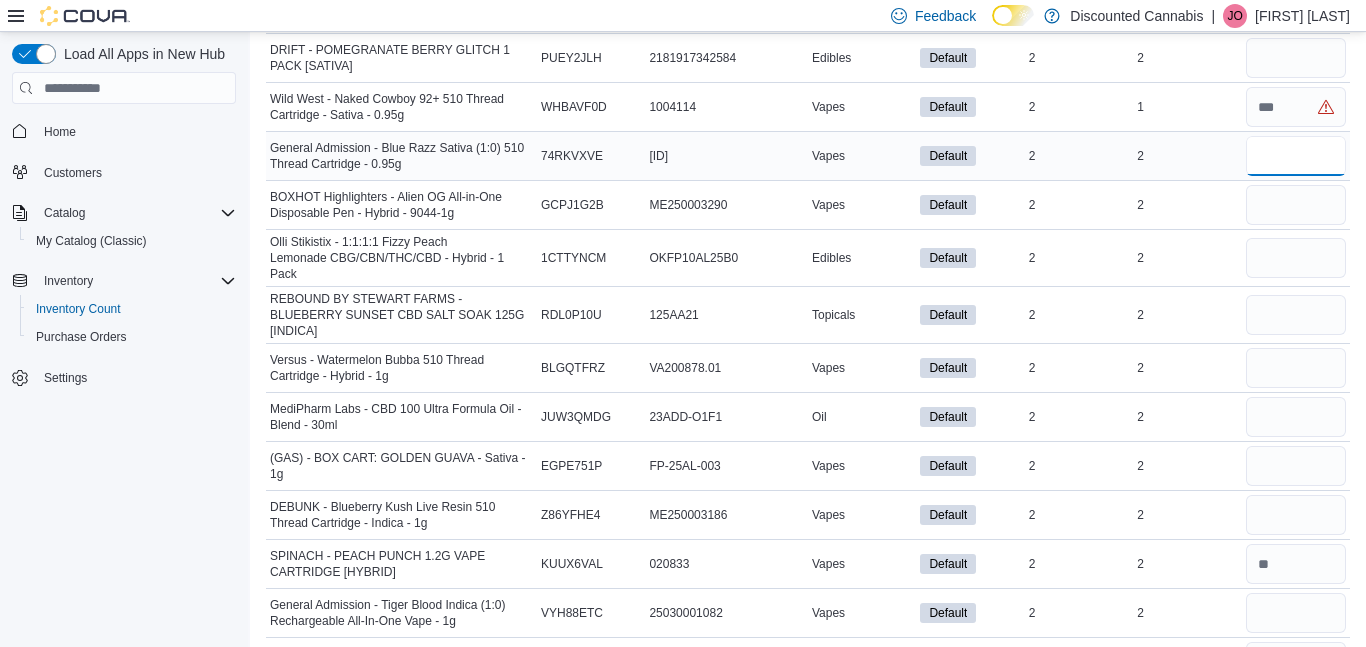 click at bounding box center (1296, 156) 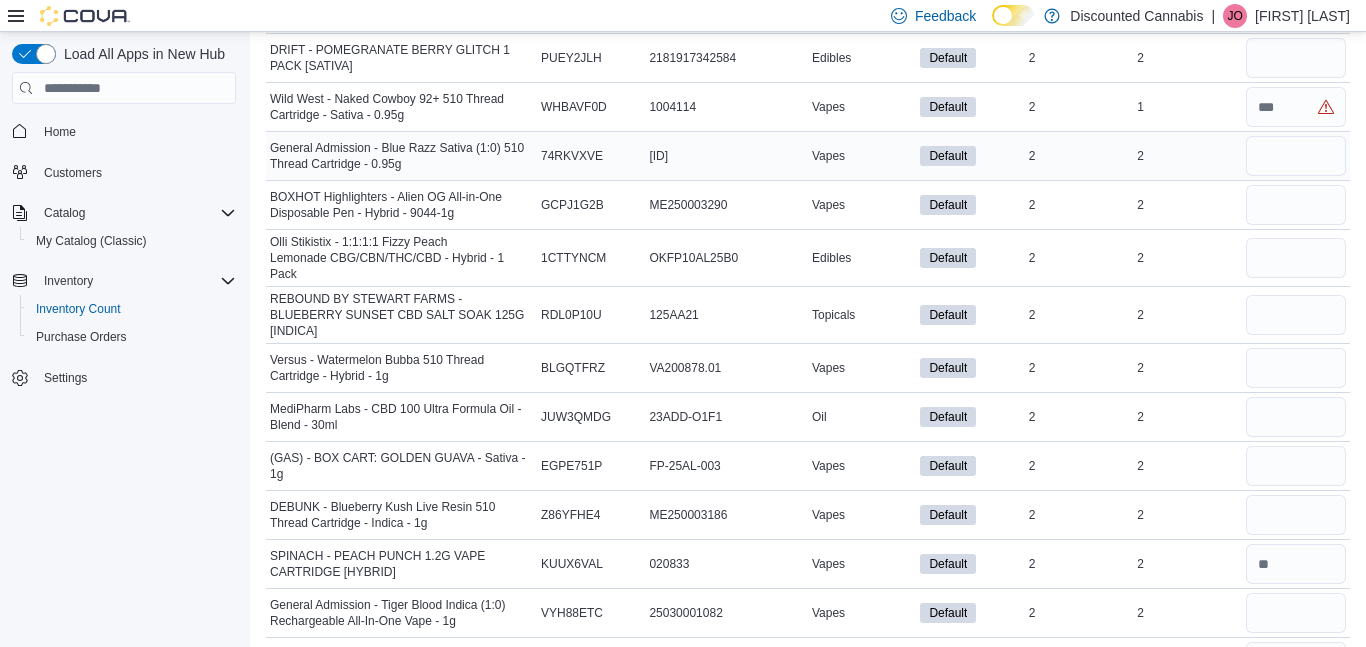 type 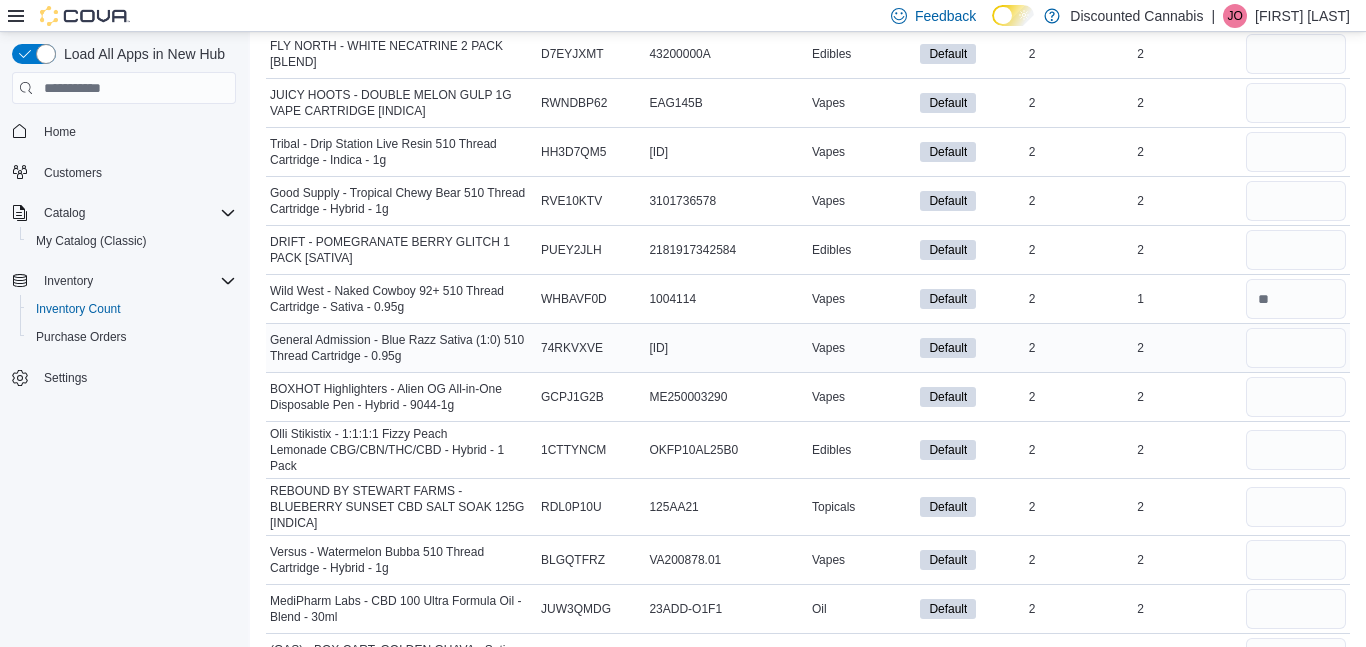 scroll, scrollTop: 2382, scrollLeft: 0, axis: vertical 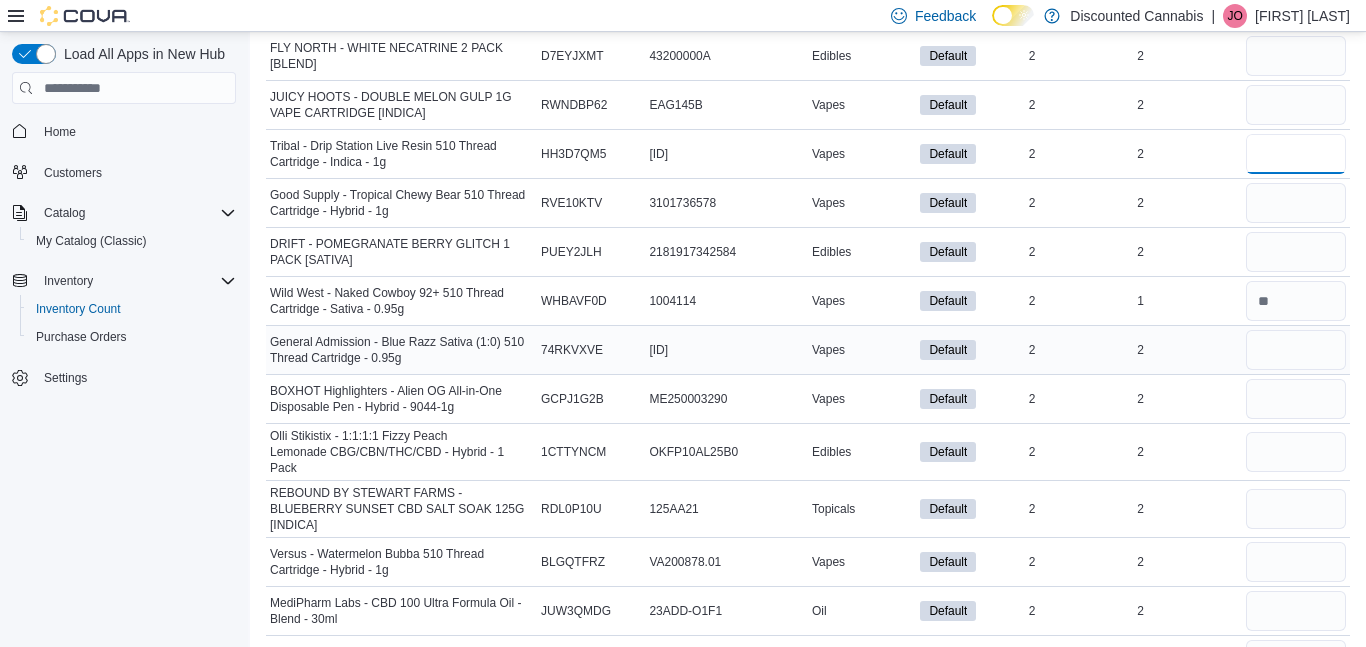 click at bounding box center [1296, 154] 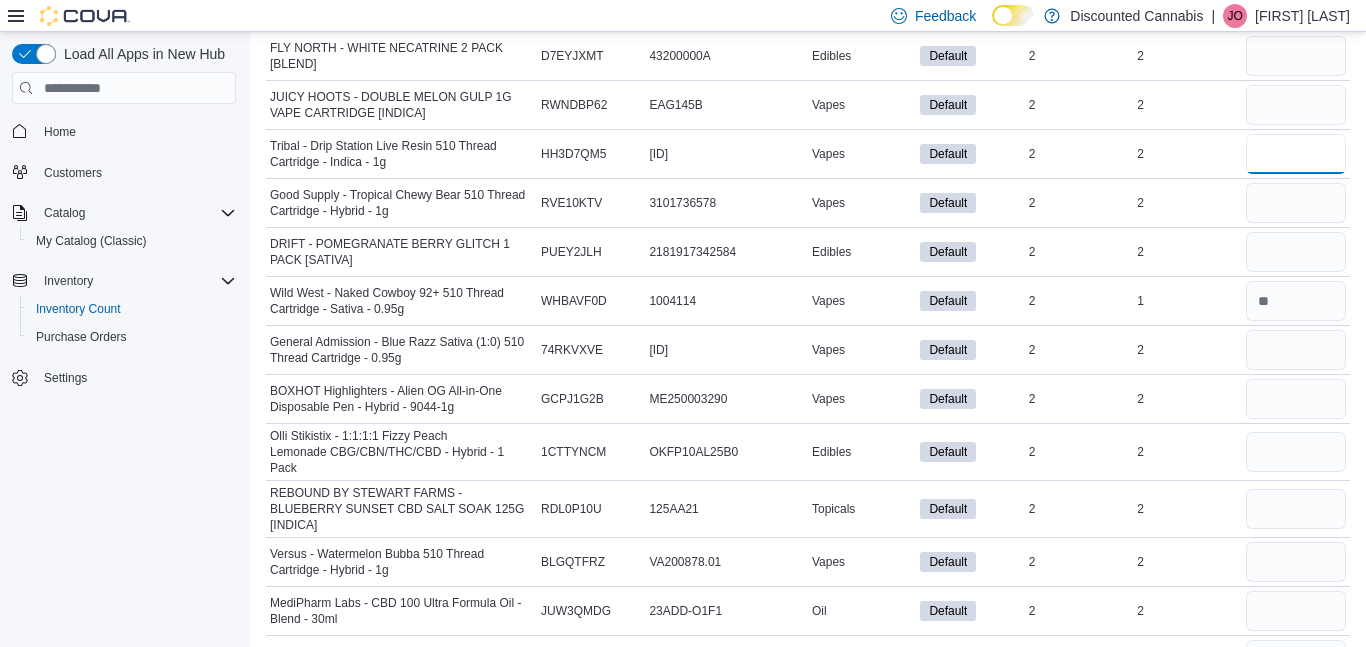type on "*" 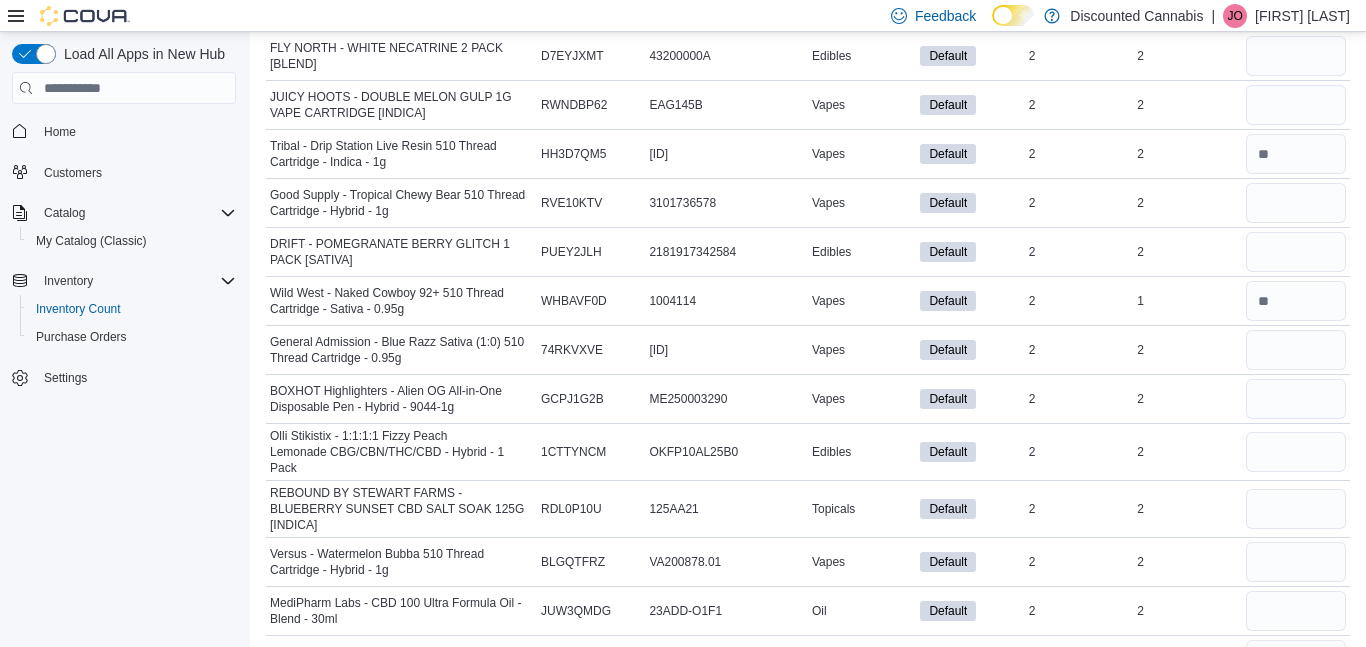 type 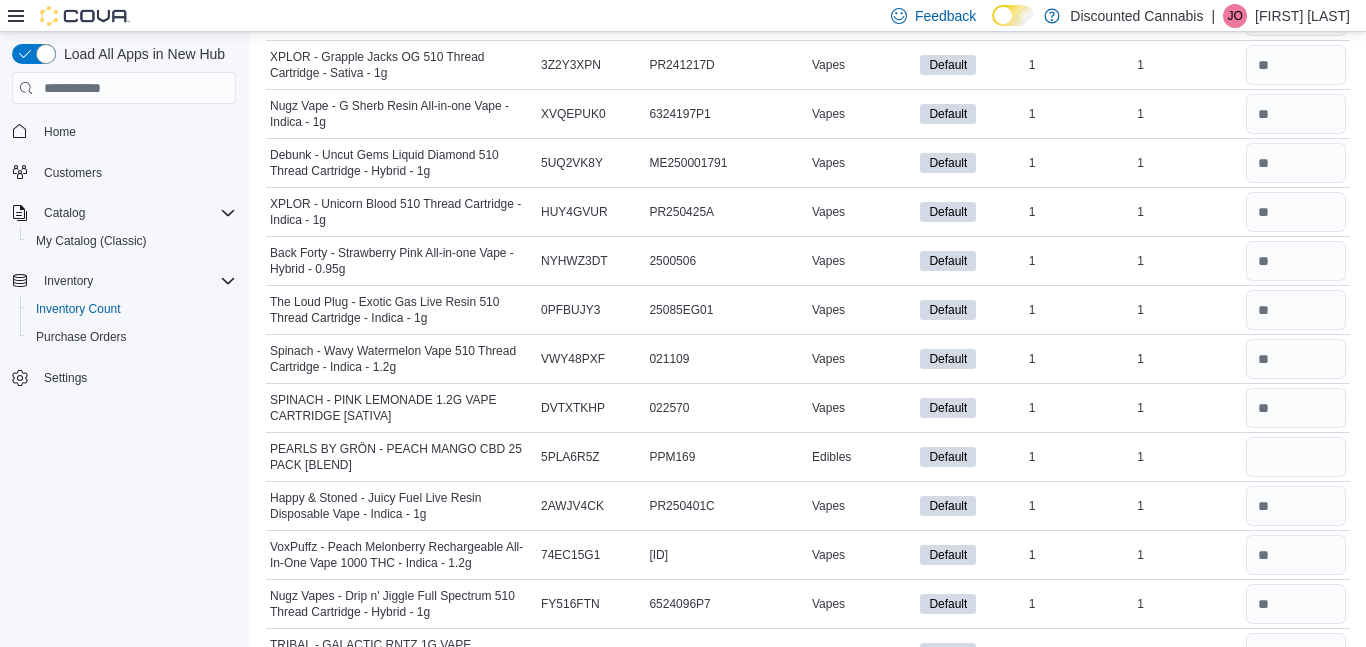 scroll, scrollTop: 0, scrollLeft: 0, axis: both 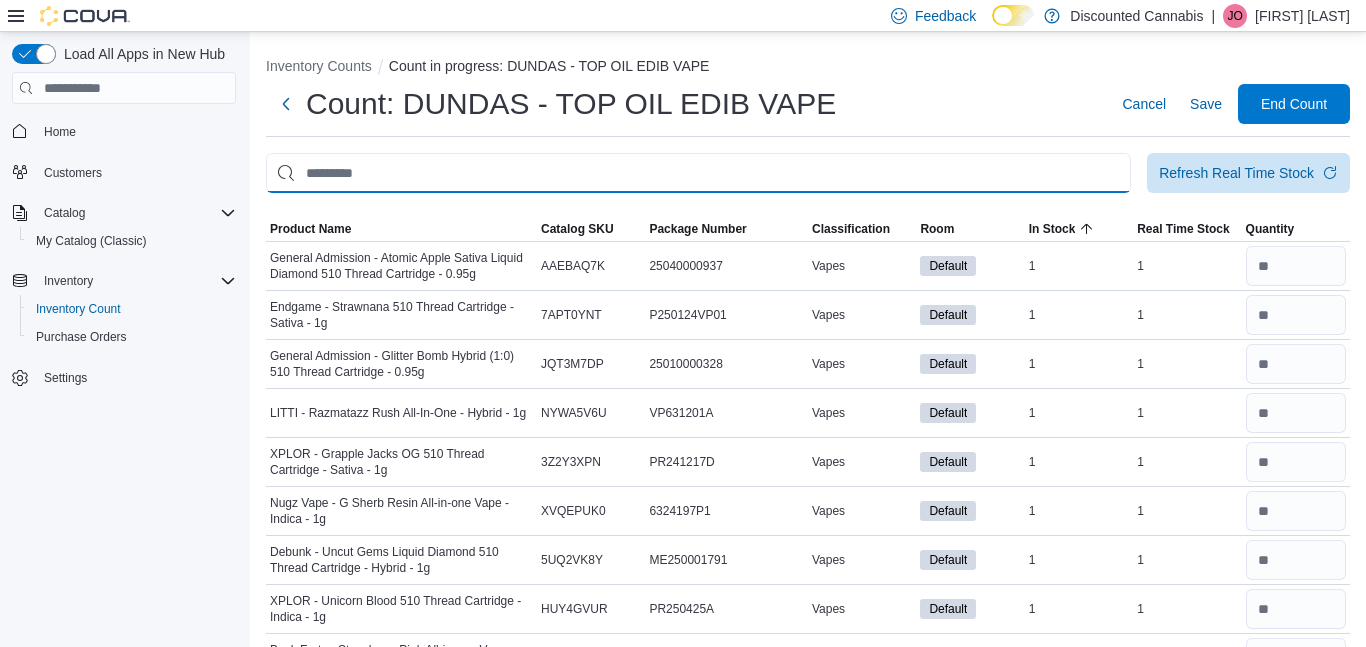 click at bounding box center [698, 173] 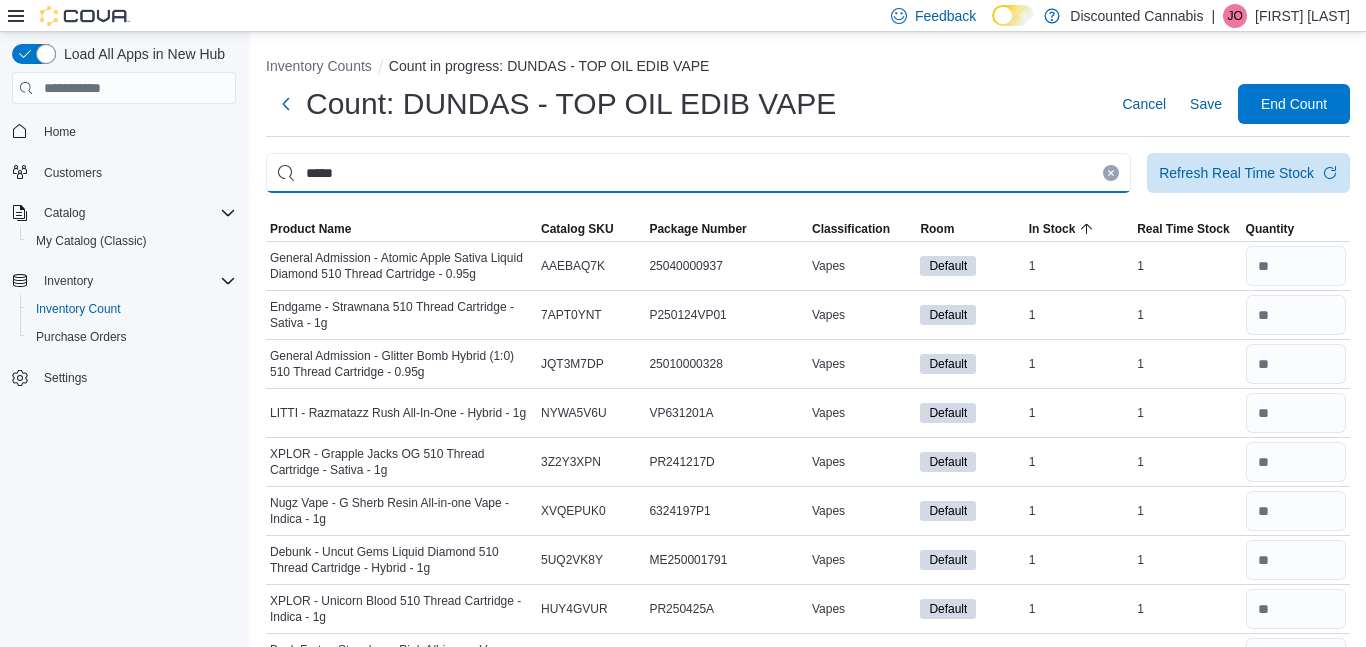 type on "*****" 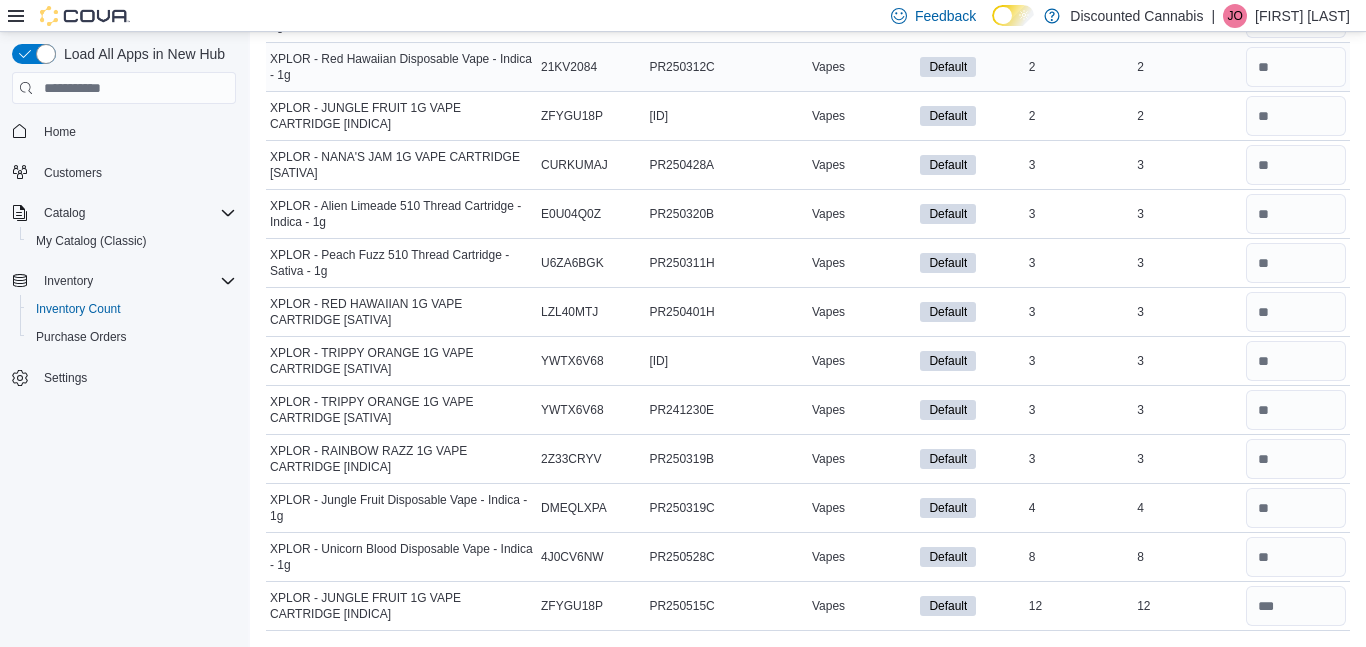 scroll, scrollTop: 0, scrollLeft: 0, axis: both 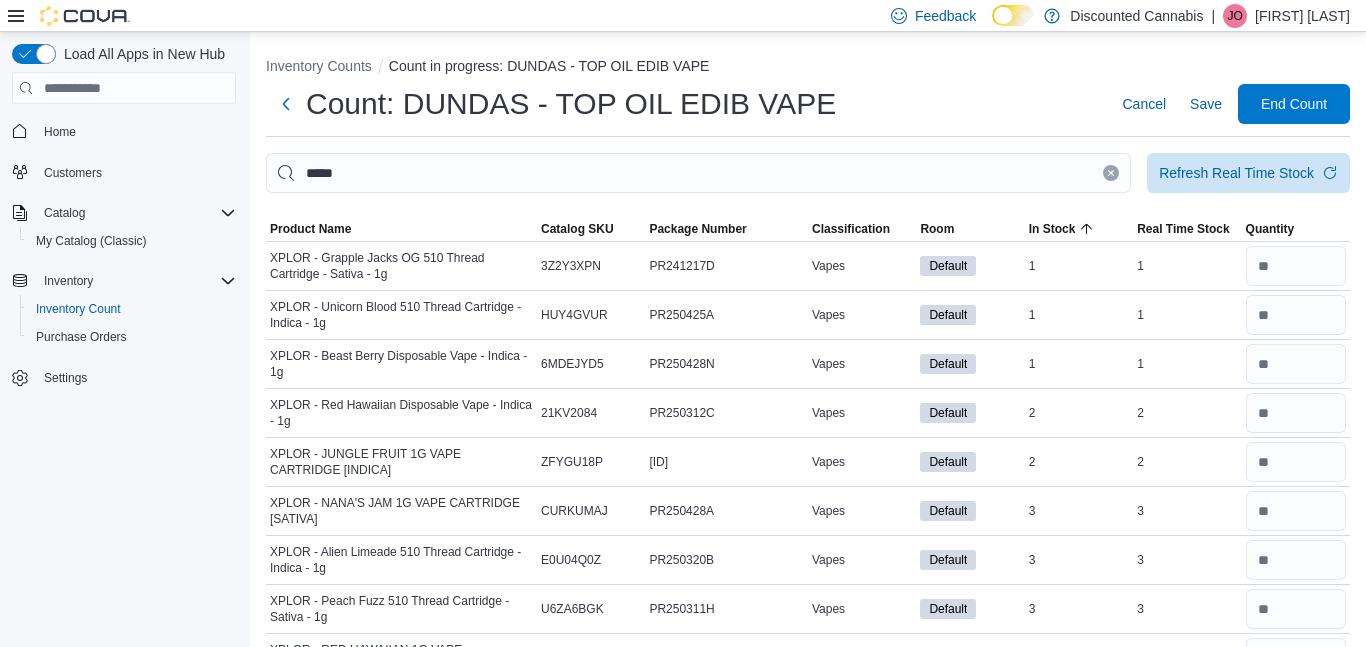 click 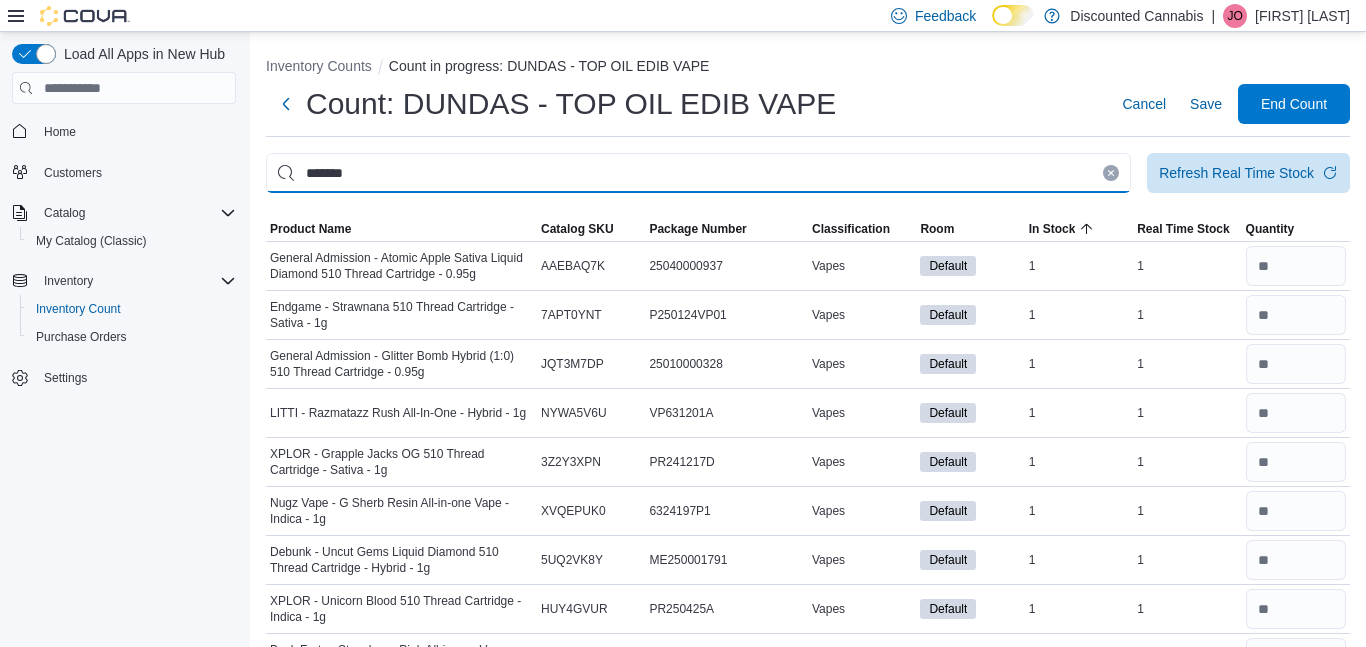type on "*******" 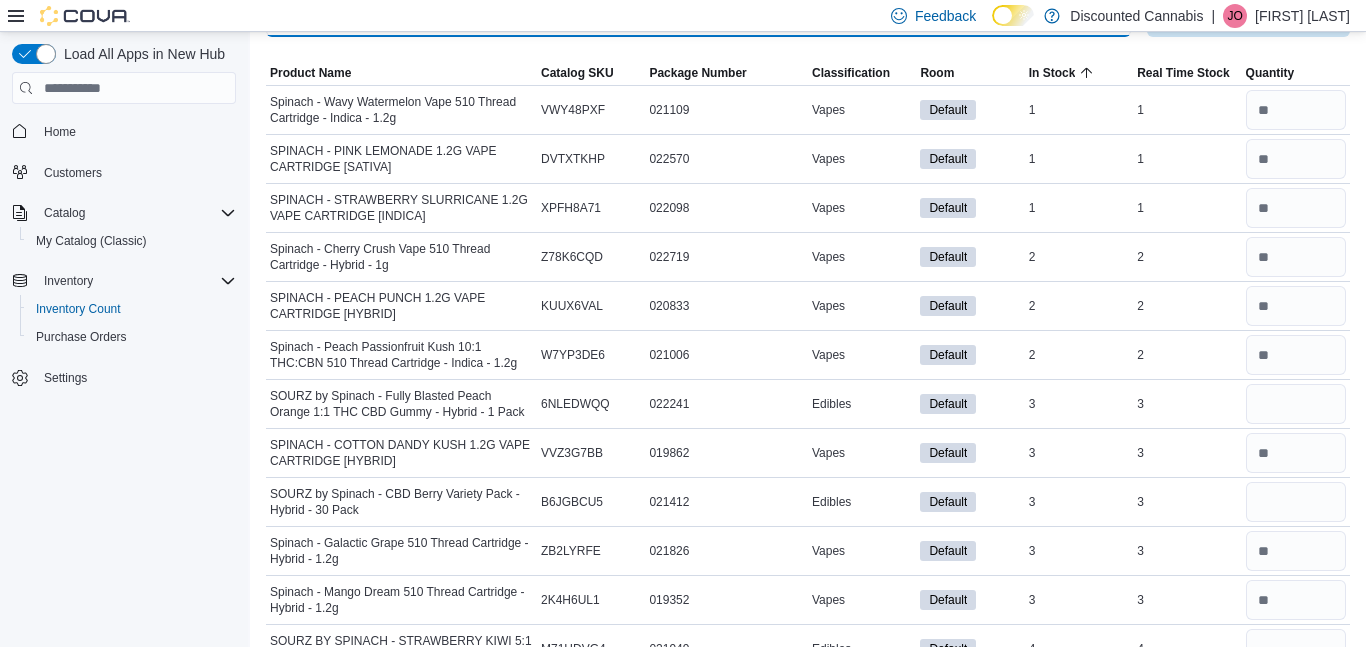 scroll, scrollTop: 45, scrollLeft: 0, axis: vertical 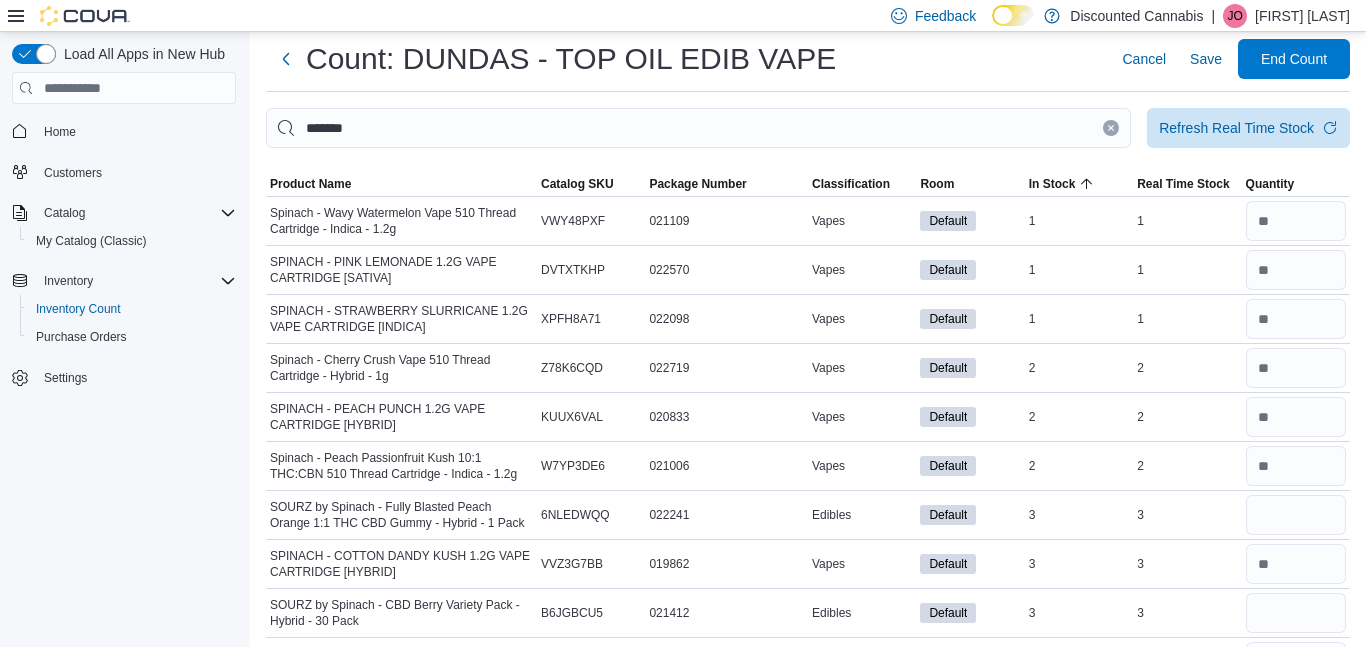 click 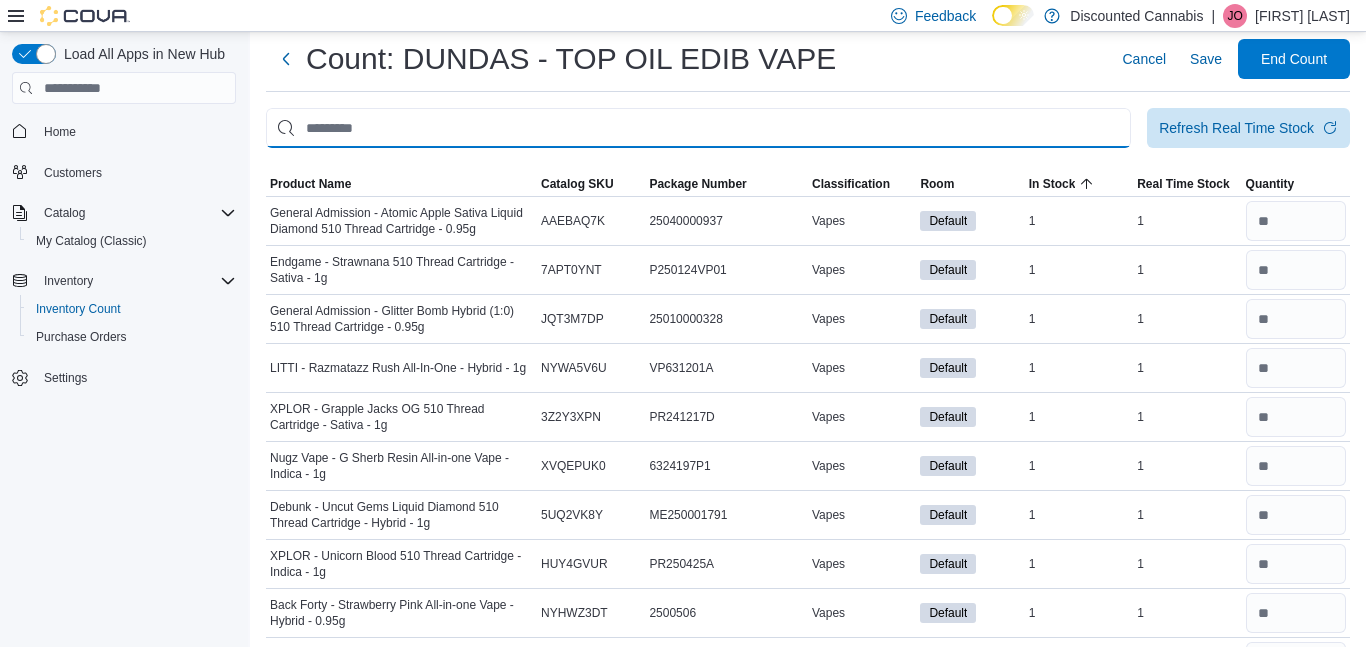 click at bounding box center [698, 128] 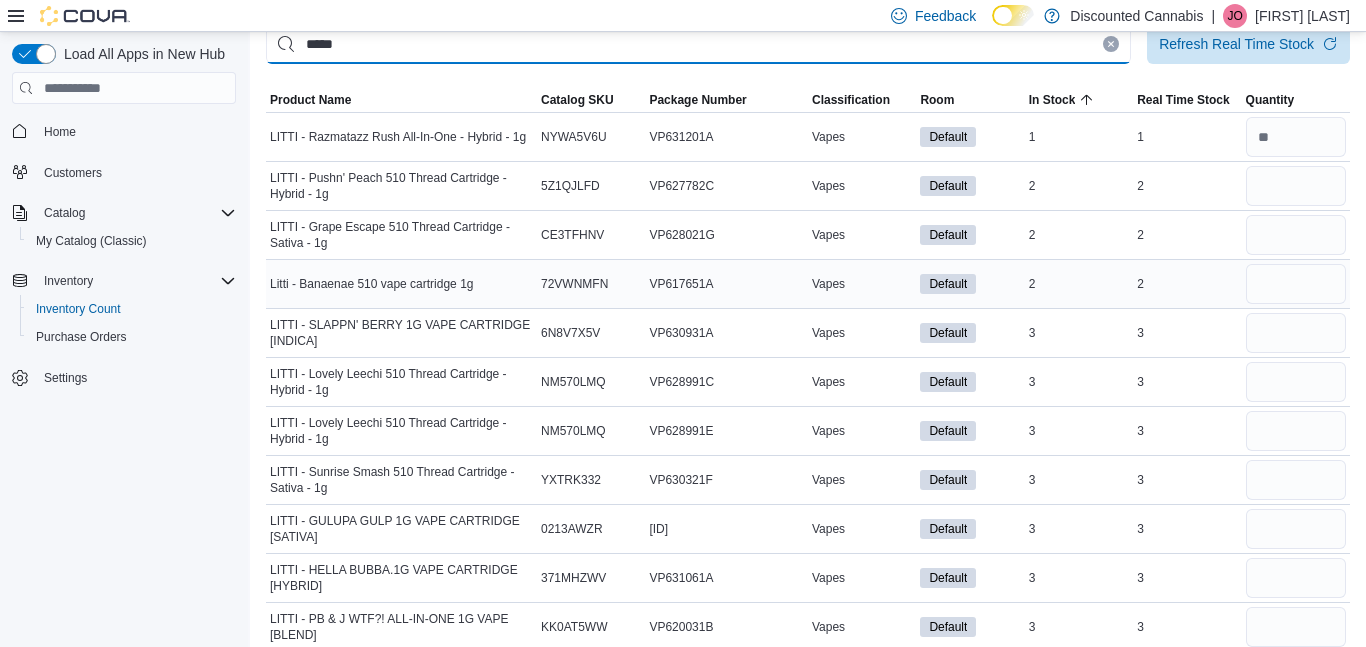 scroll, scrollTop: 117, scrollLeft: 0, axis: vertical 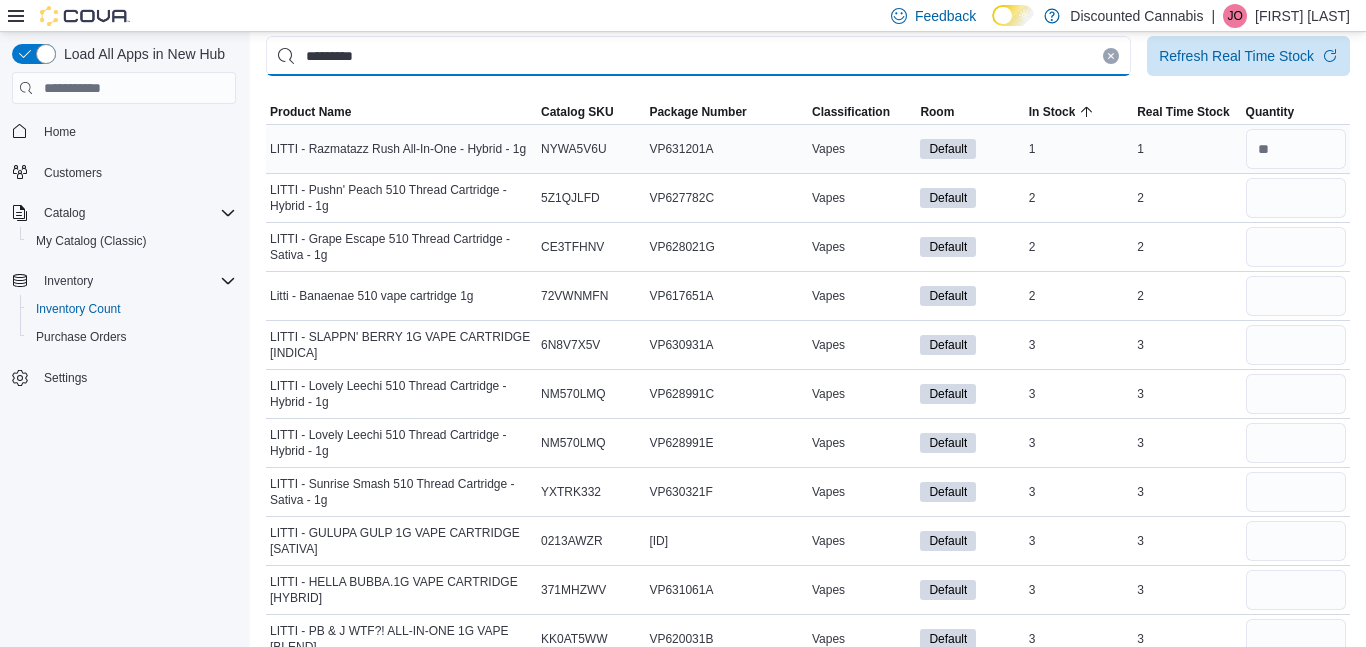 type on "*********" 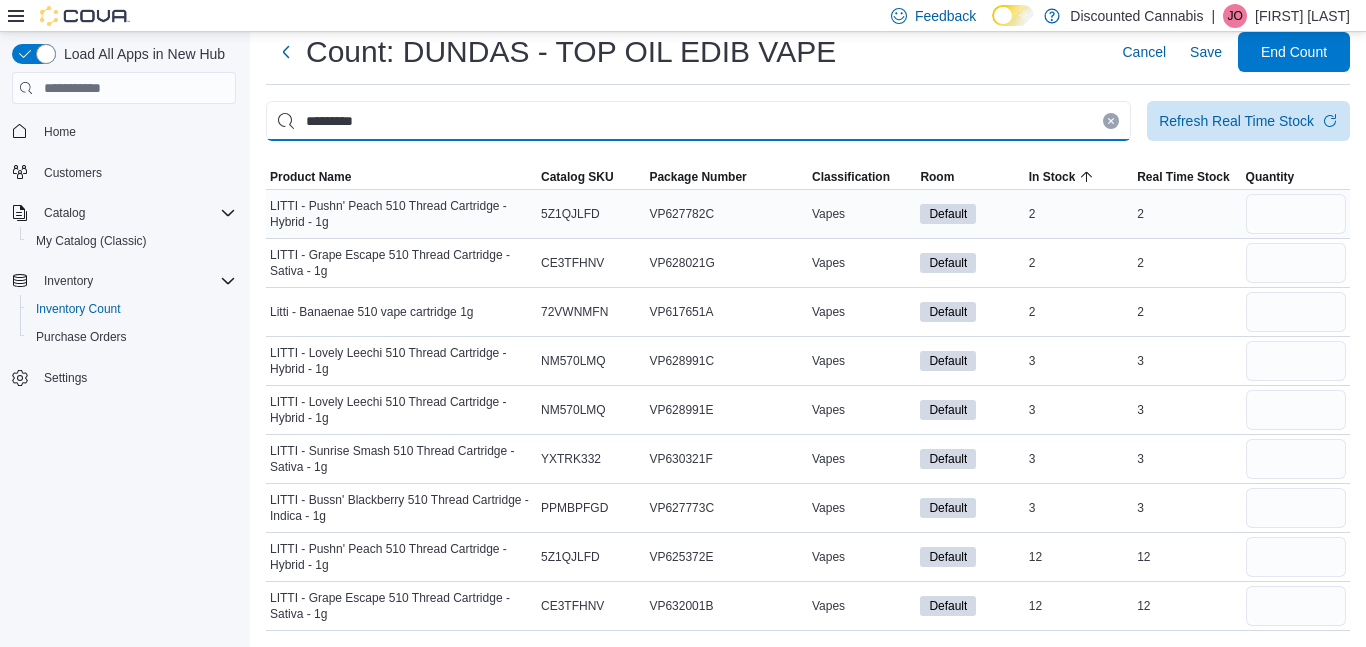 scroll, scrollTop: 52, scrollLeft: 0, axis: vertical 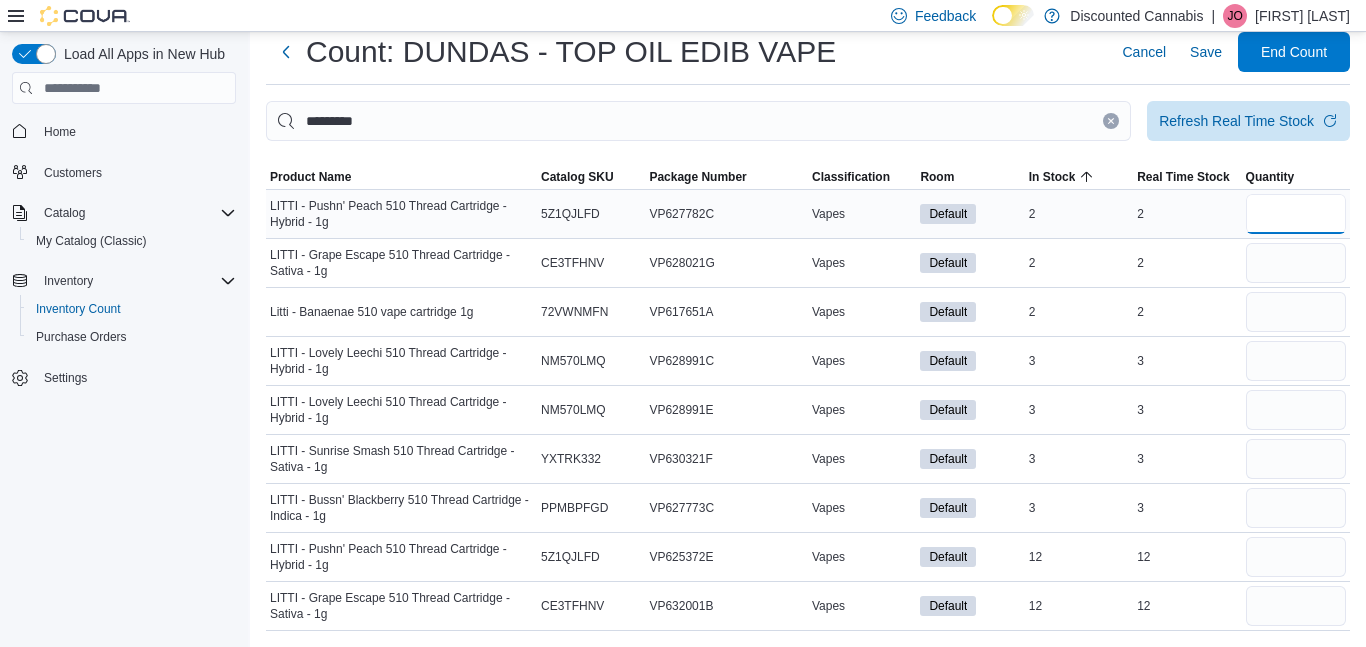 click at bounding box center [1296, 214] 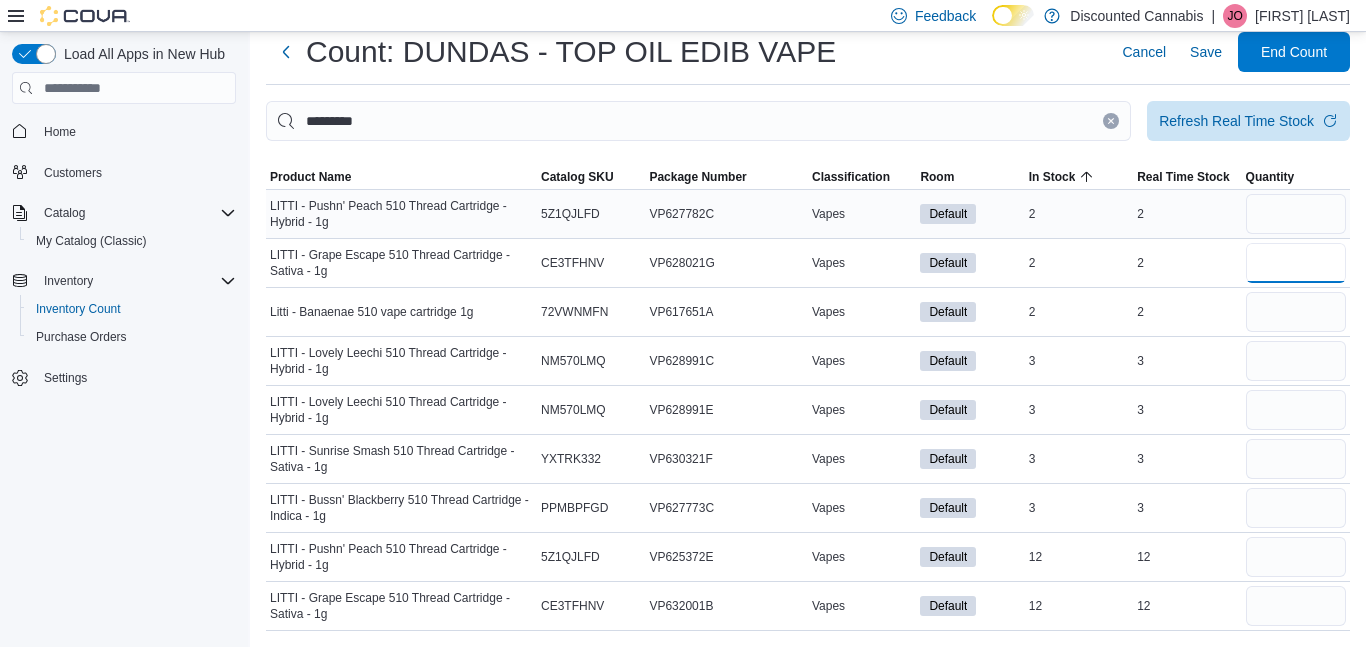 type 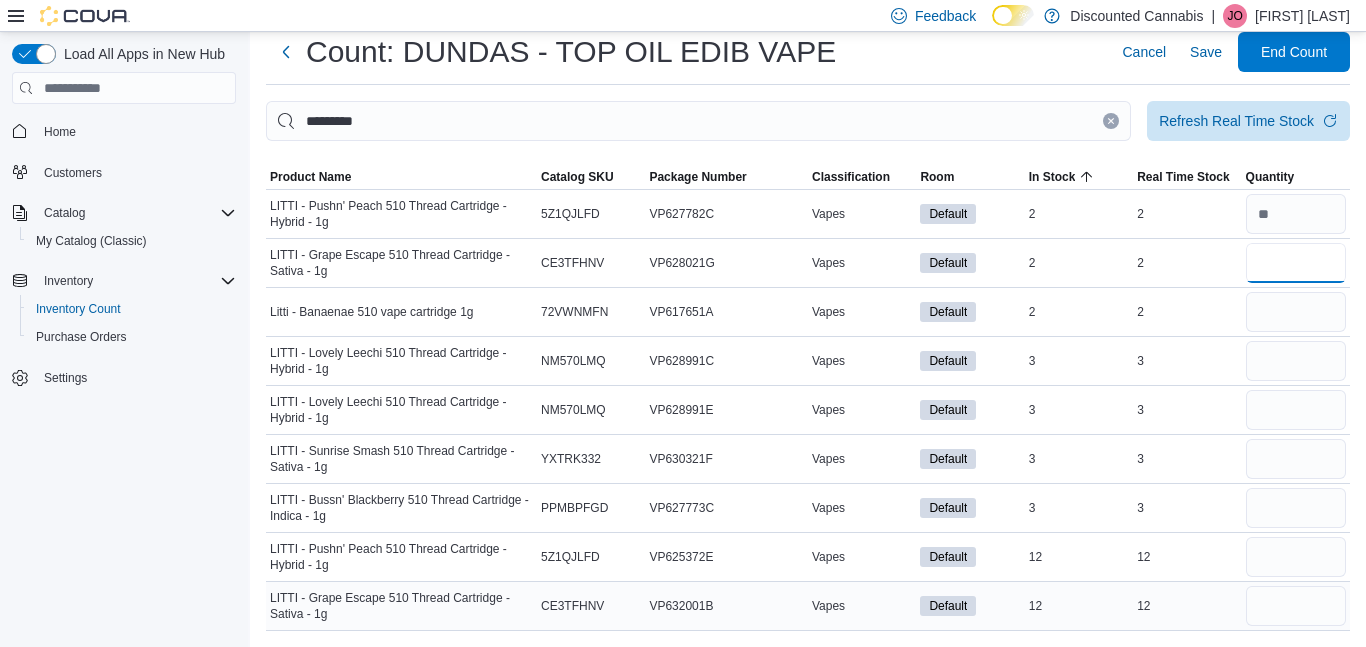 type on "*" 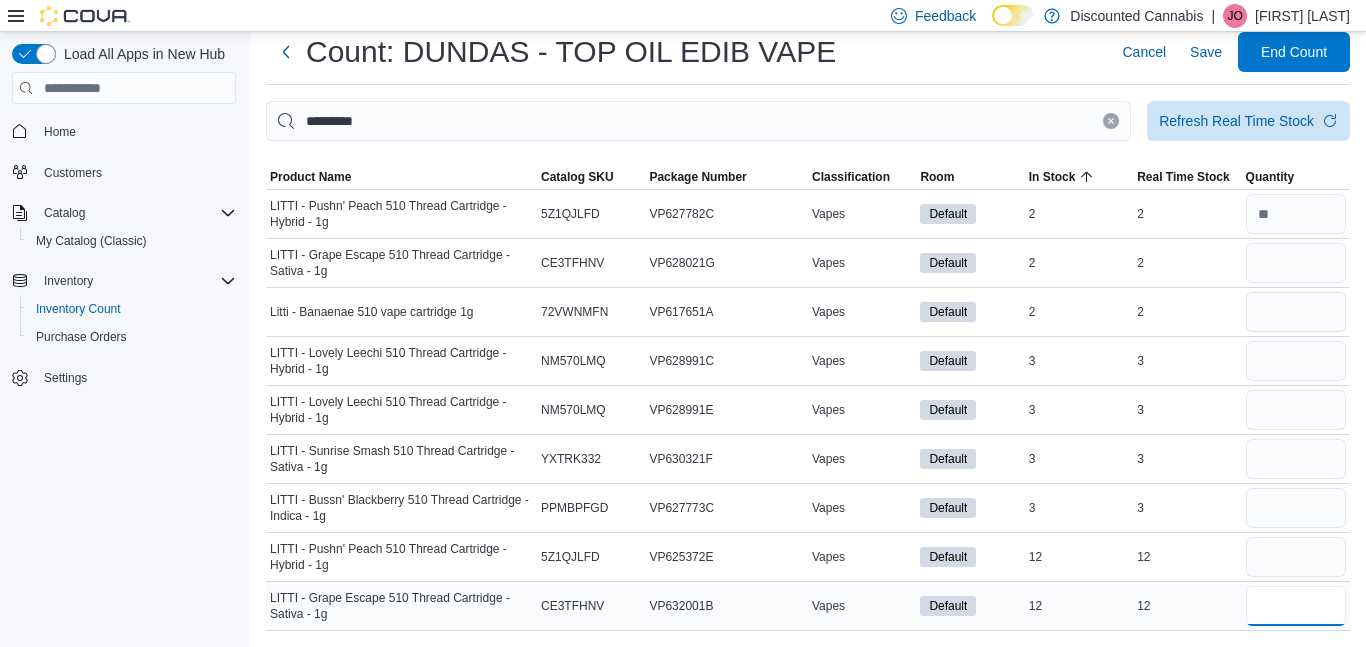 click at bounding box center [1296, 606] 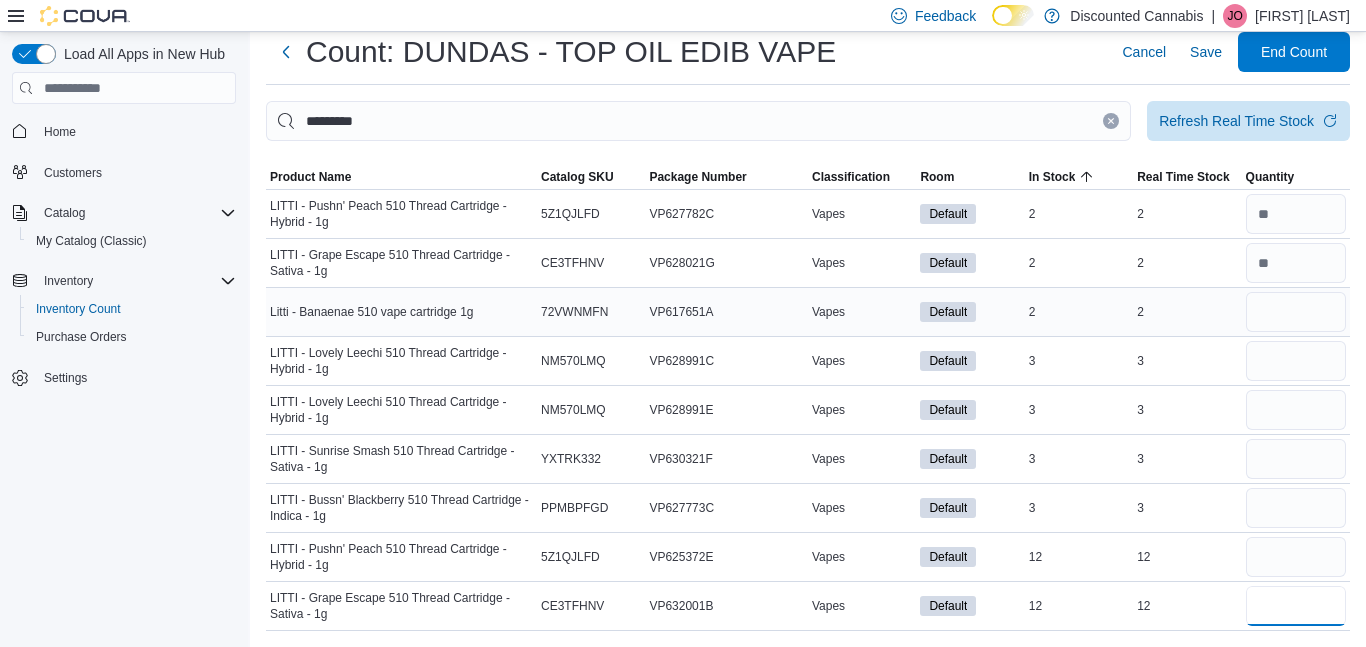 type on "**" 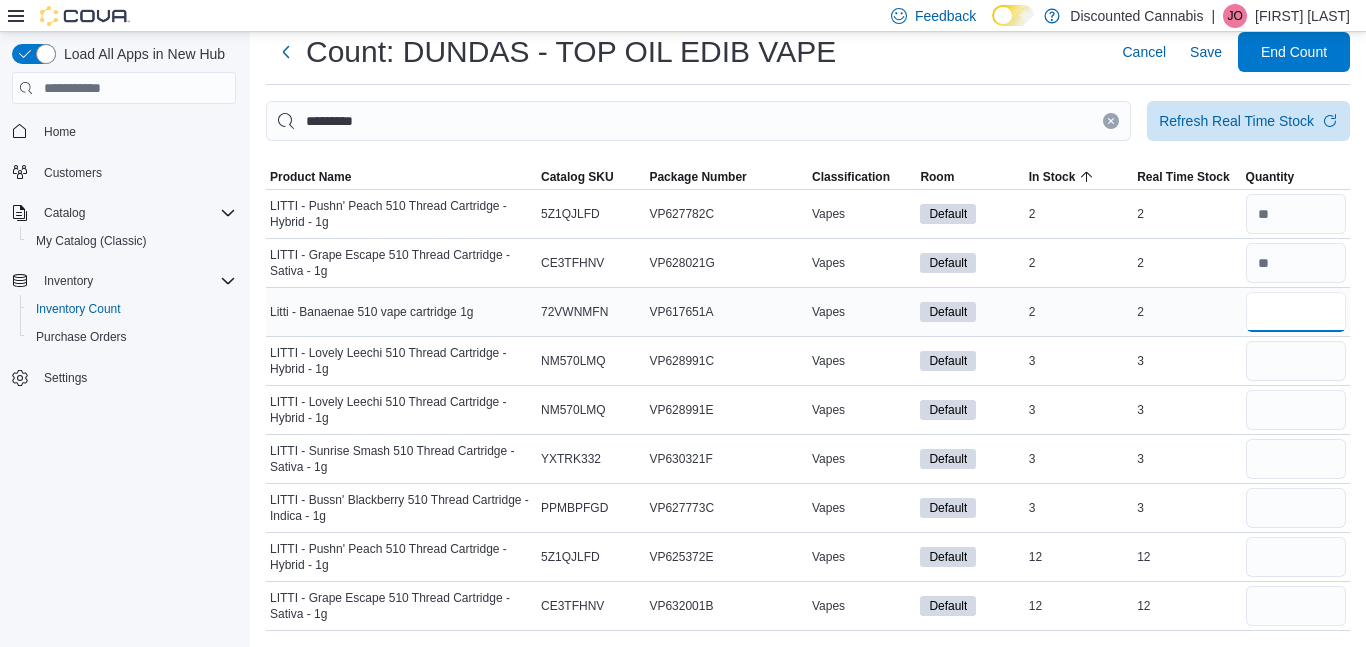 click at bounding box center [1296, 312] 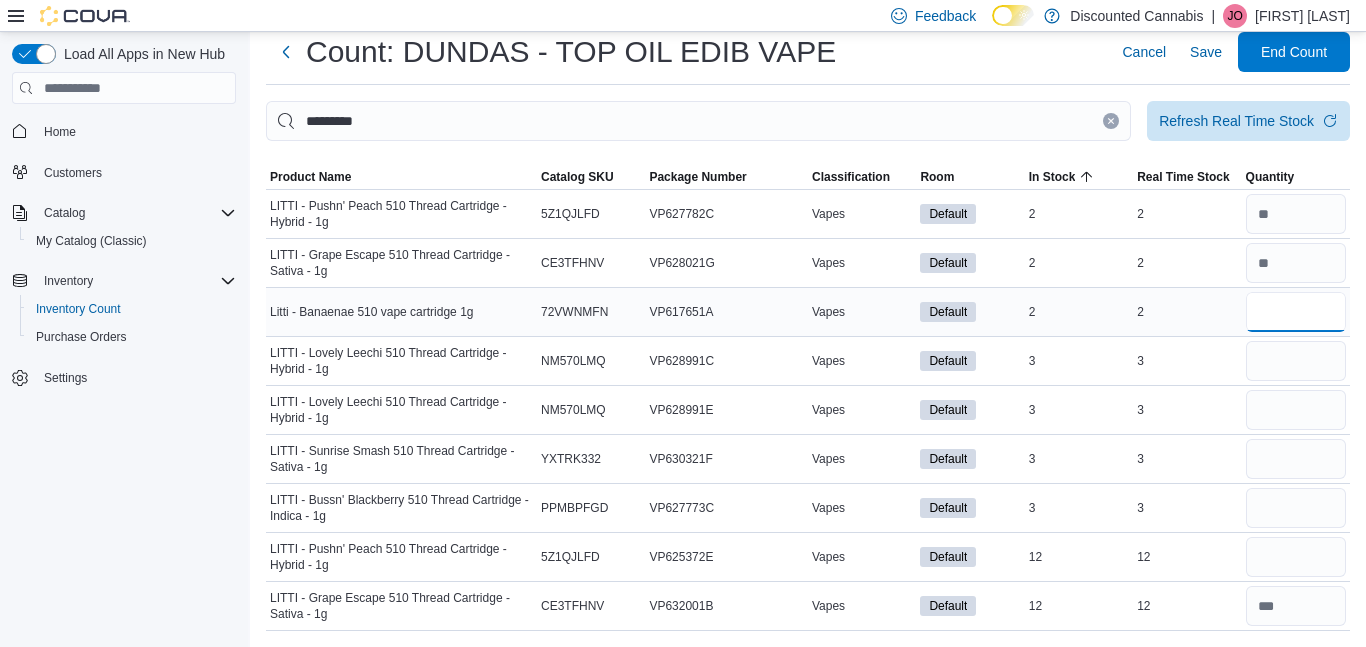 type on "*" 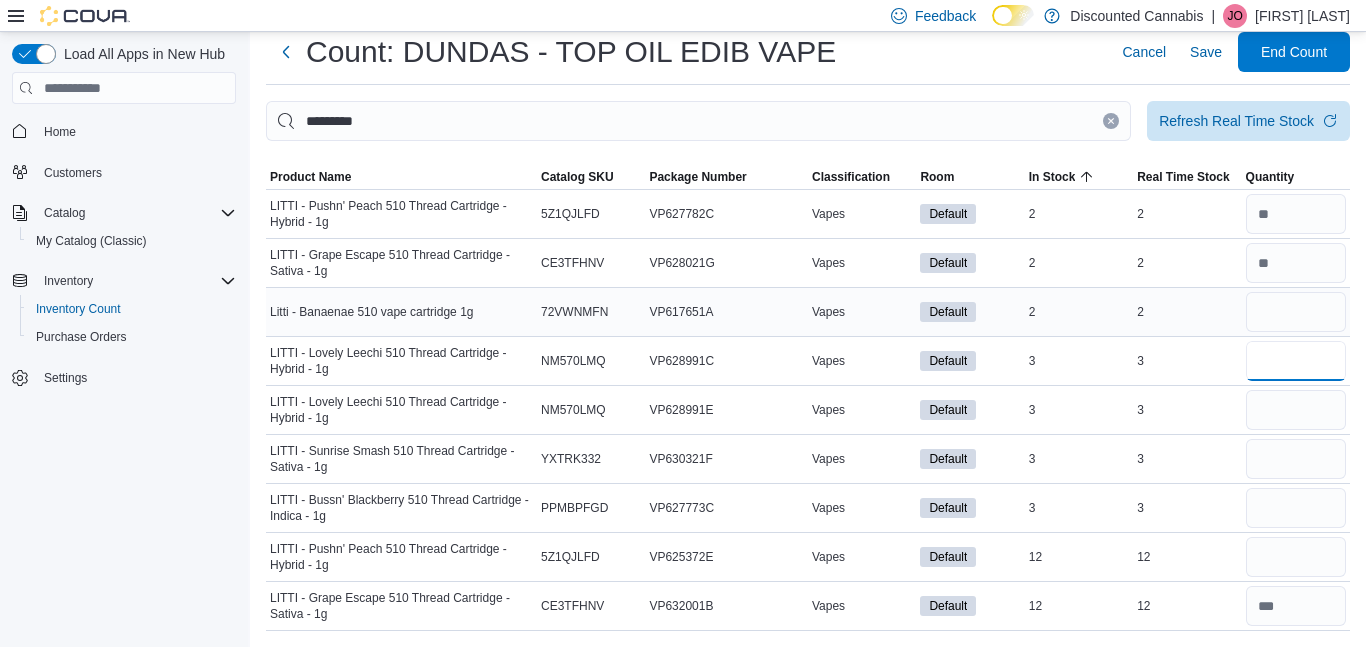 type 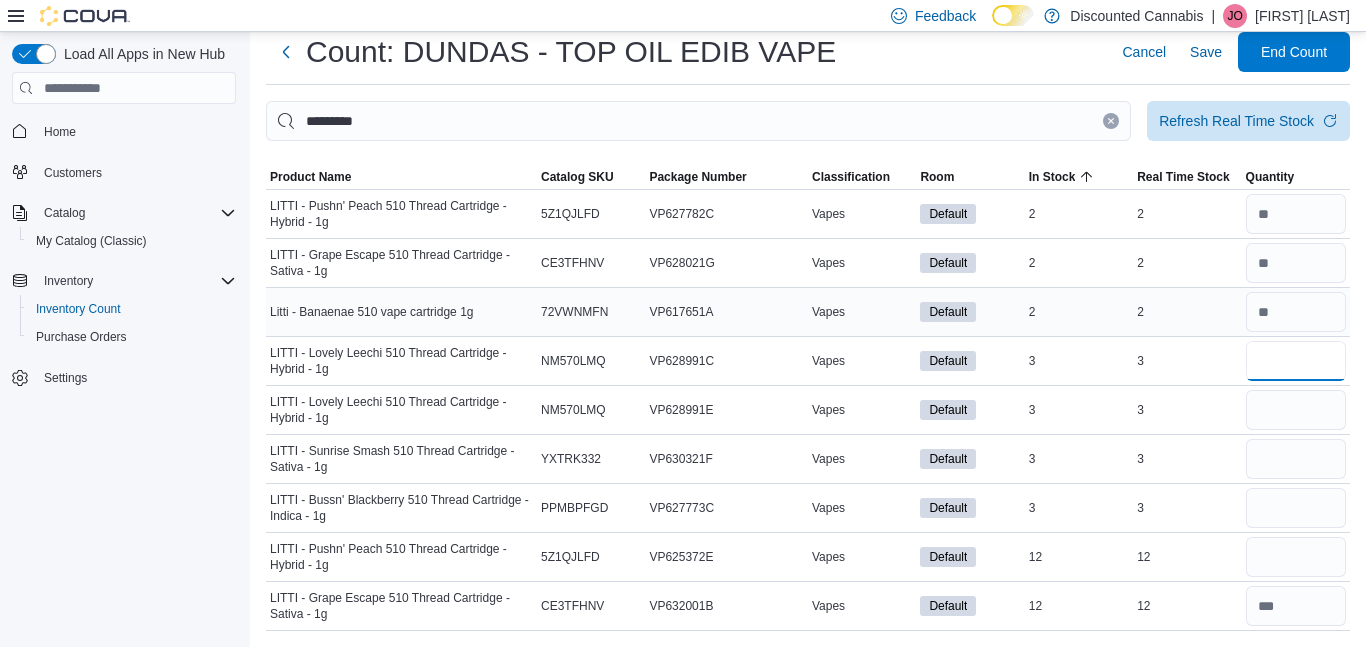 type on "*" 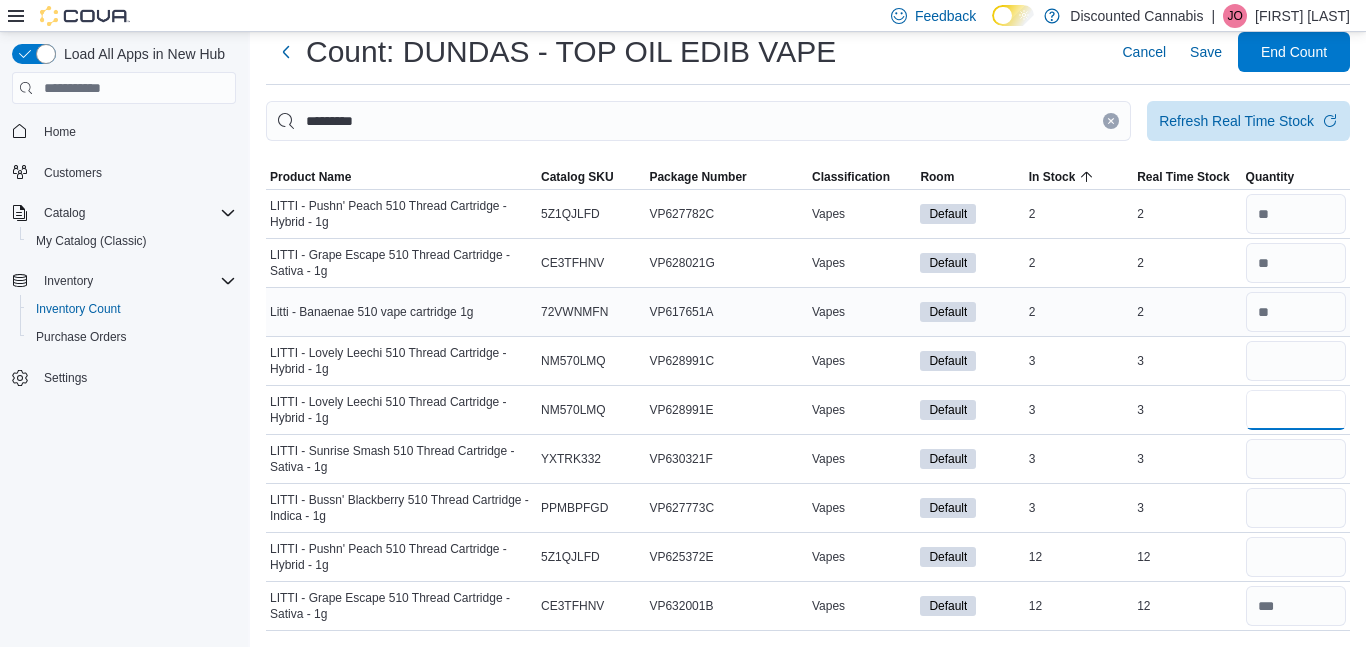 type 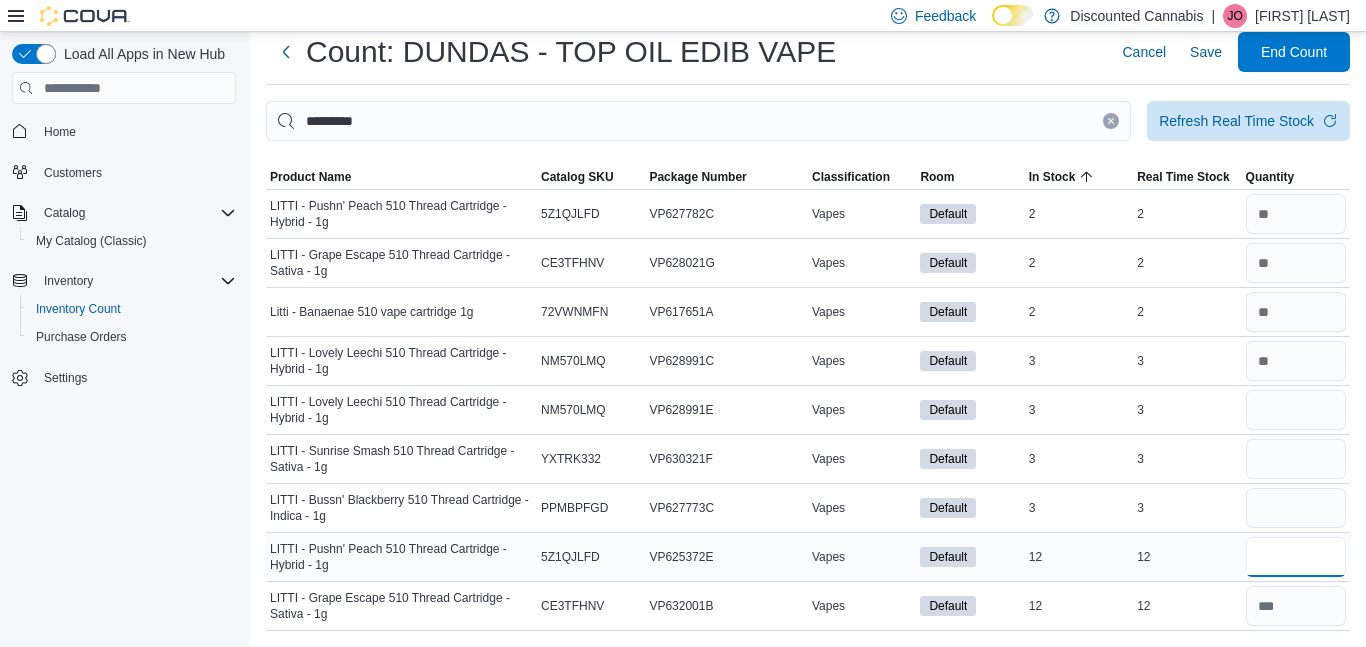 click at bounding box center [1296, 557] 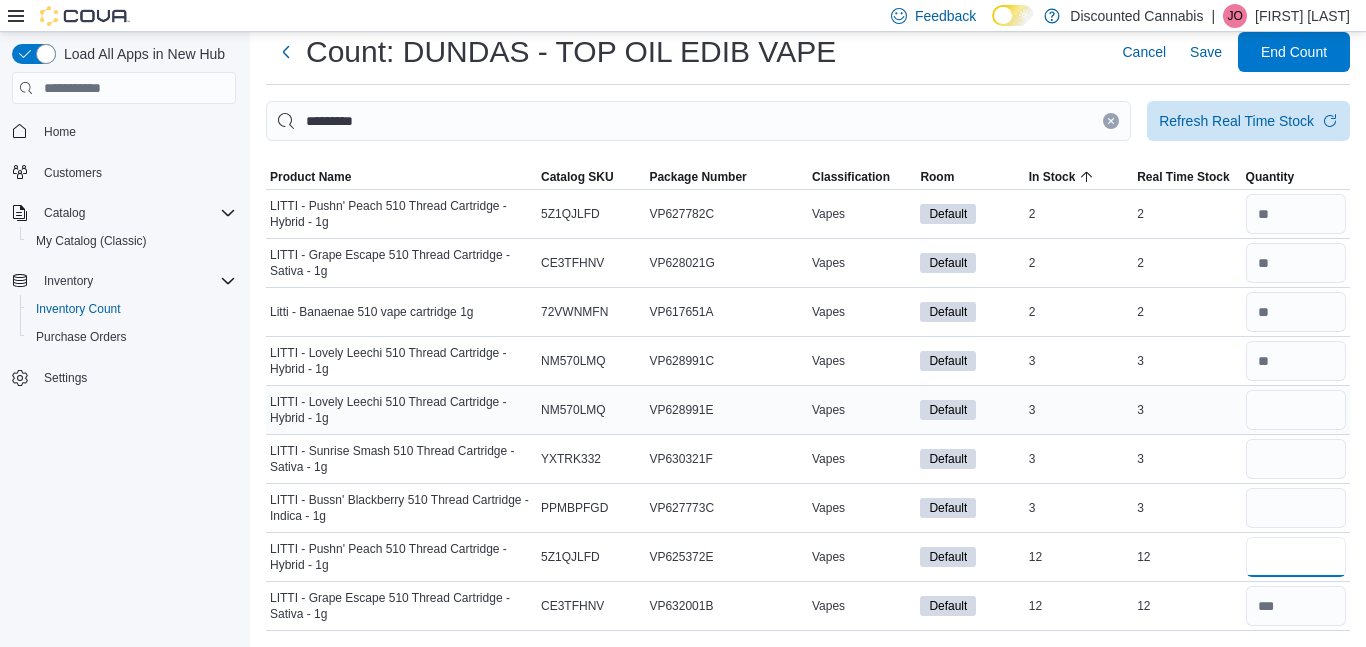 type on "**" 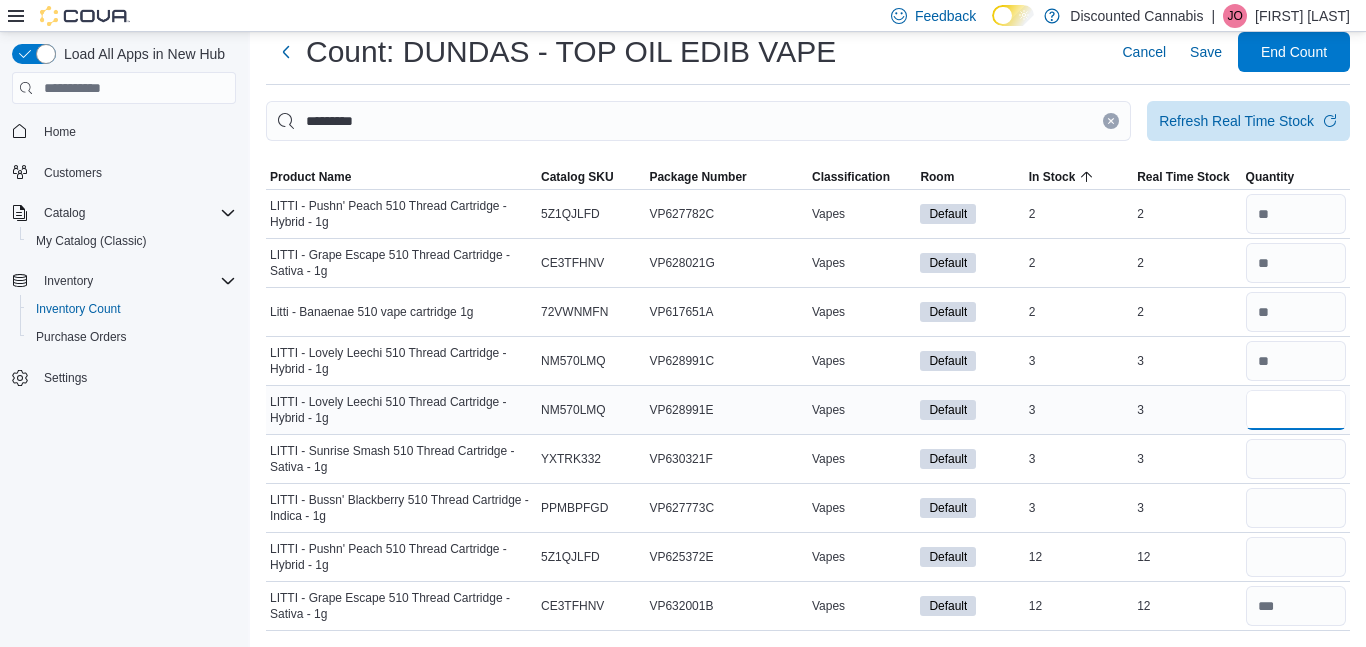 click at bounding box center [1296, 410] 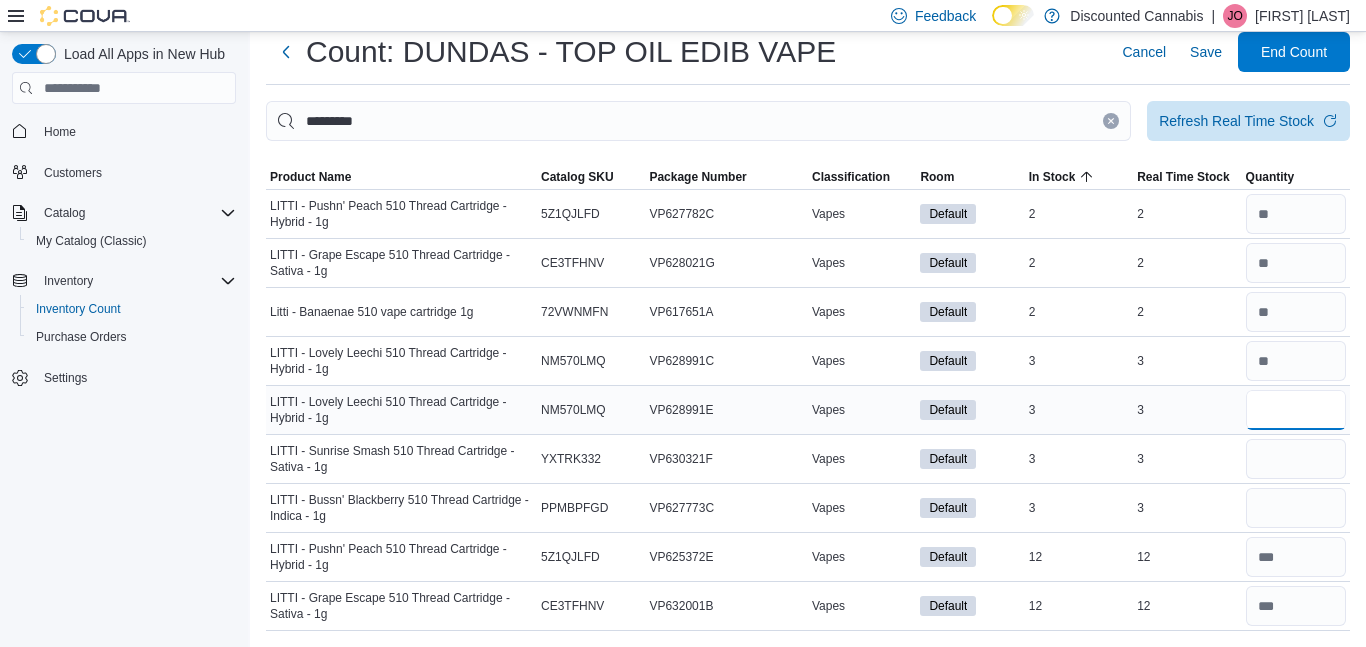 type on "*" 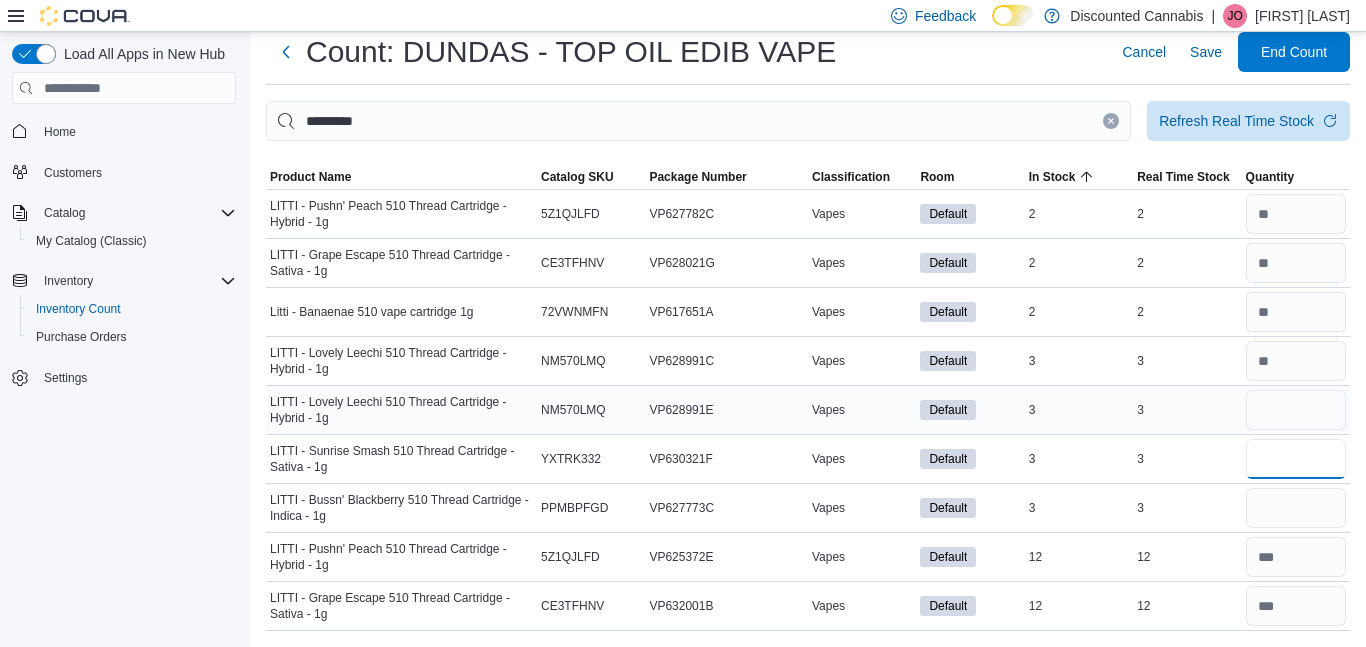 type 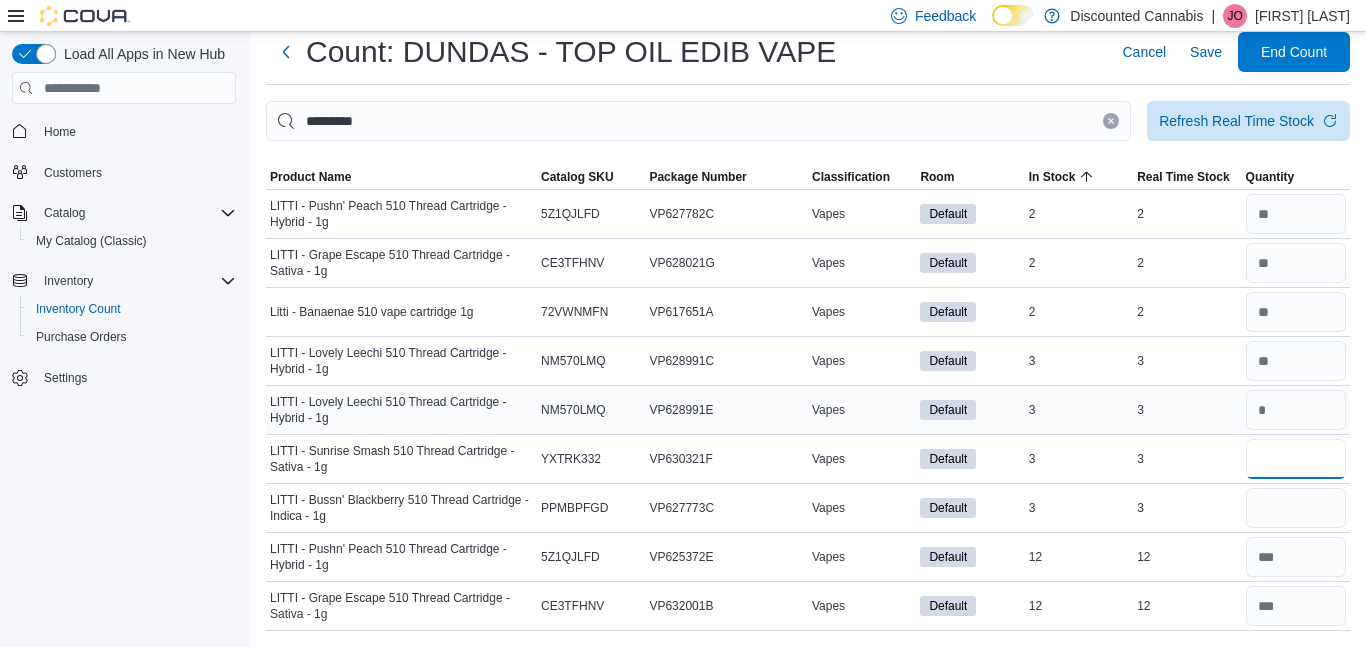 type on "*" 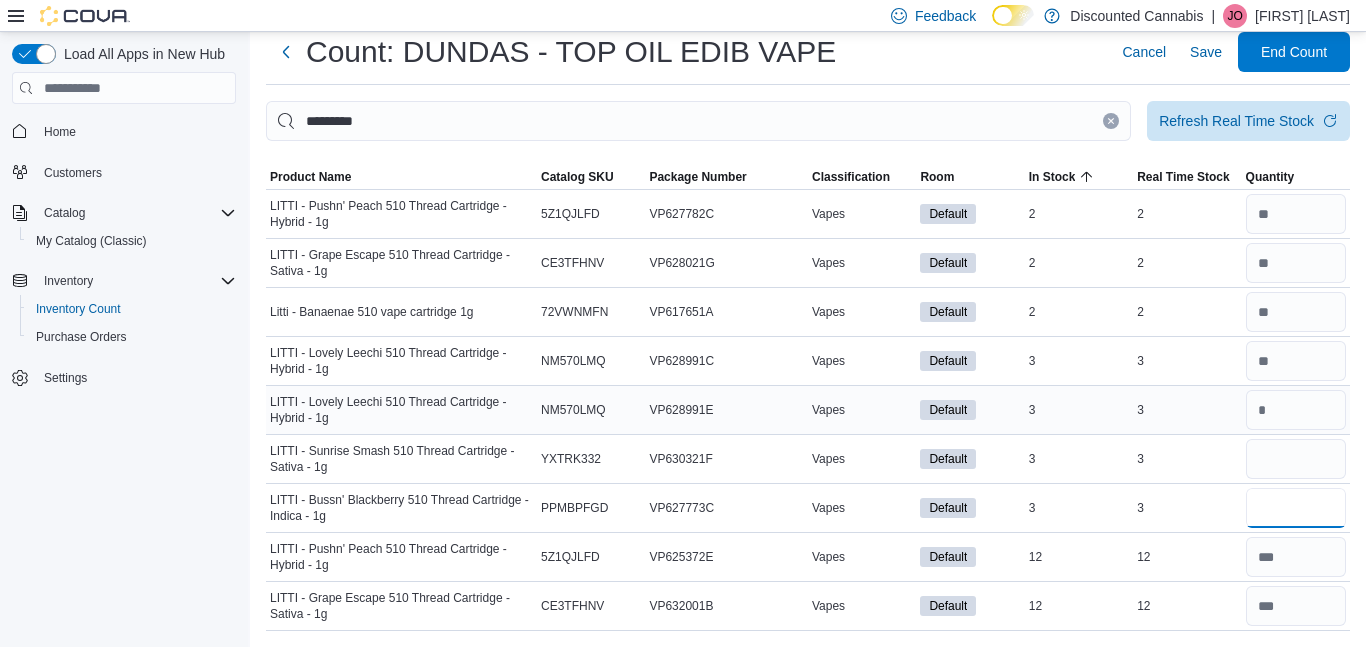 type 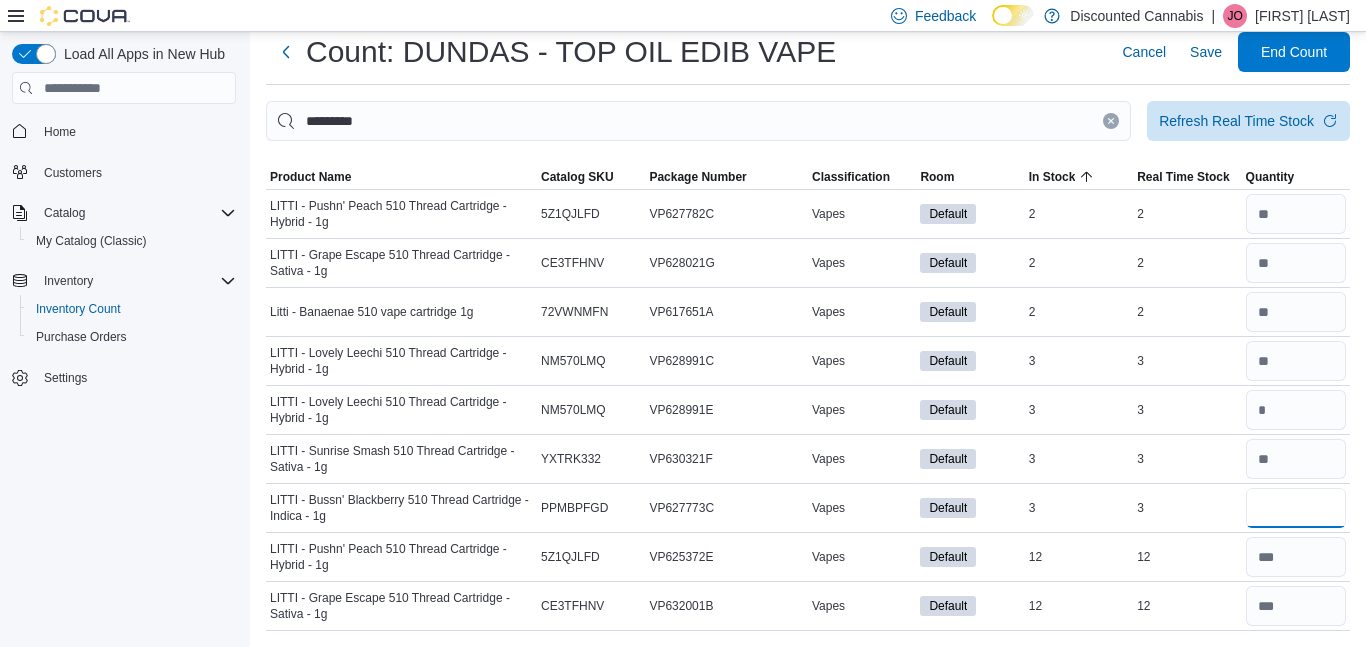 type on "*" 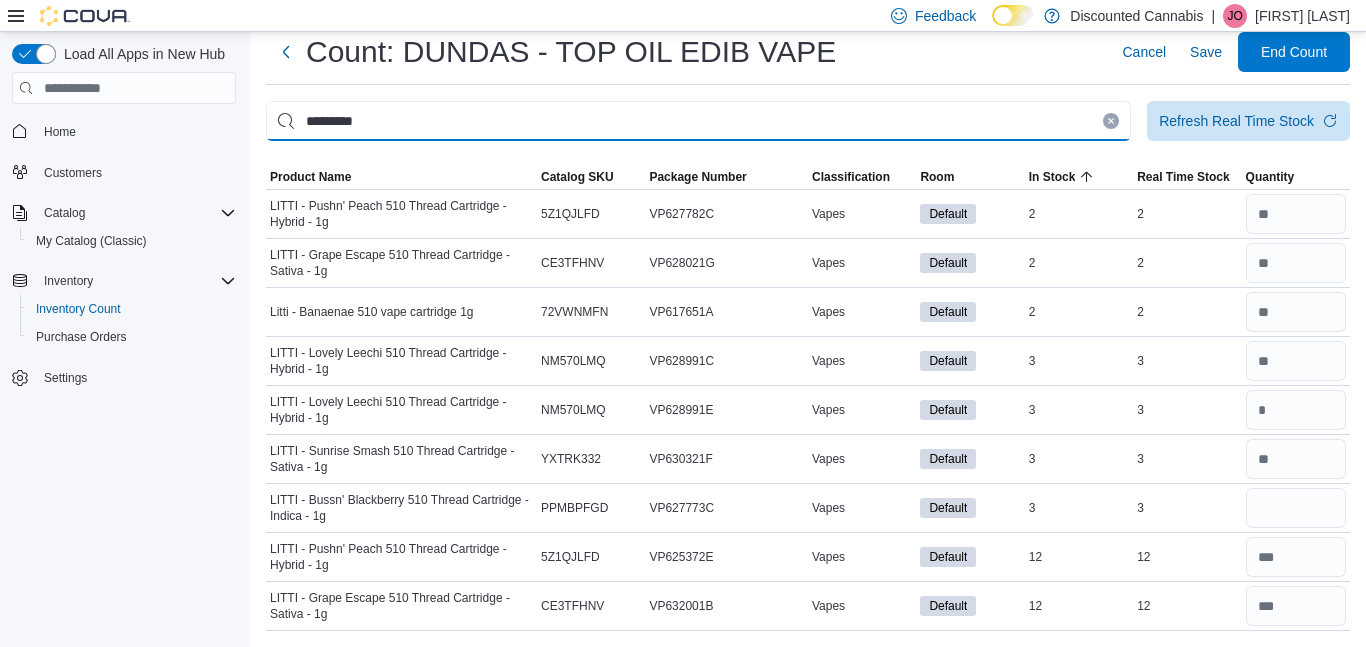 click on "*********" at bounding box center (698, 121) 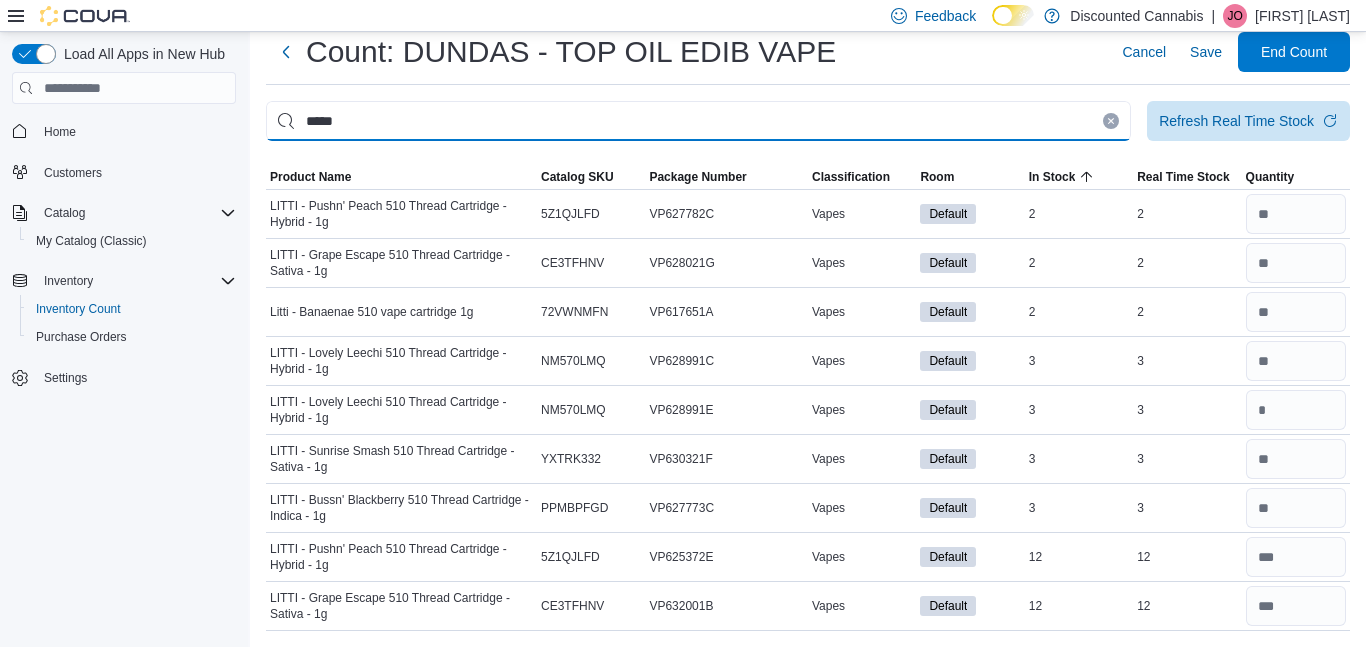 type on "*****" 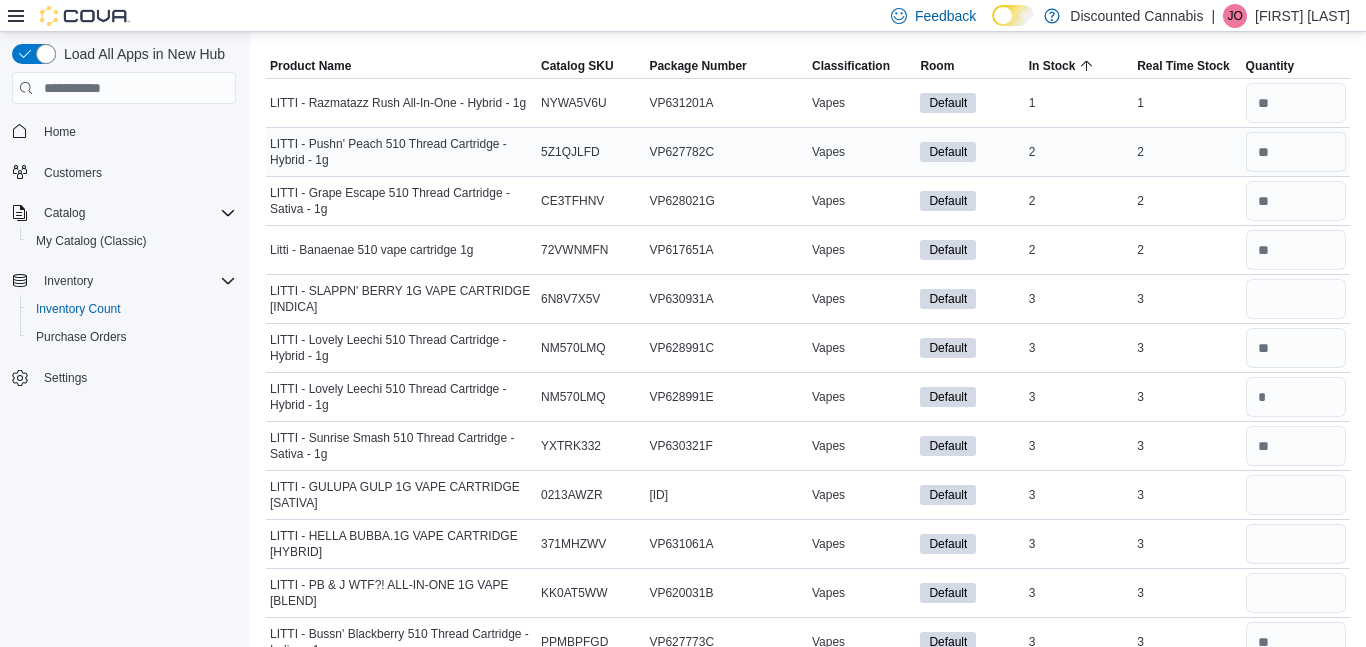 scroll, scrollTop: 158, scrollLeft: 0, axis: vertical 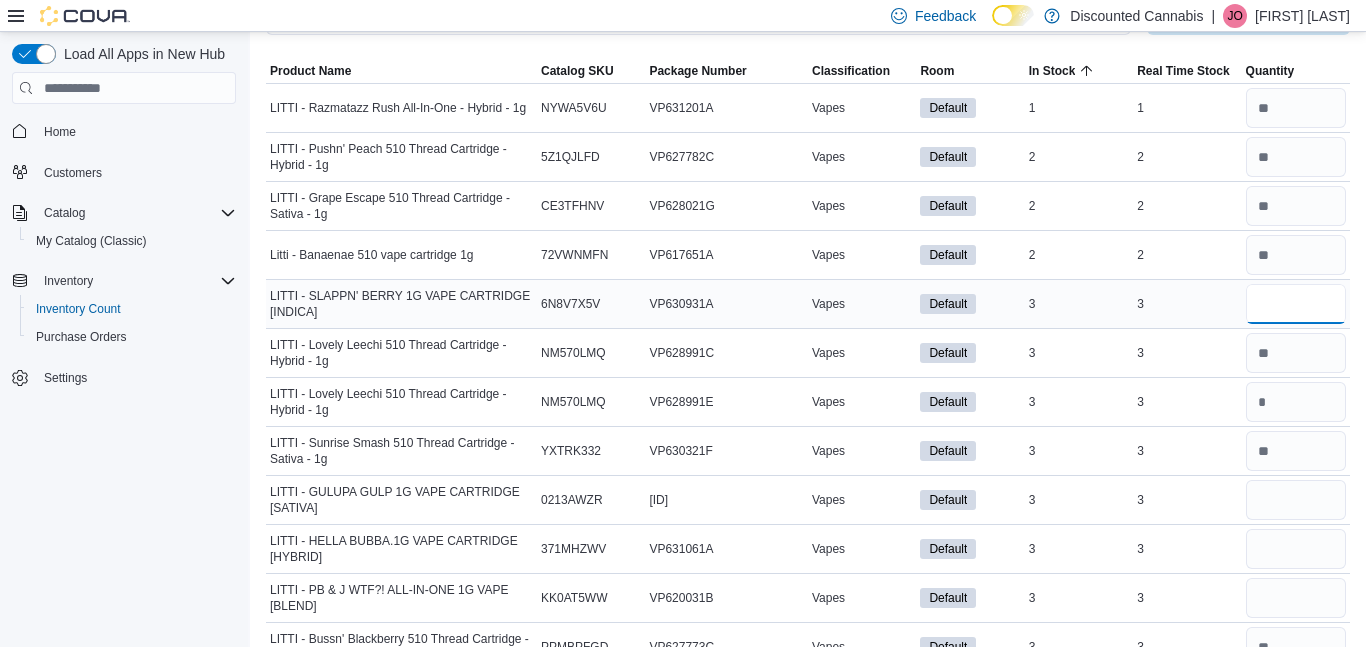 click at bounding box center [1296, 304] 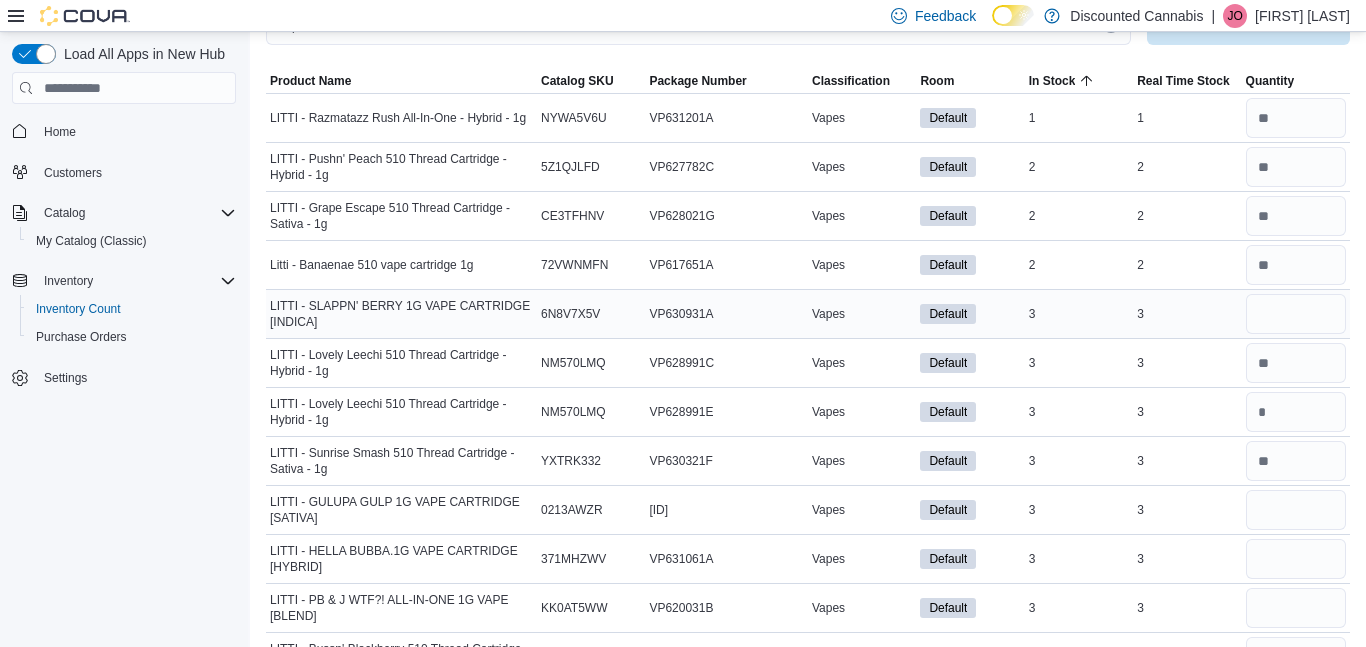 scroll, scrollTop: 167, scrollLeft: 0, axis: vertical 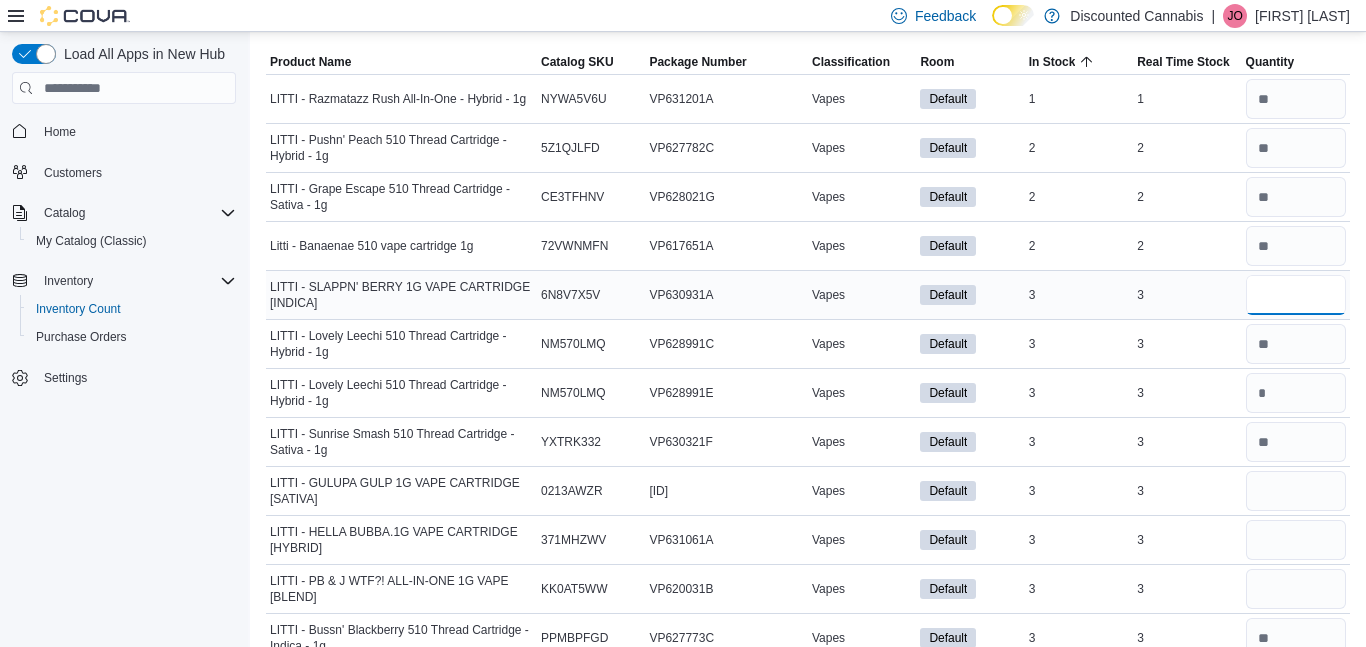 click at bounding box center (1296, 295) 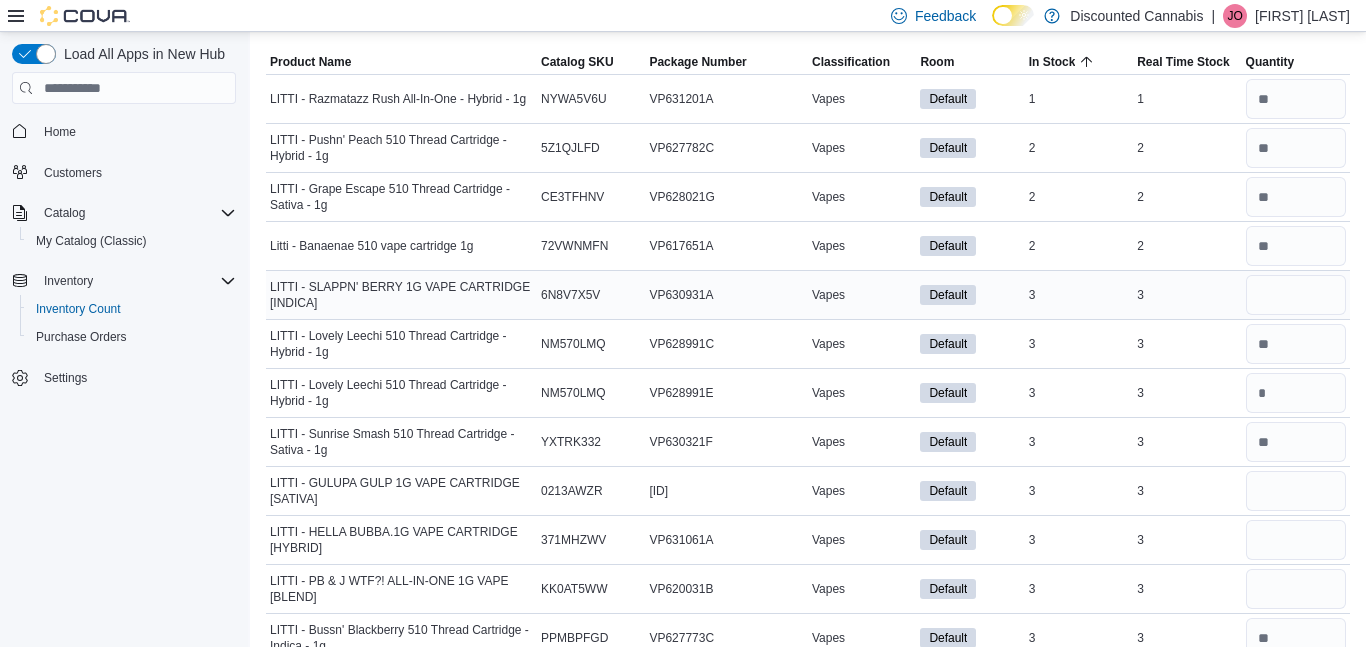 type 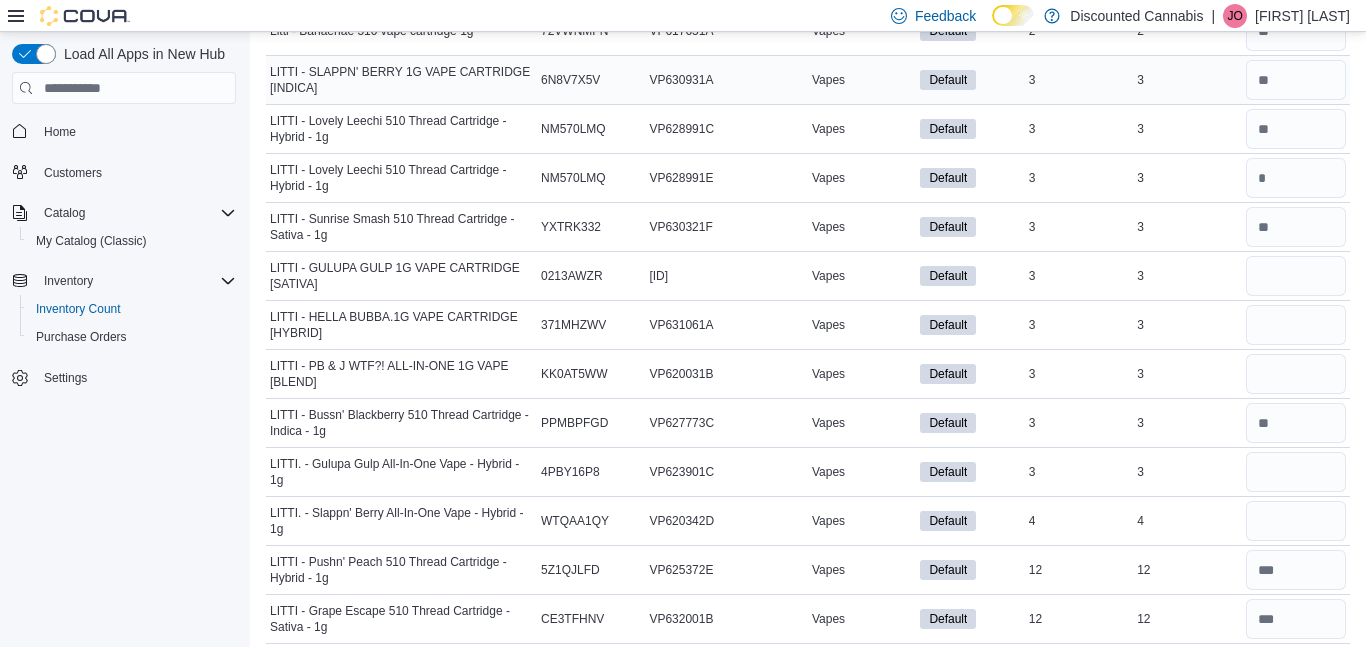 scroll, scrollTop: 395, scrollLeft: 0, axis: vertical 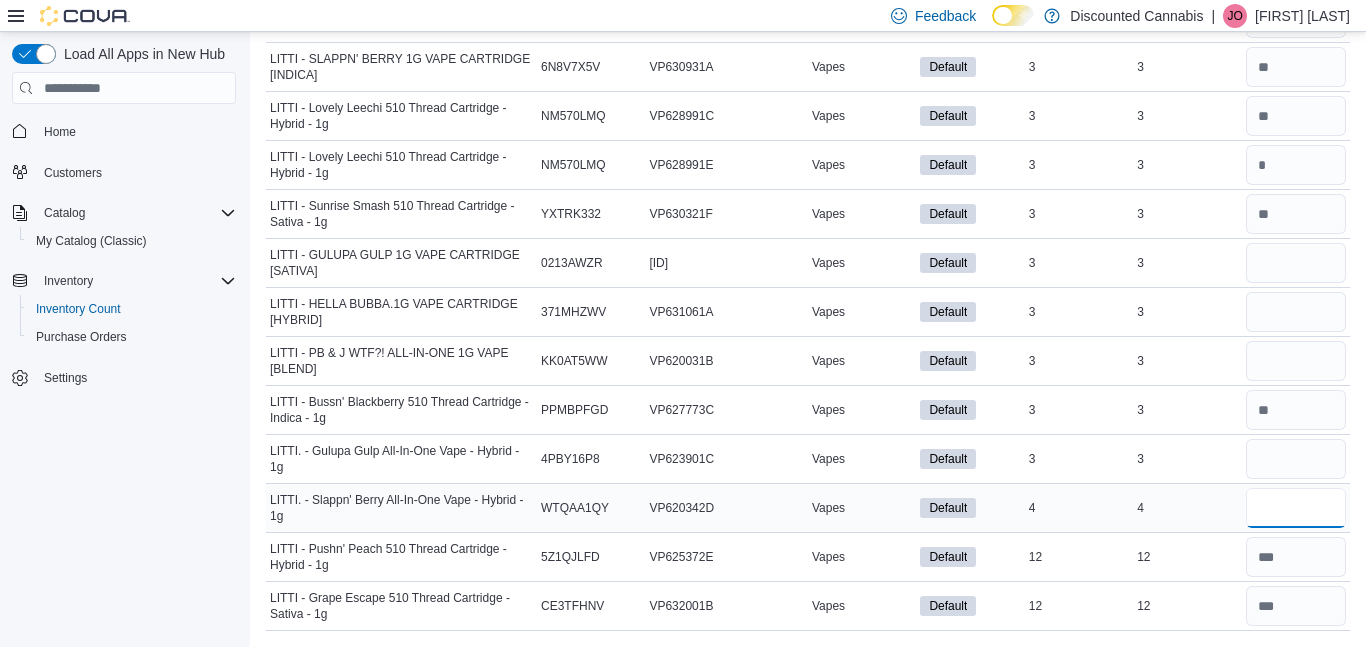 click at bounding box center (1296, 508) 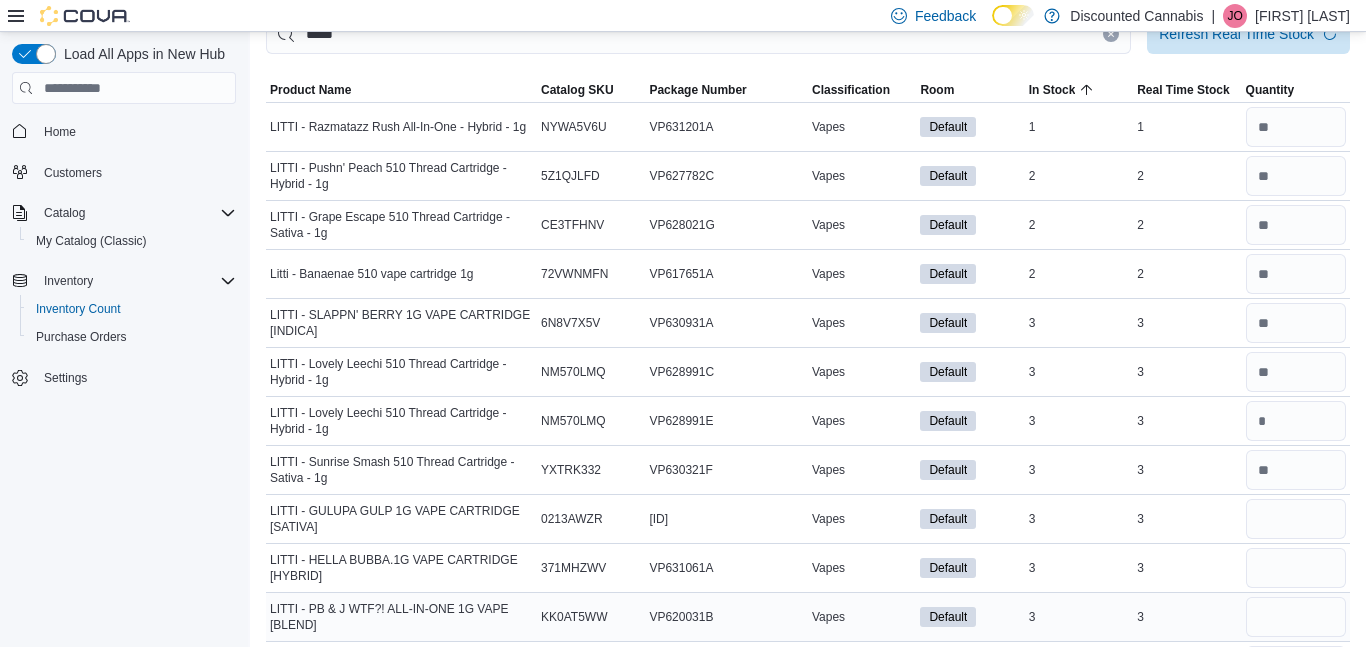scroll, scrollTop: 138, scrollLeft: 0, axis: vertical 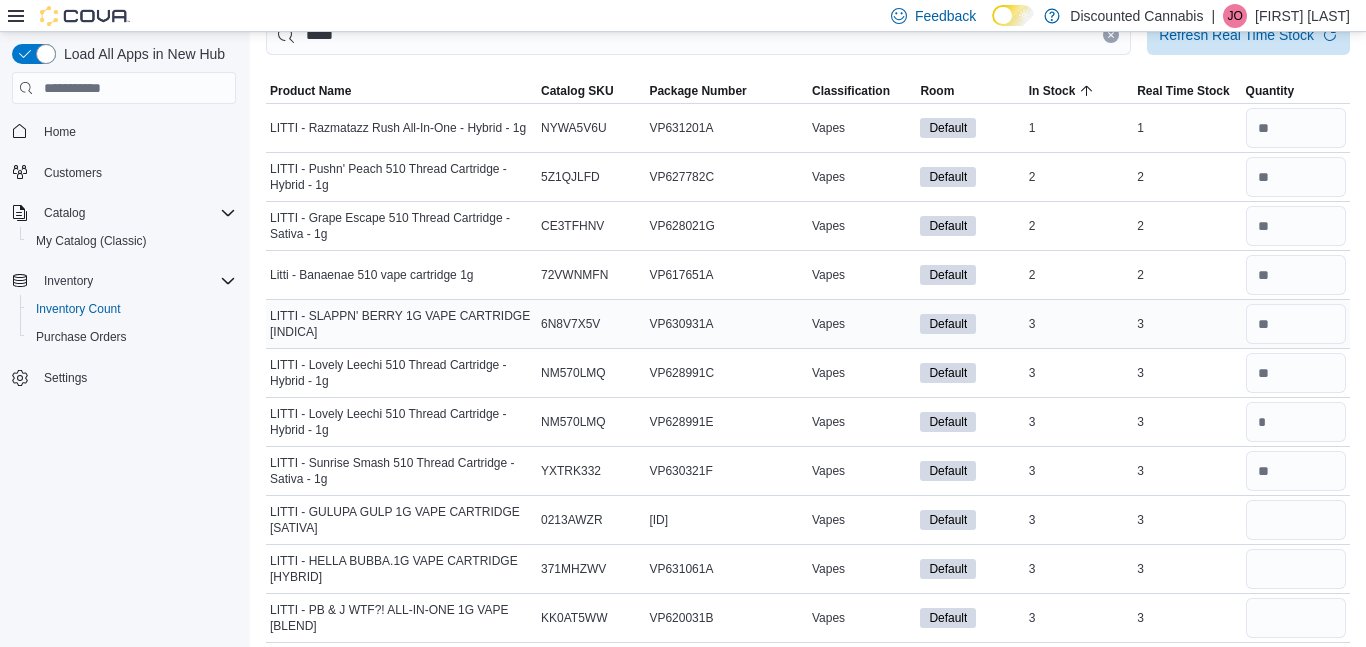 type on "*" 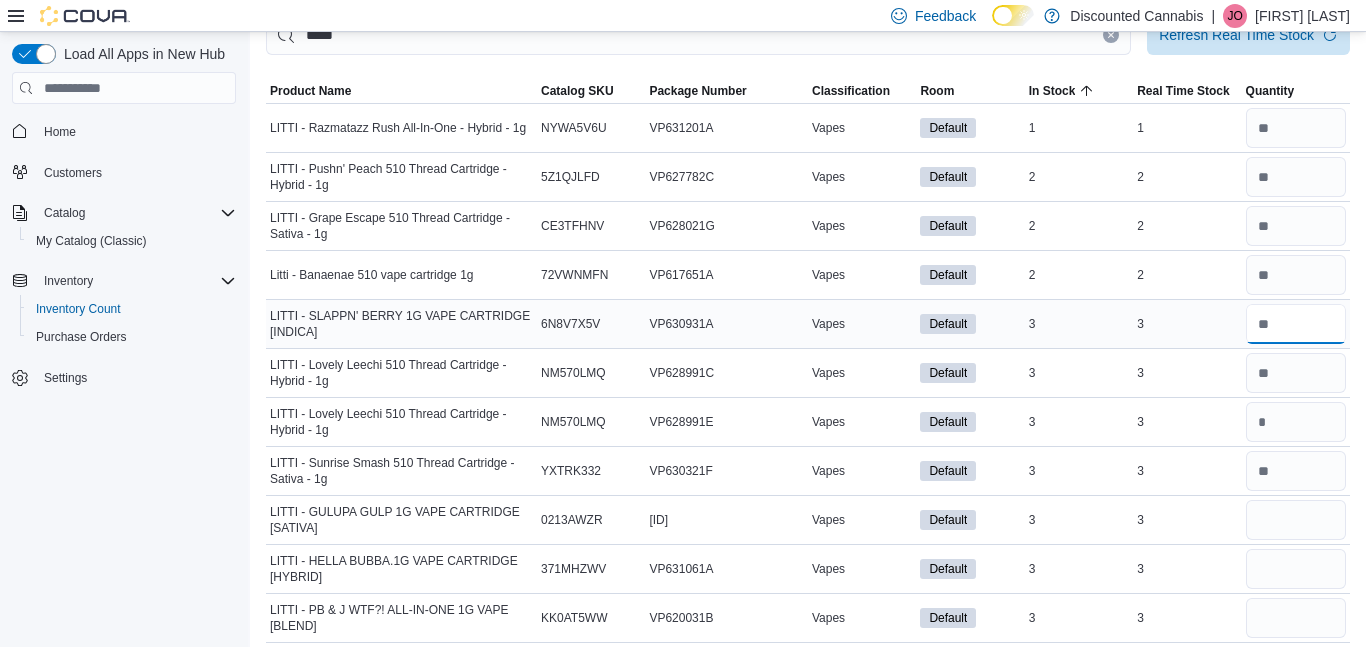 click at bounding box center [1296, 324] 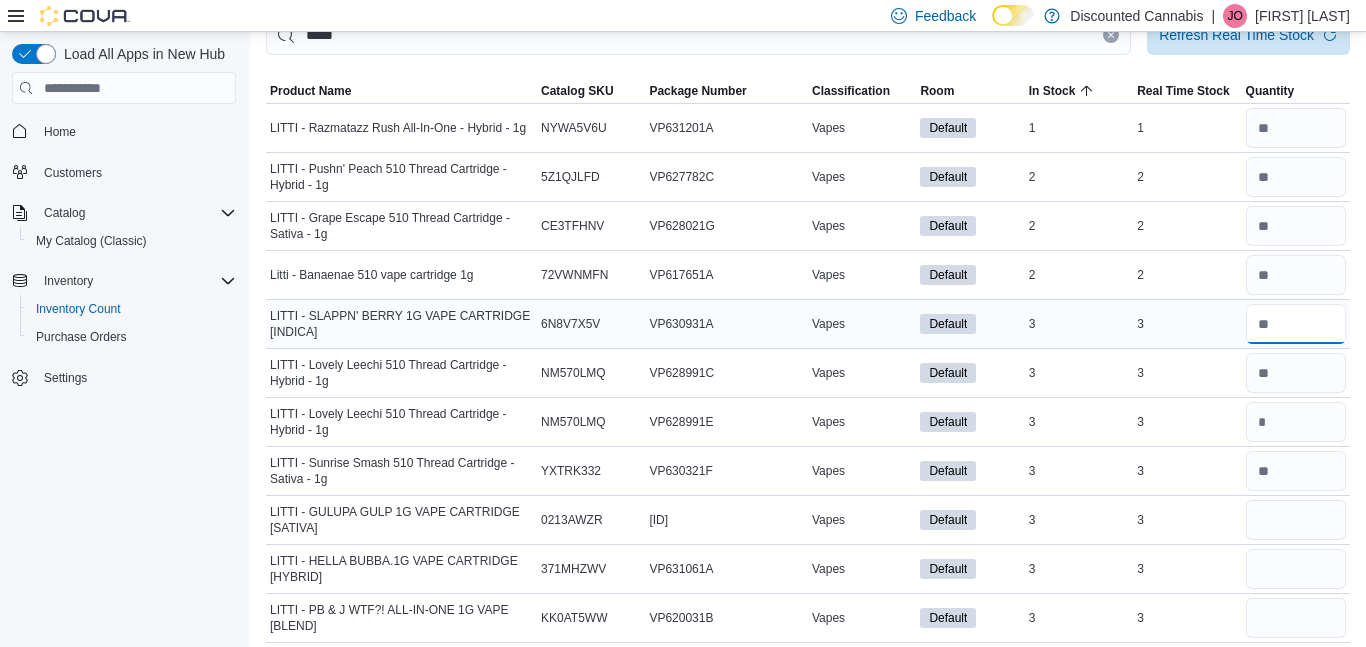 type on "*" 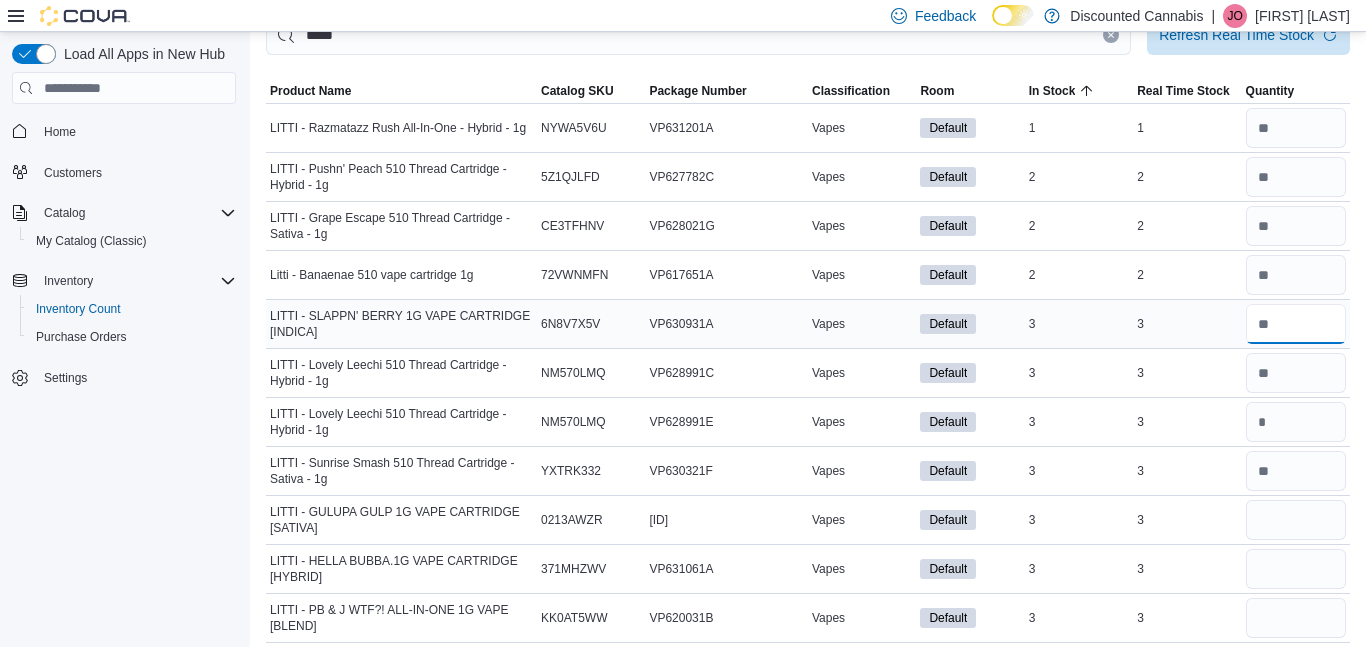 type on "*" 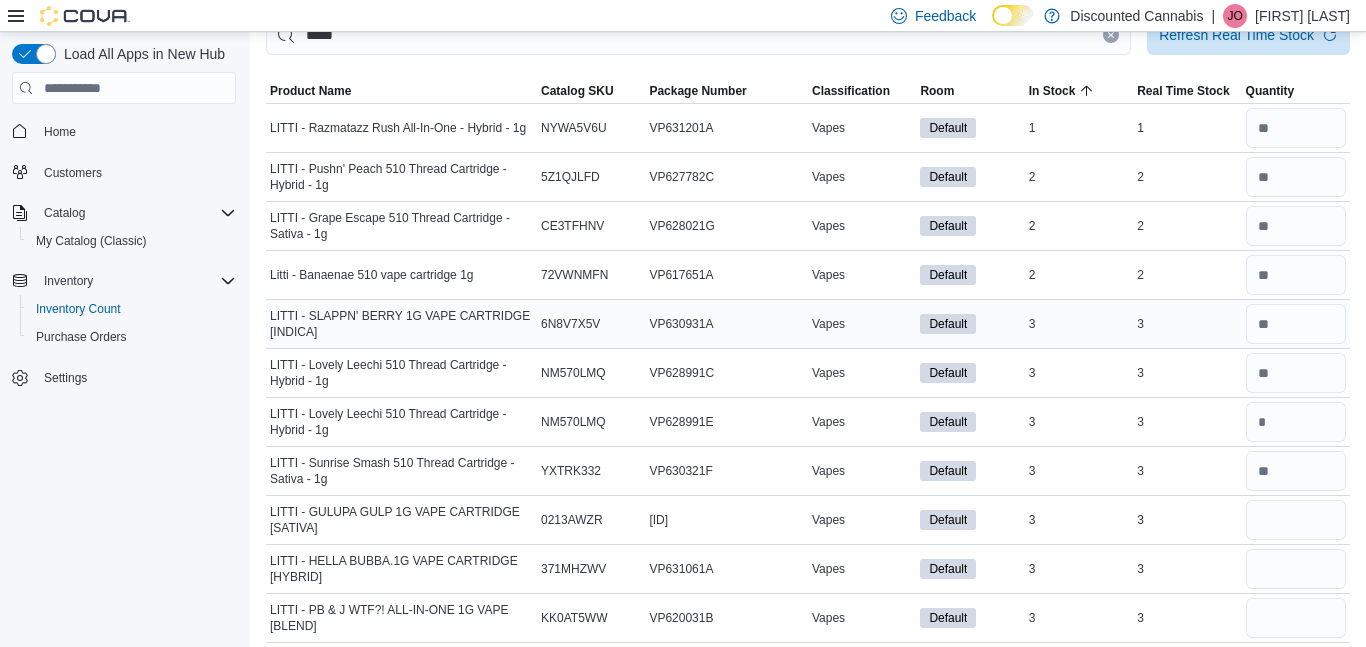 type 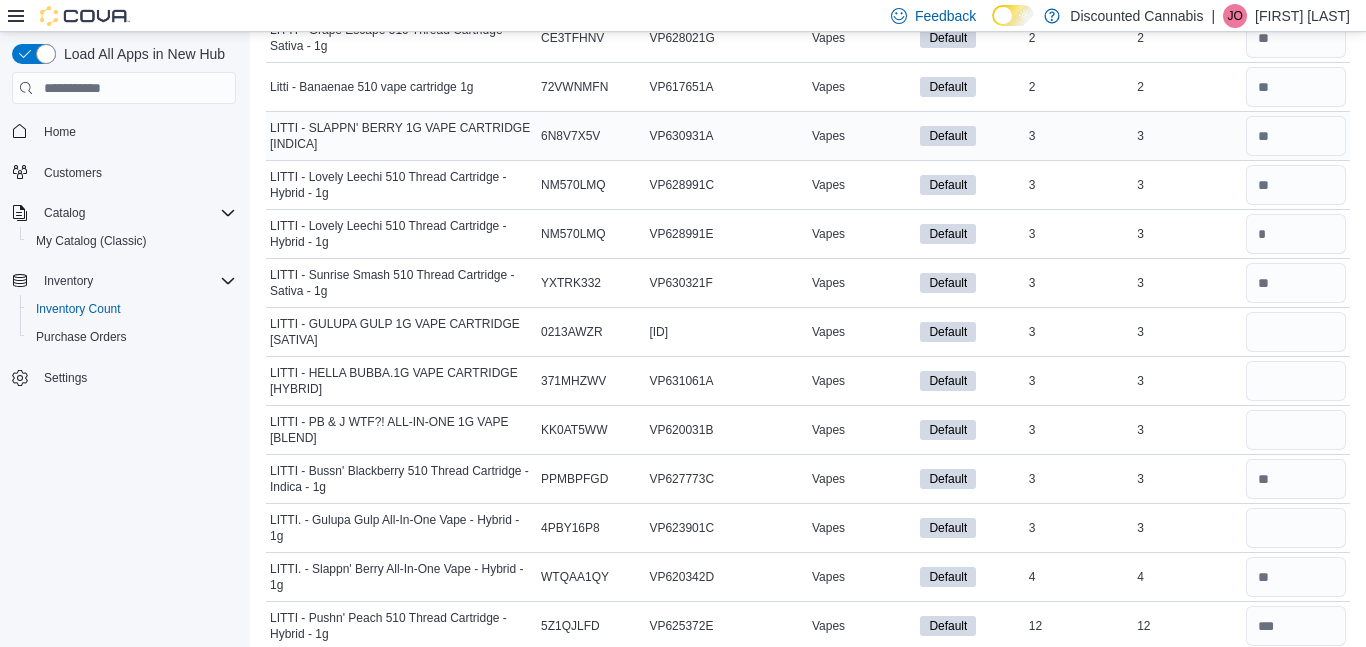 scroll, scrollTop: 322, scrollLeft: 0, axis: vertical 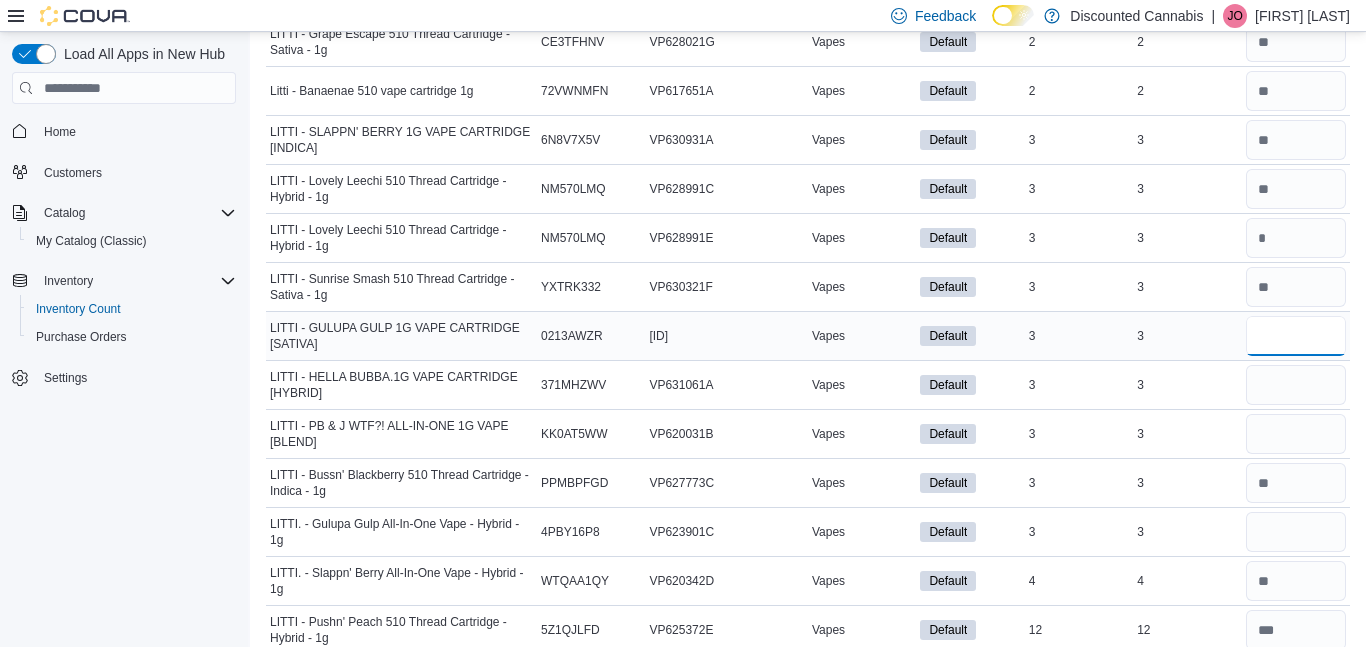click at bounding box center (1296, 336) 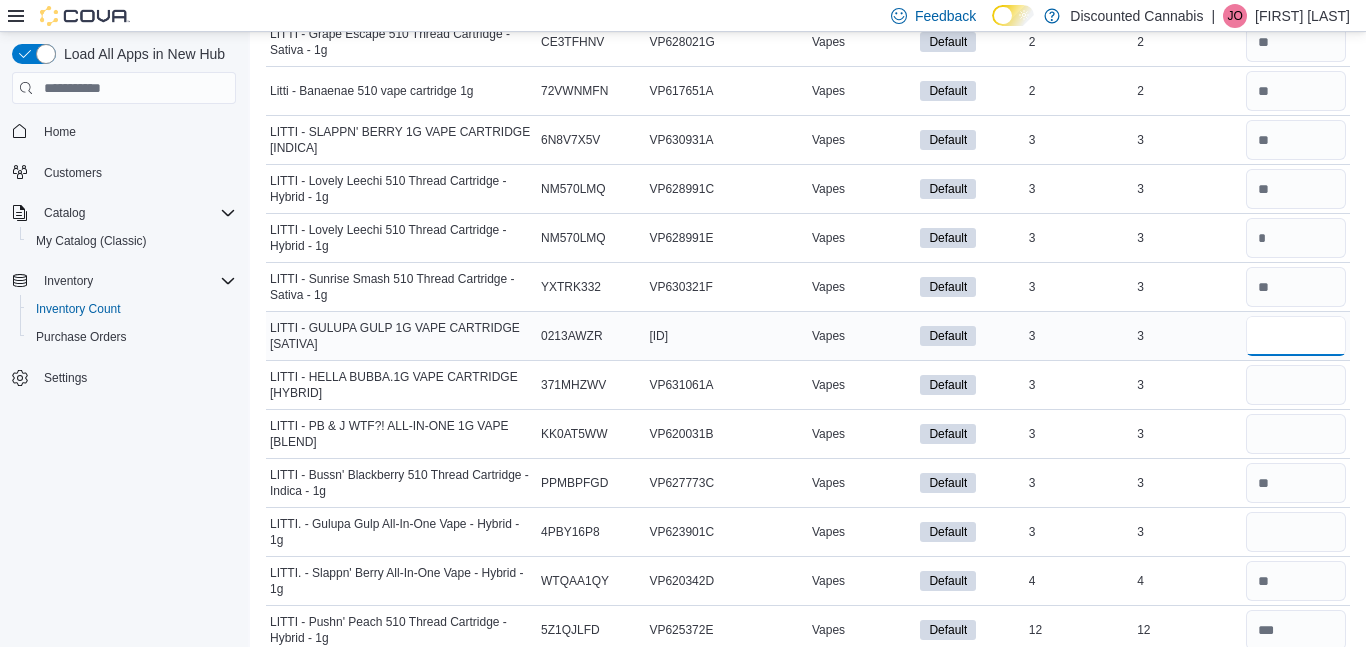 type on "*" 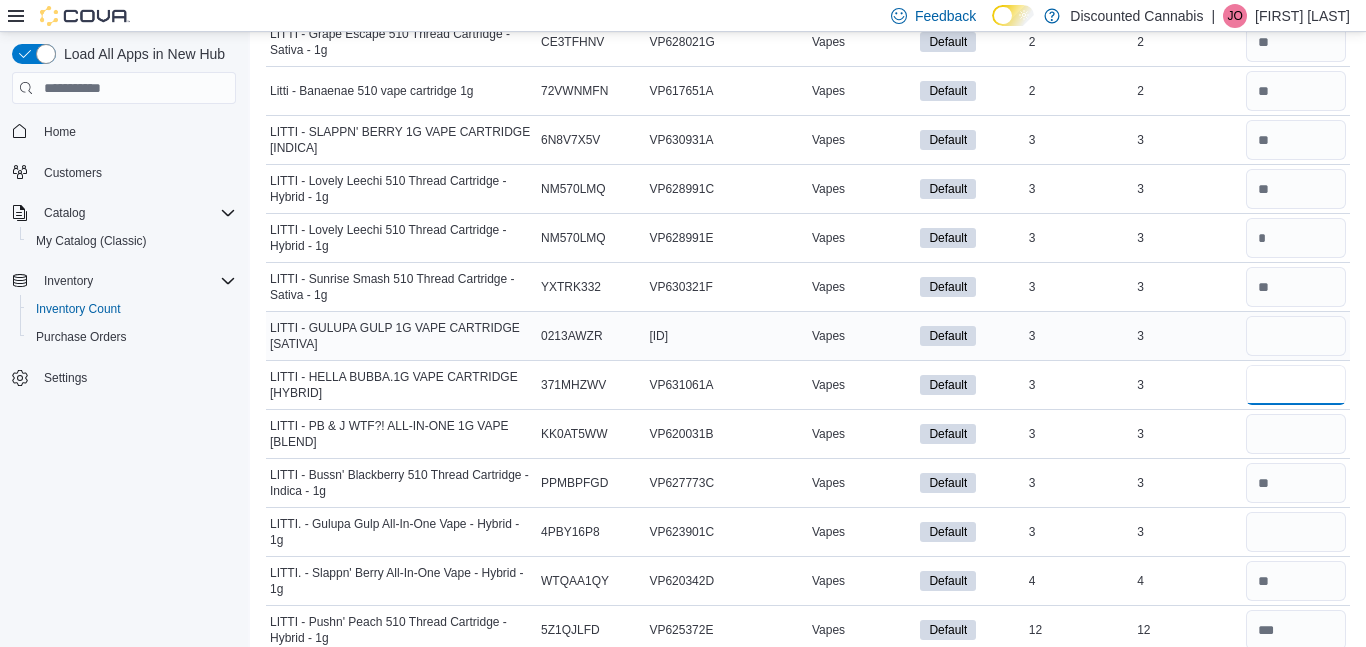 type 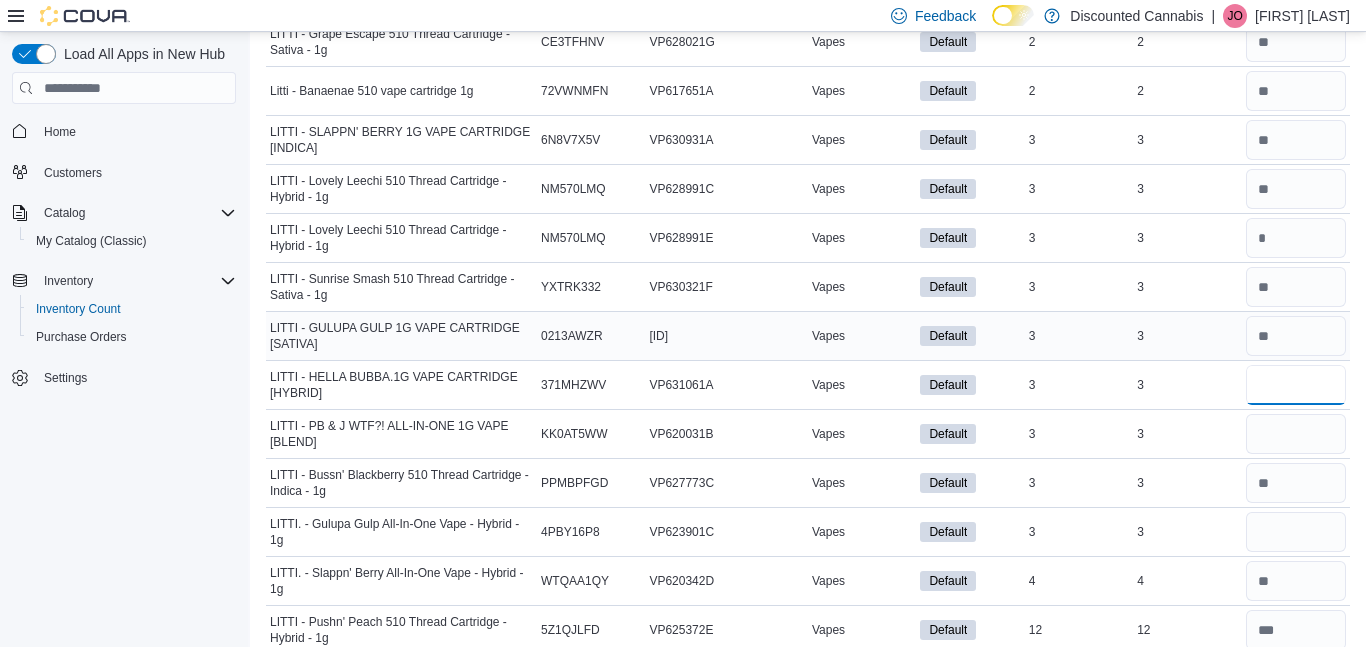 type on "*" 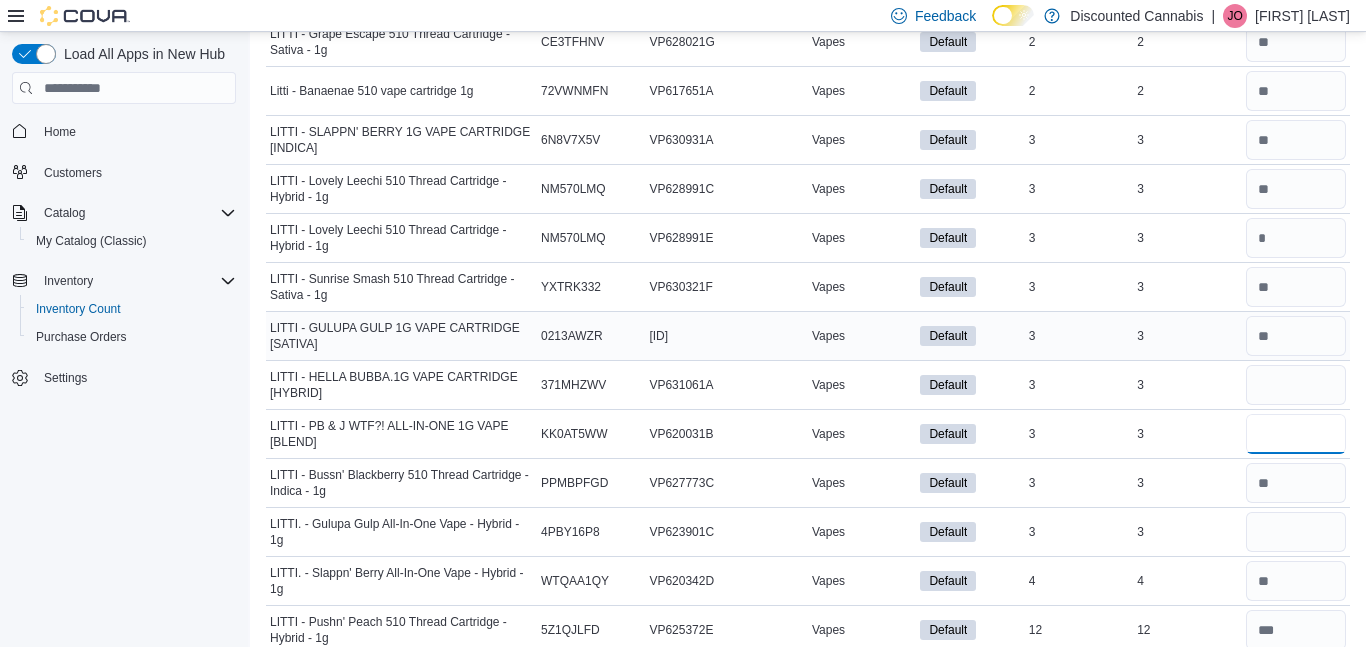 type 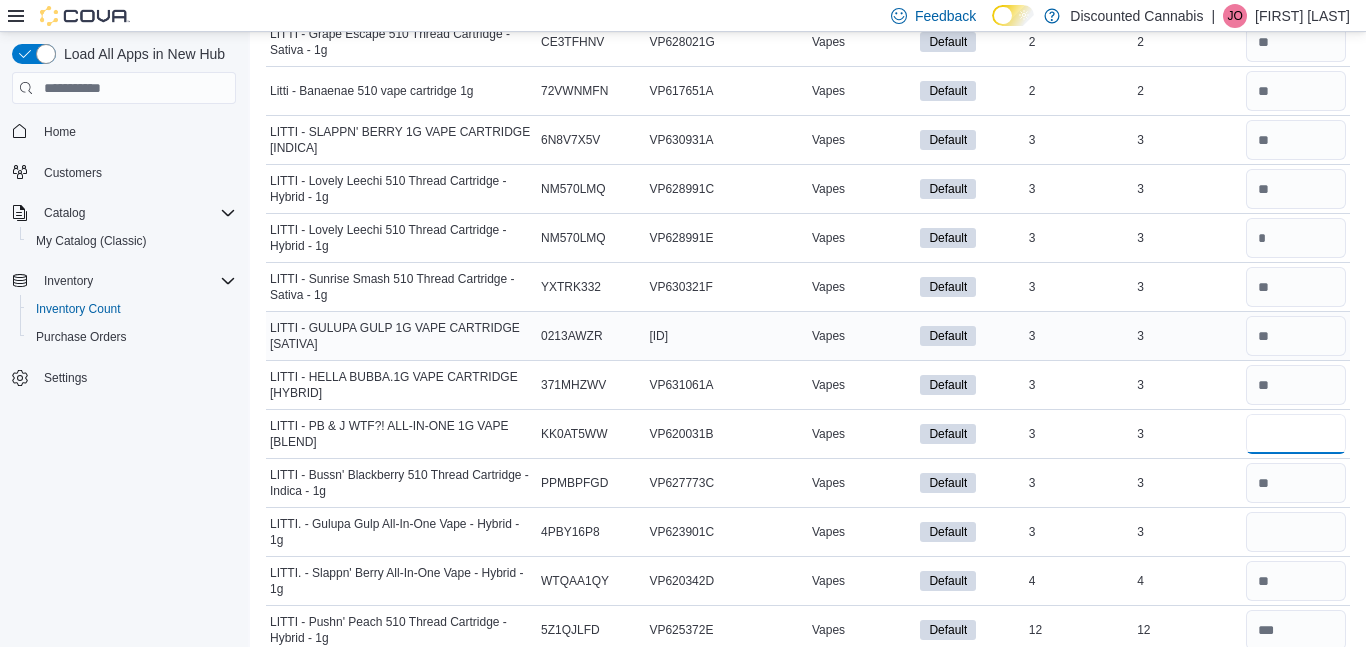 type on "*" 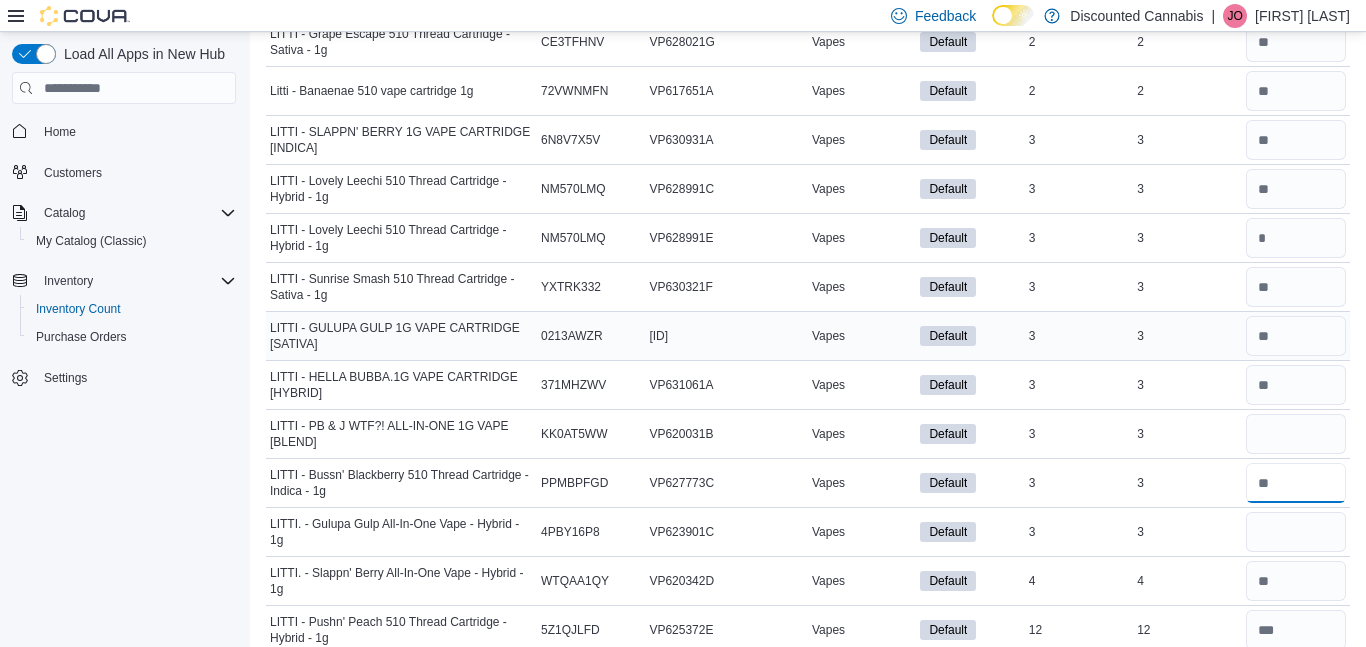 type 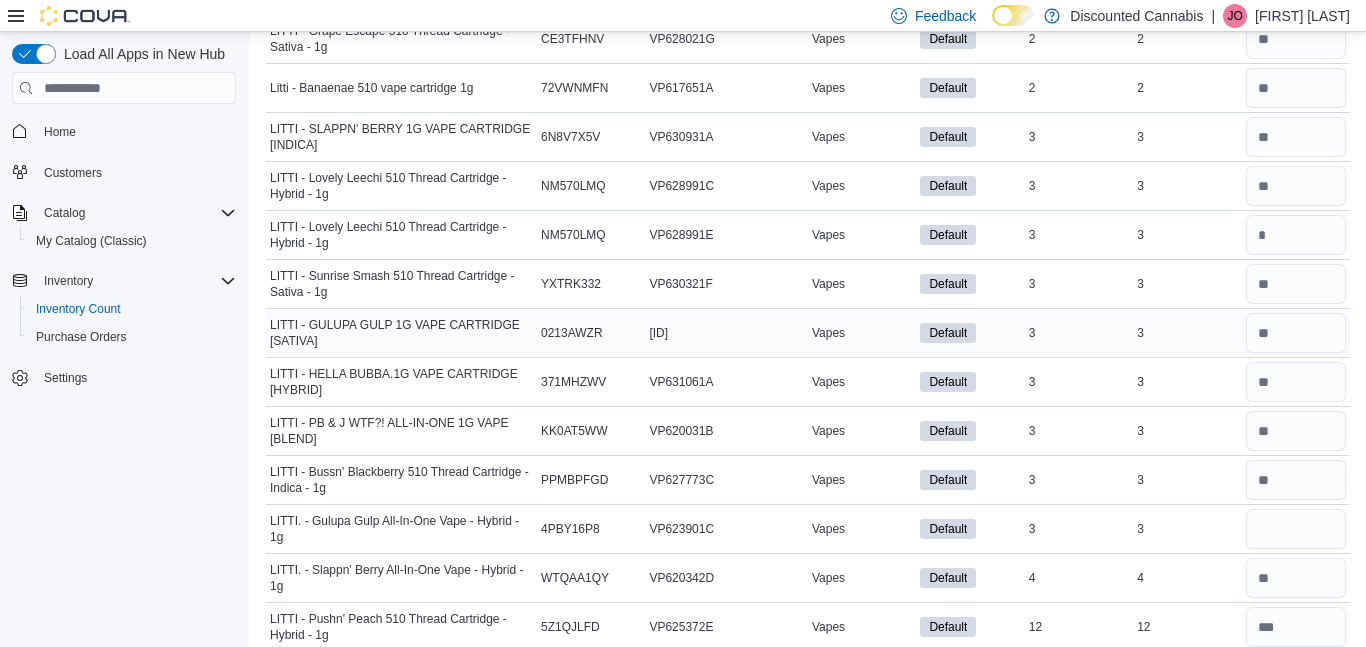 scroll, scrollTop: 395, scrollLeft: 0, axis: vertical 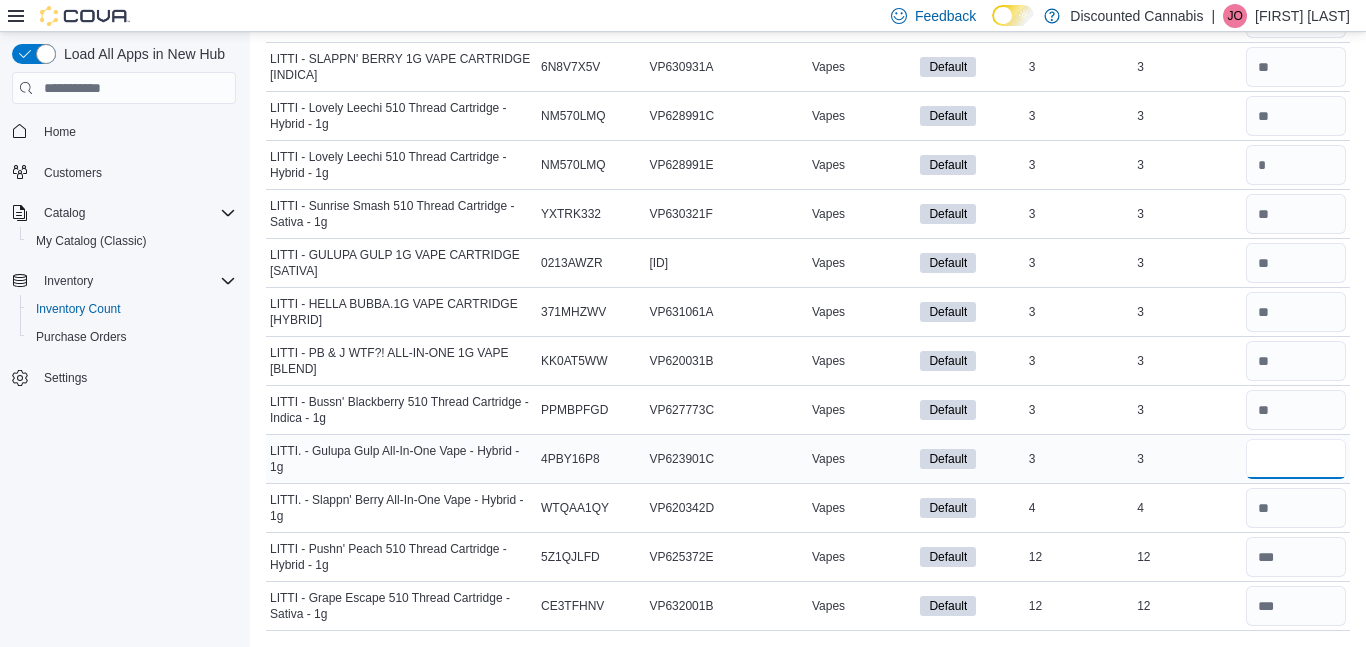 click at bounding box center [1296, 459] 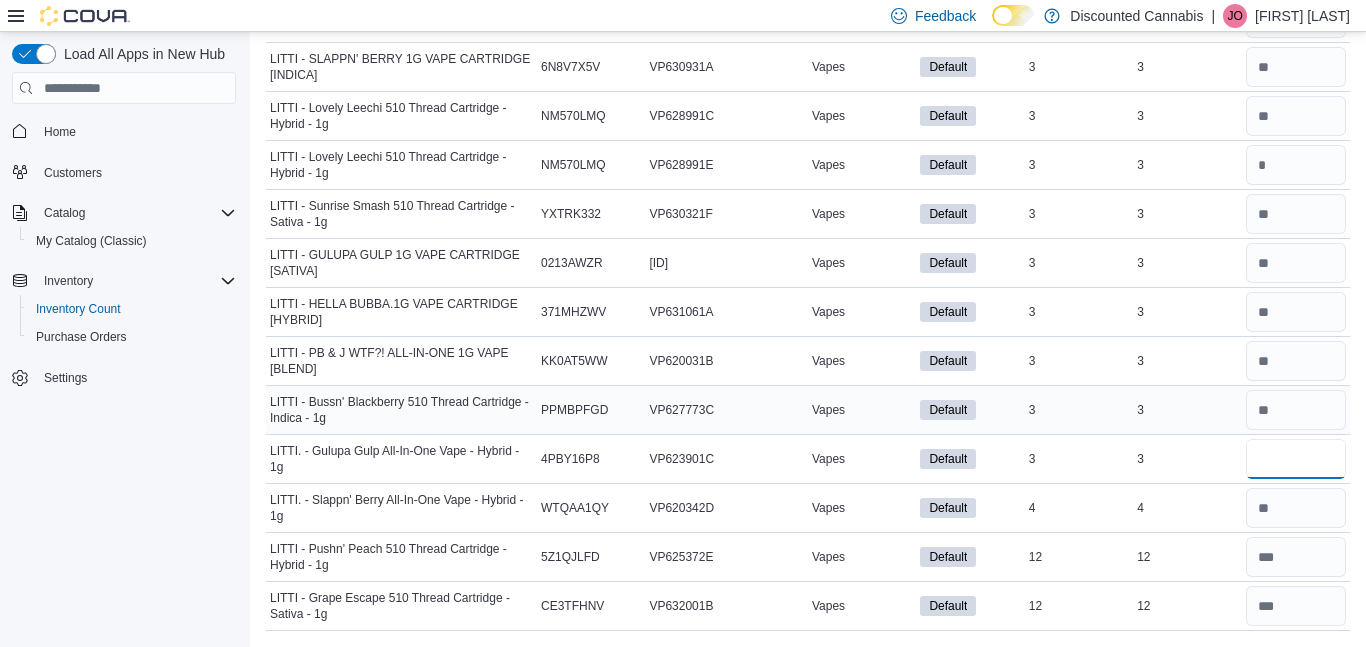 scroll, scrollTop: 0, scrollLeft: 0, axis: both 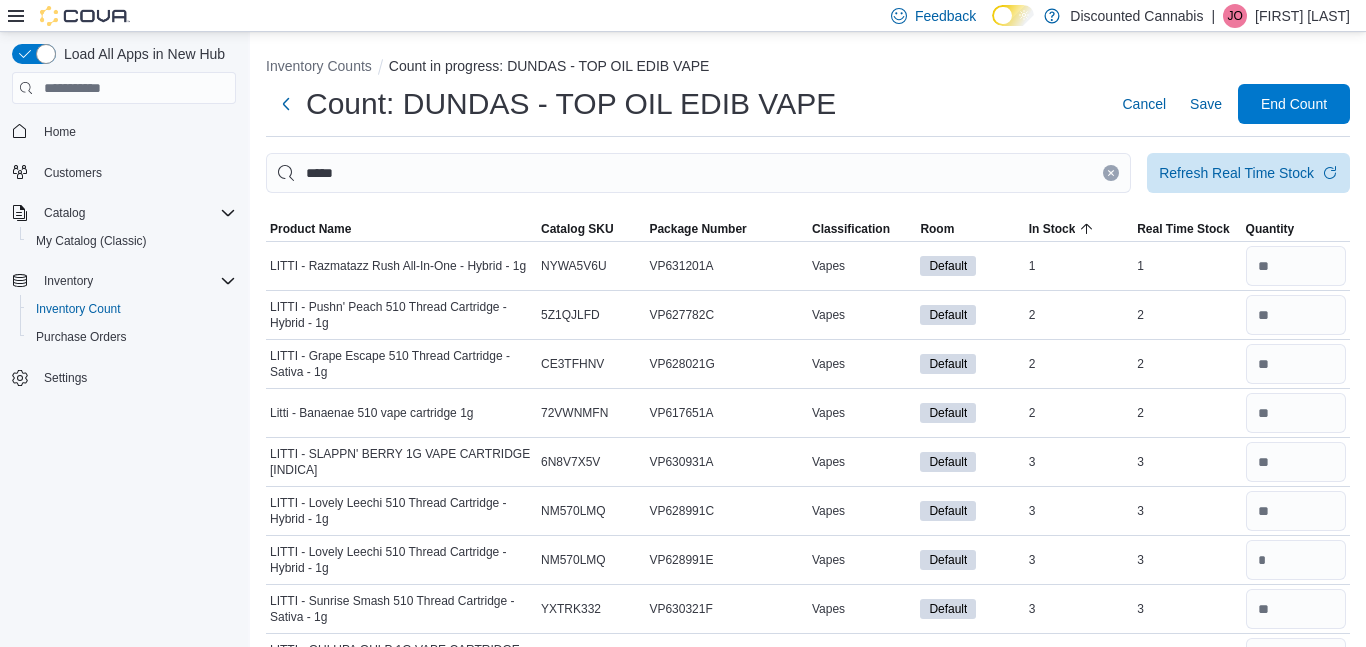 type on "*" 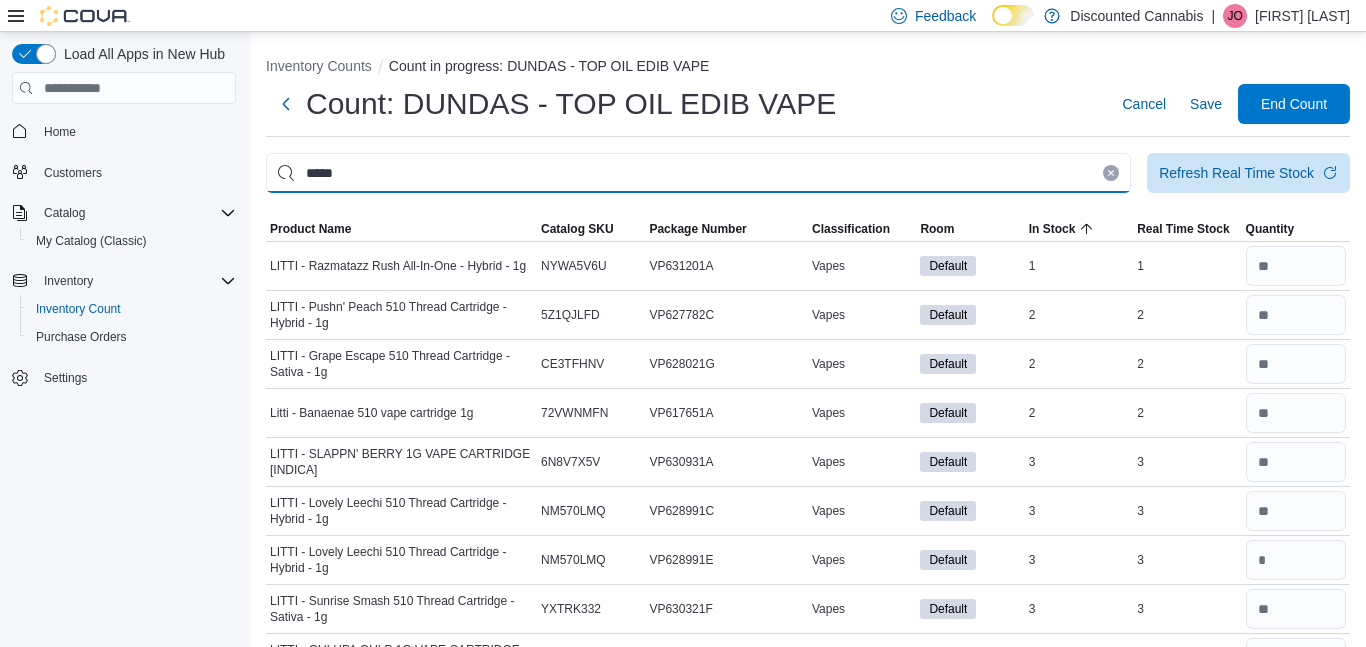 type 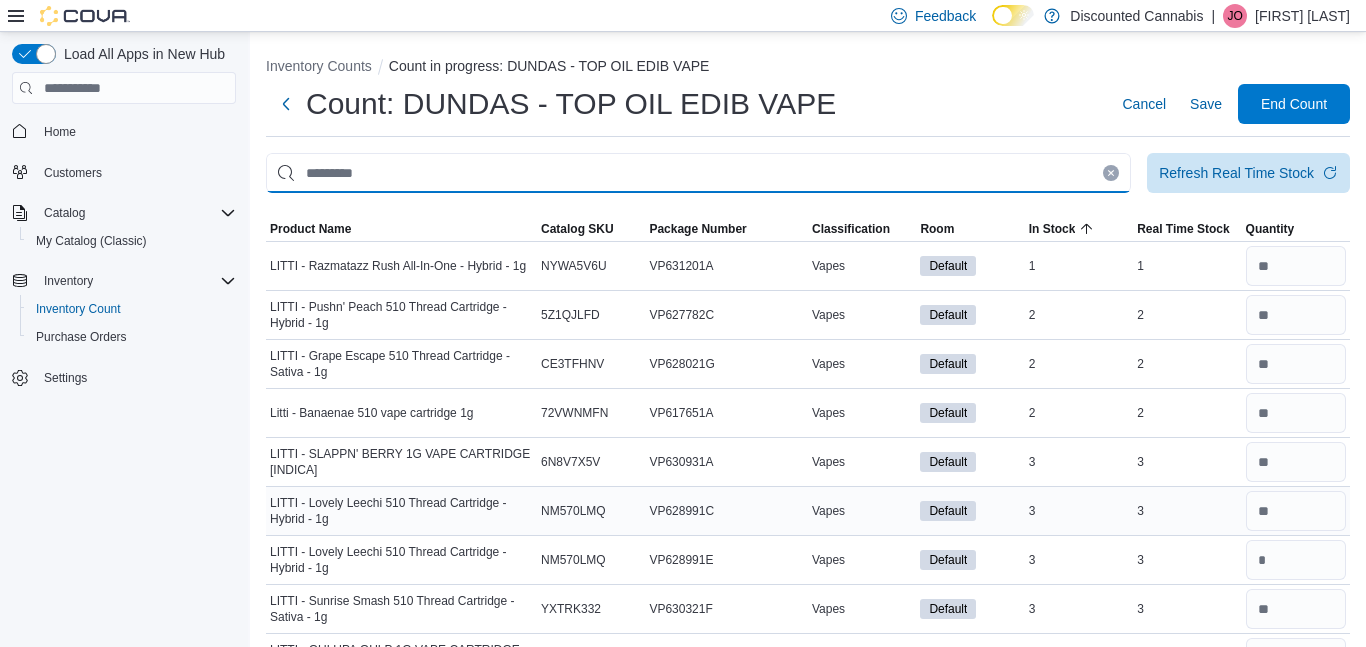 type 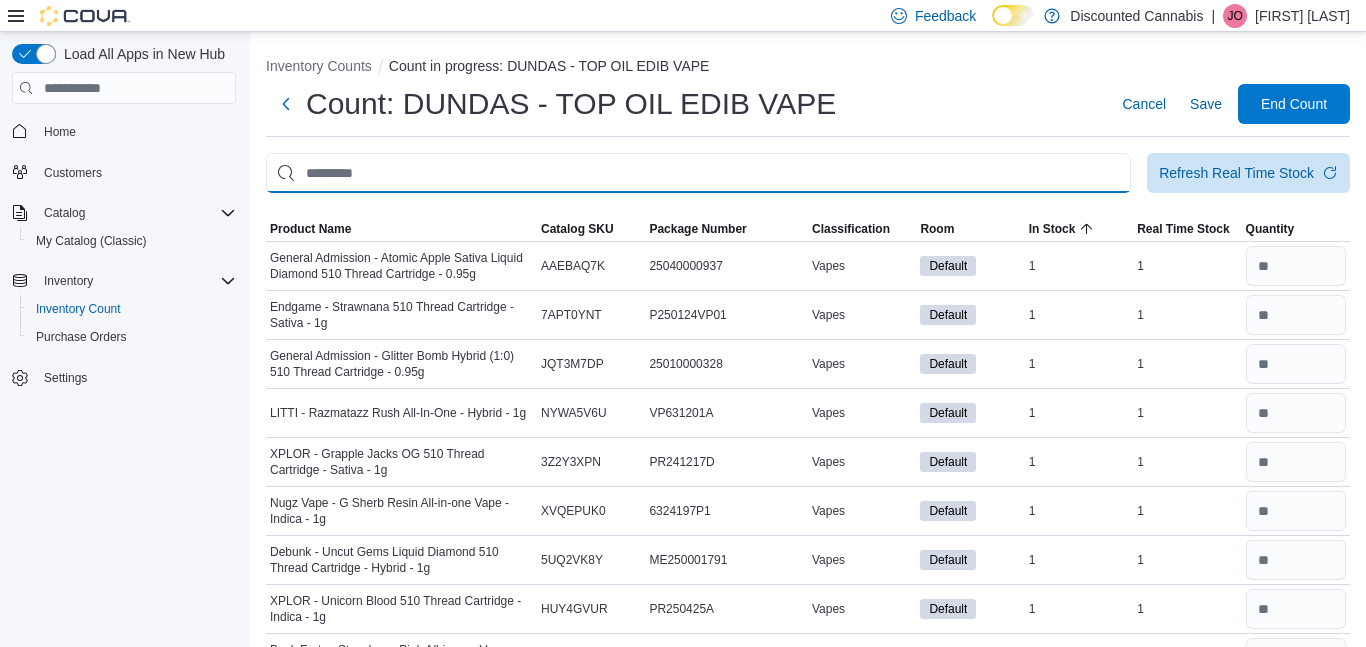 click at bounding box center [698, 173] 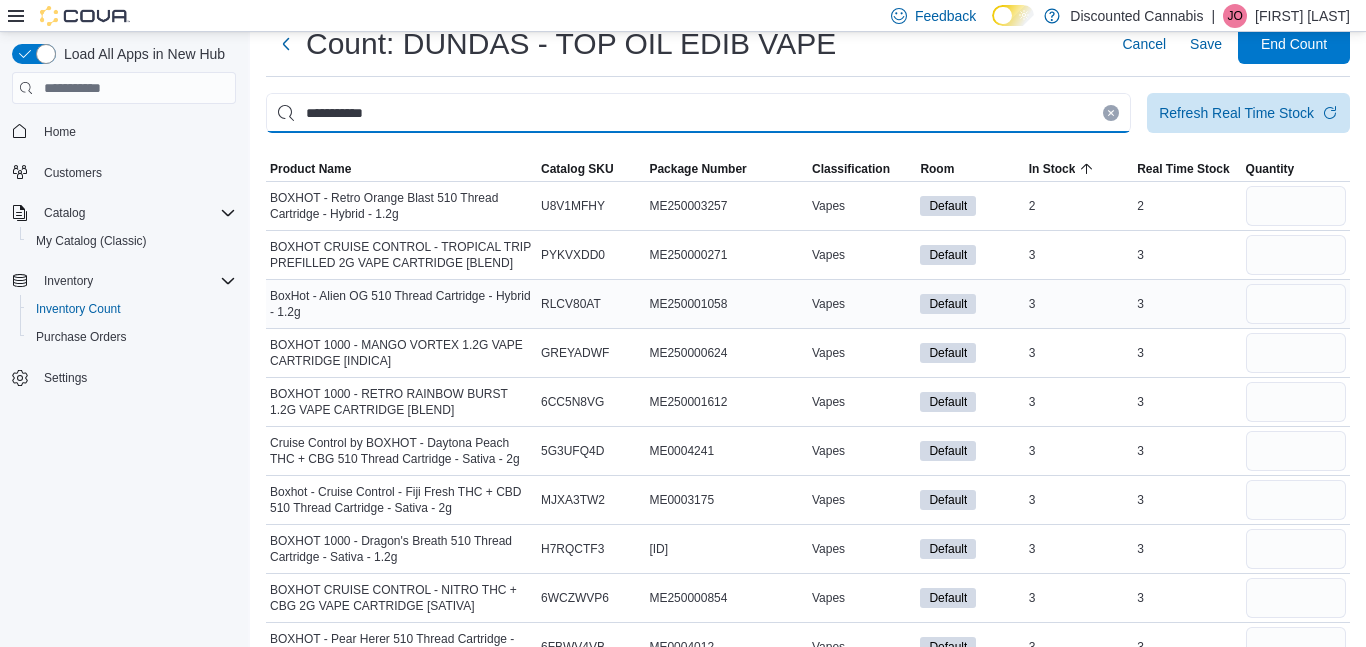 scroll, scrollTop: 0, scrollLeft: 0, axis: both 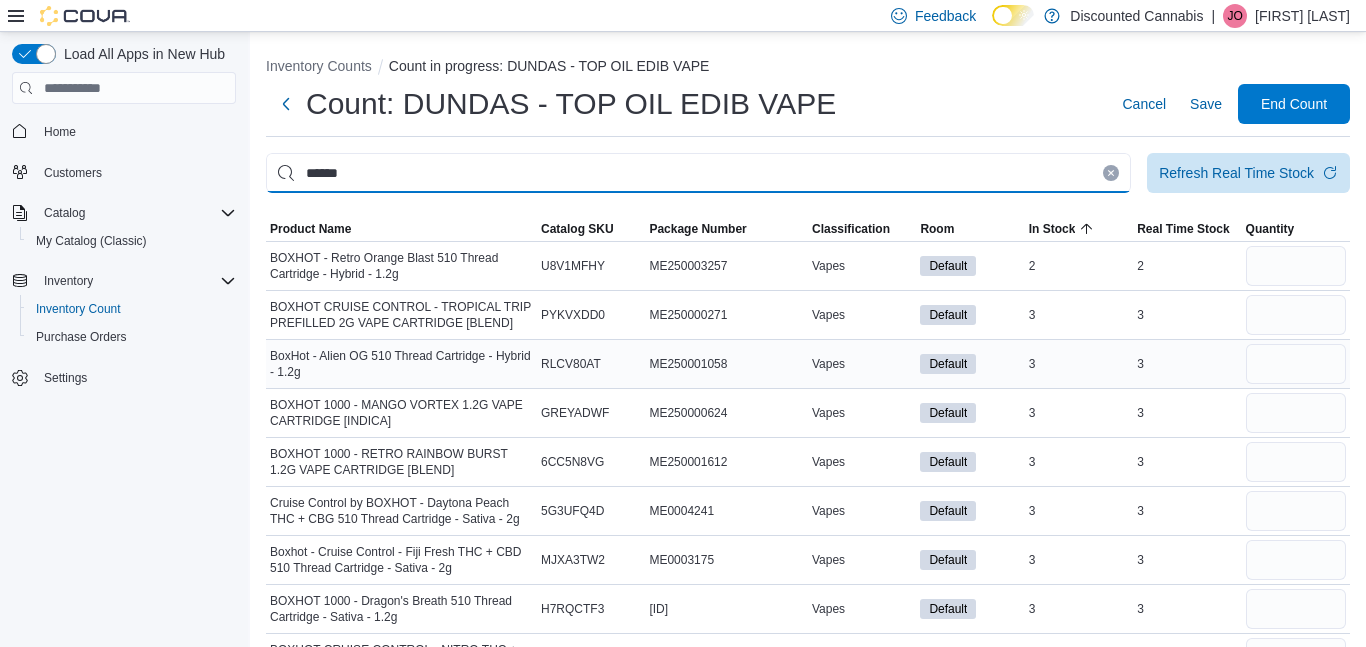 type on "******" 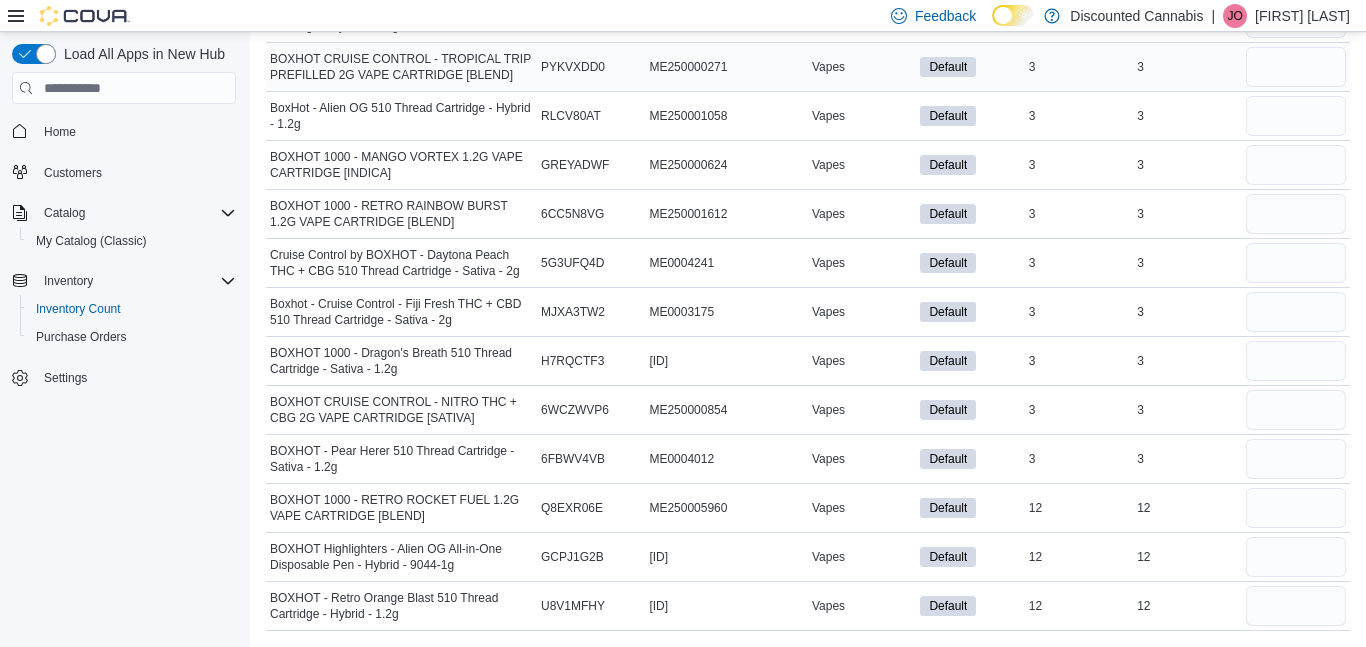 scroll, scrollTop: 0, scrollLeft: 0, axis: both 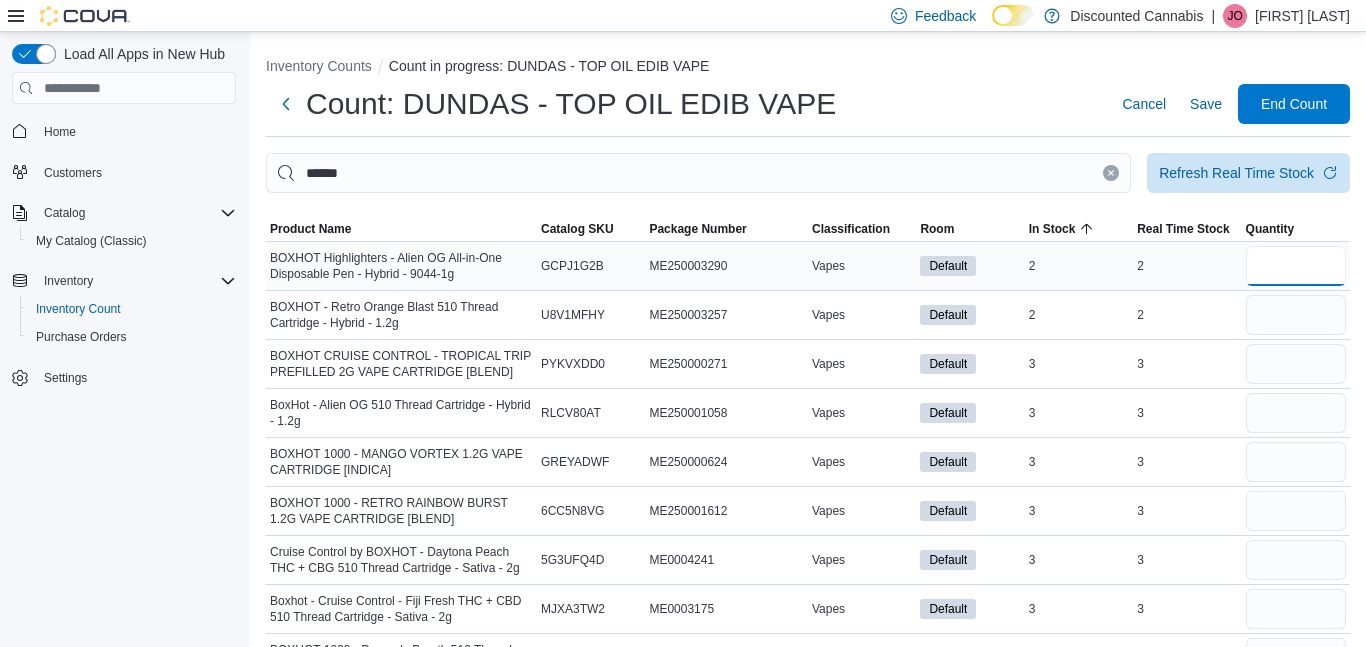 click at bounding box center (1296, 266) 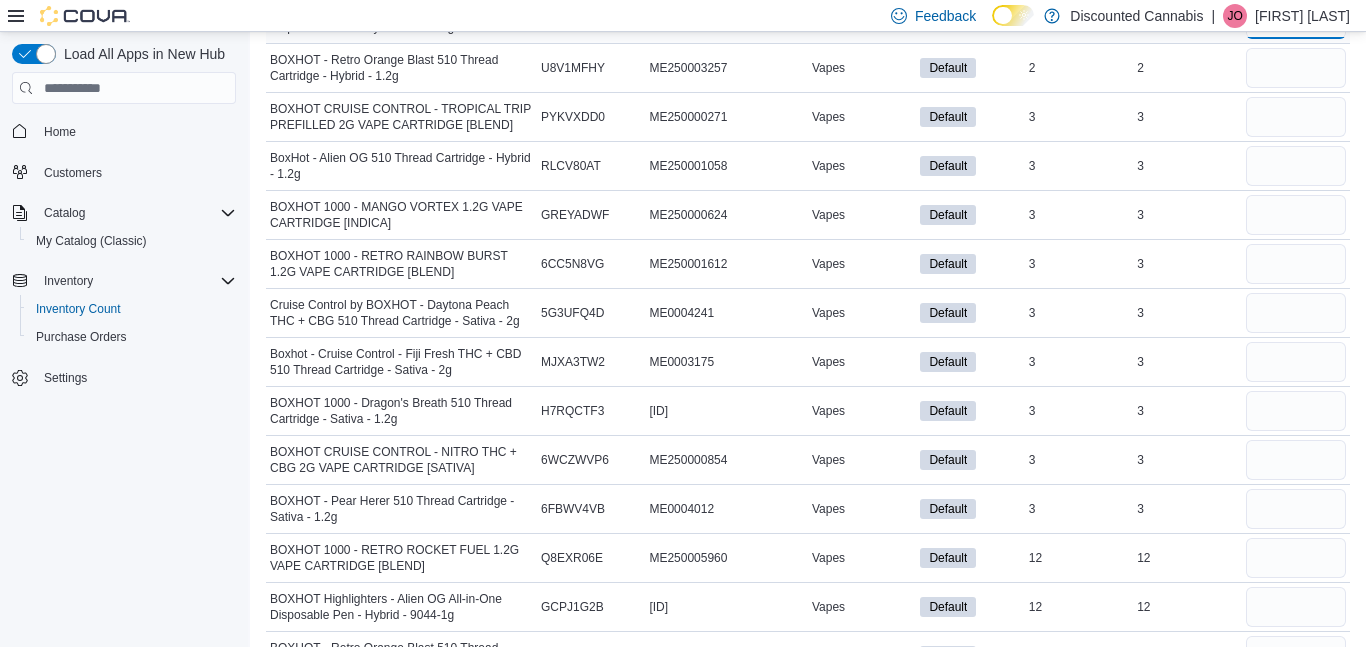 scroll, scrollTop: 297, scrollLeft: 0, axis: vertical 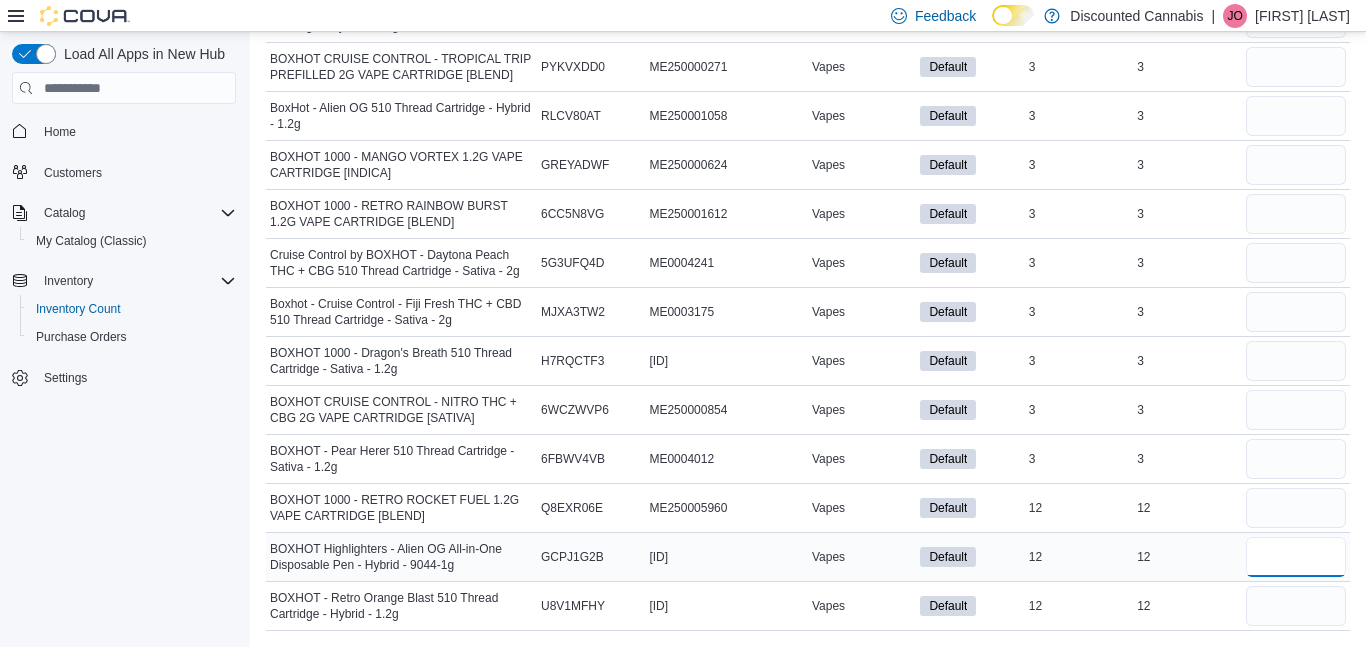 click at bounding box center (1296, 557) 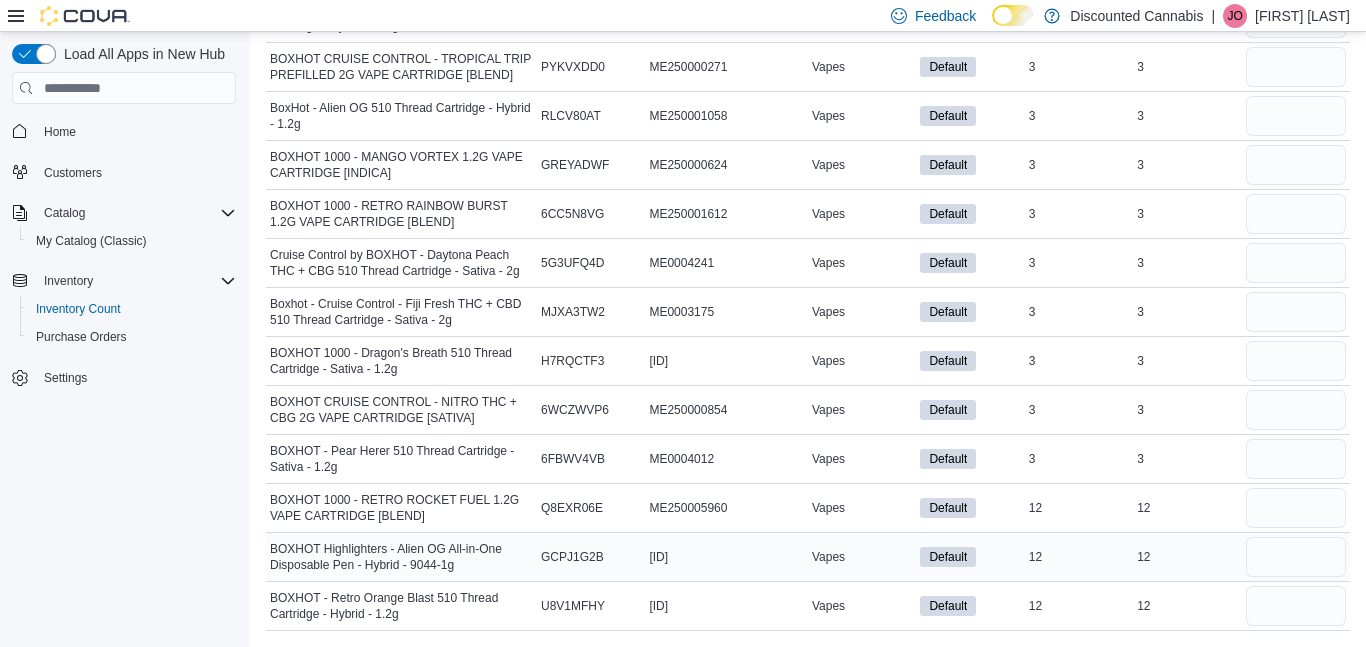 type 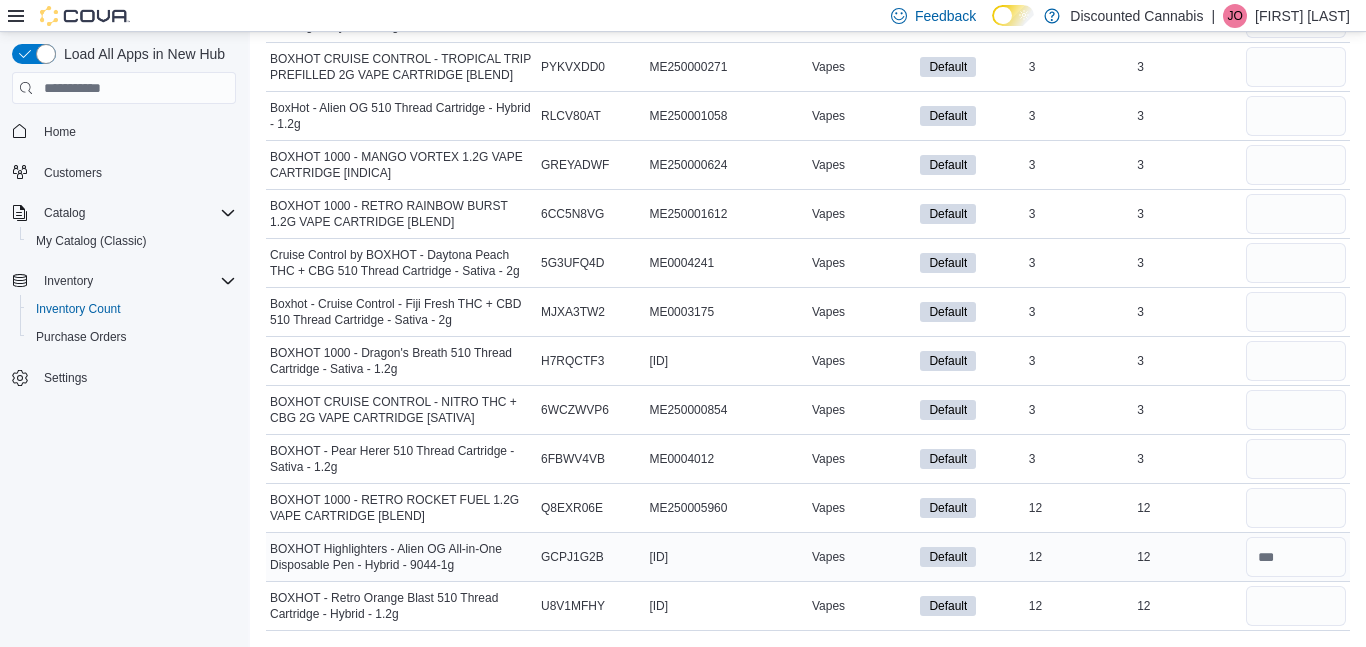 scroll, scrollTop: 0, scrollLeft: 0, axis: both 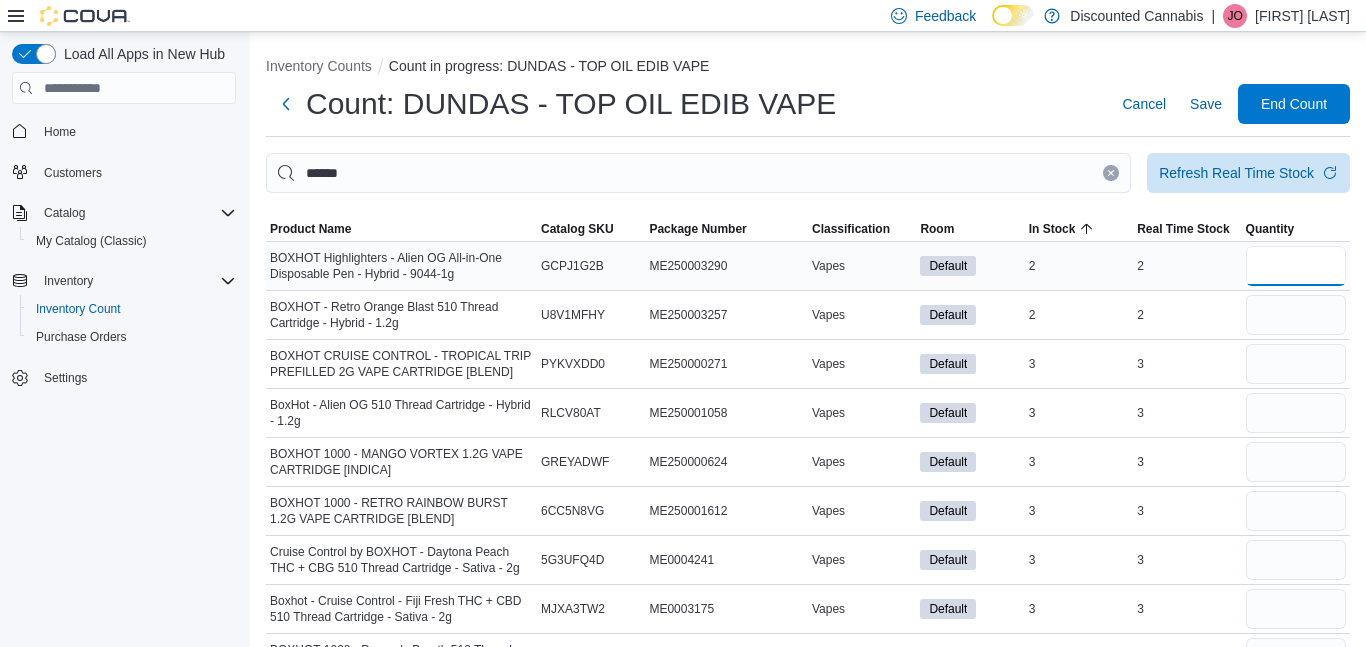 click at bounding box center [1296, 266] 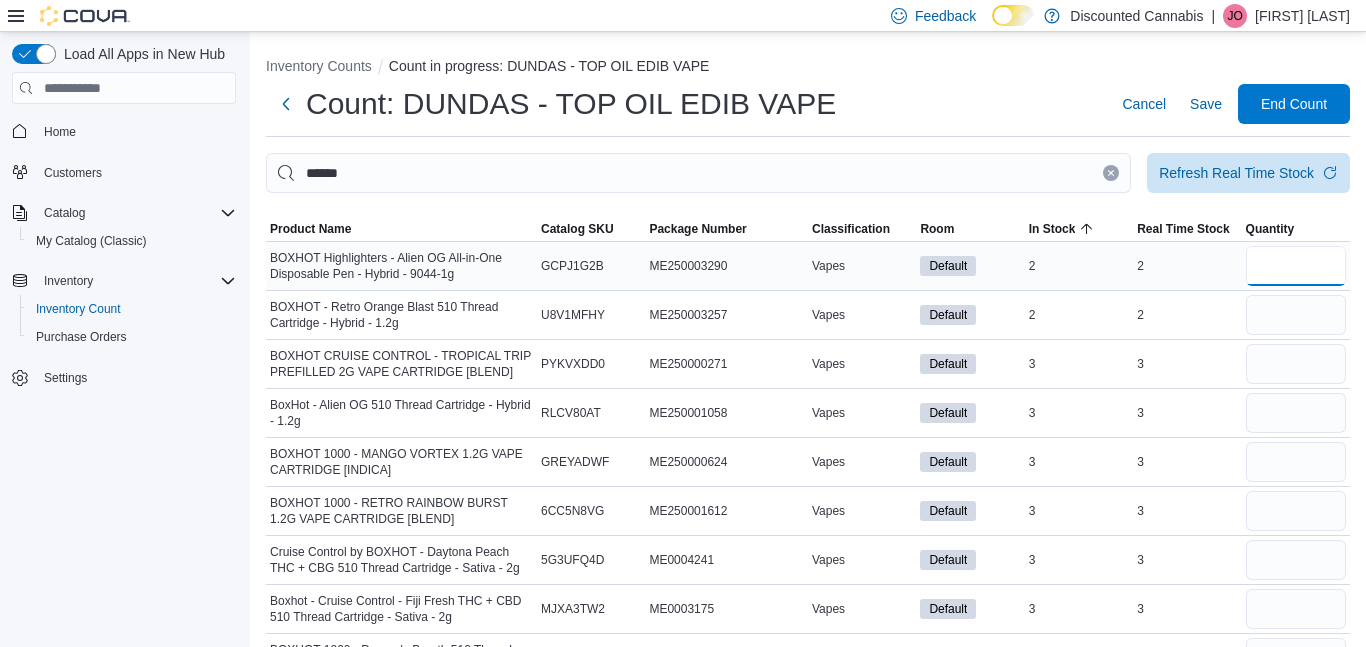 type on "*" 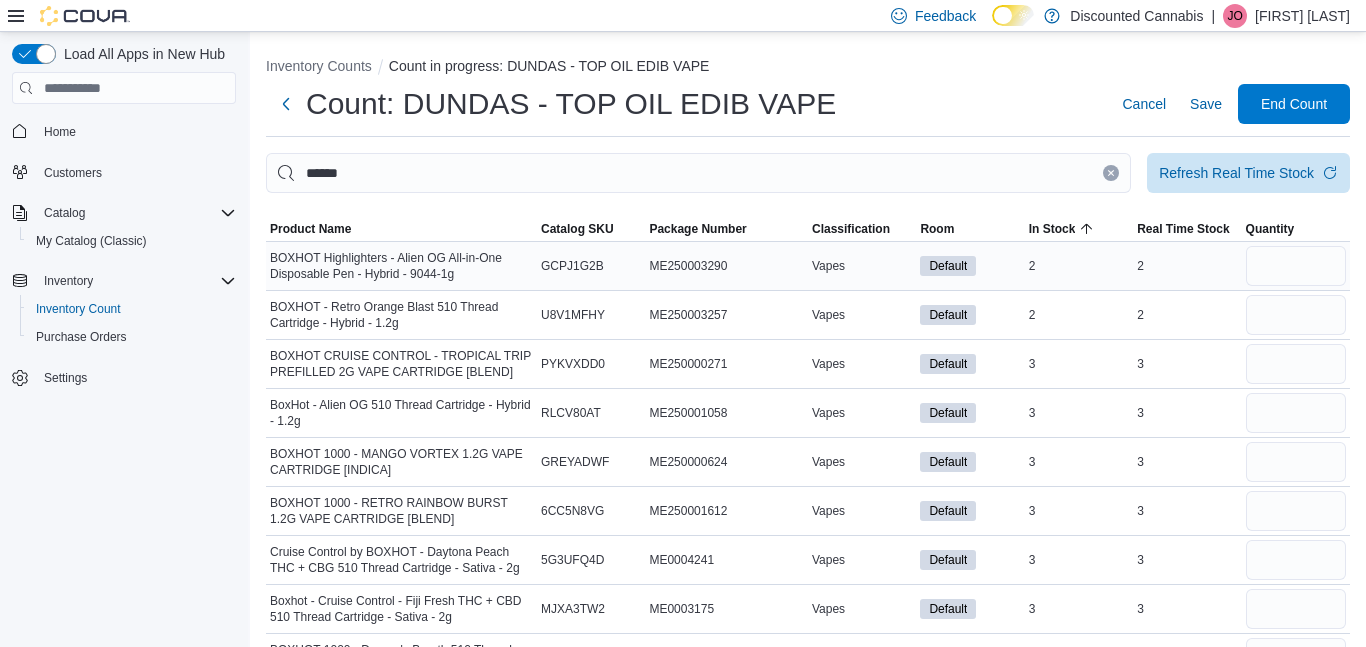 type 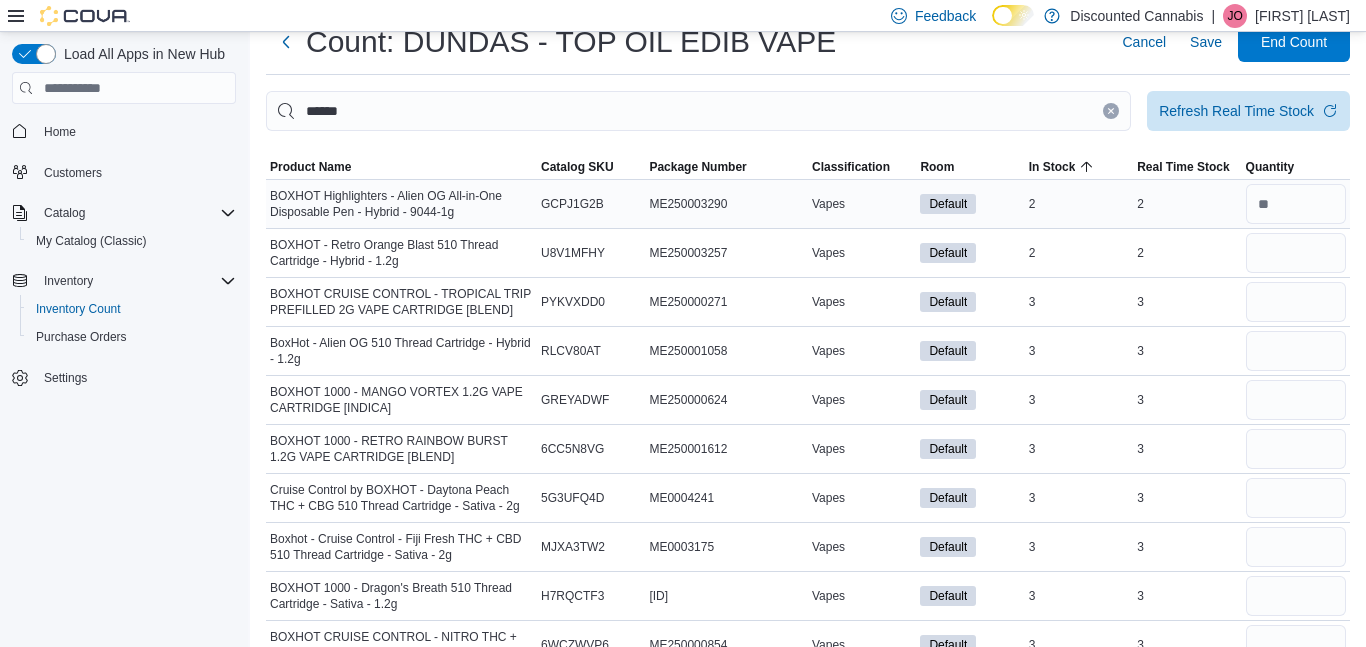 scroll, scrollTop: 81, scrollLeft: 0, axis: vertical 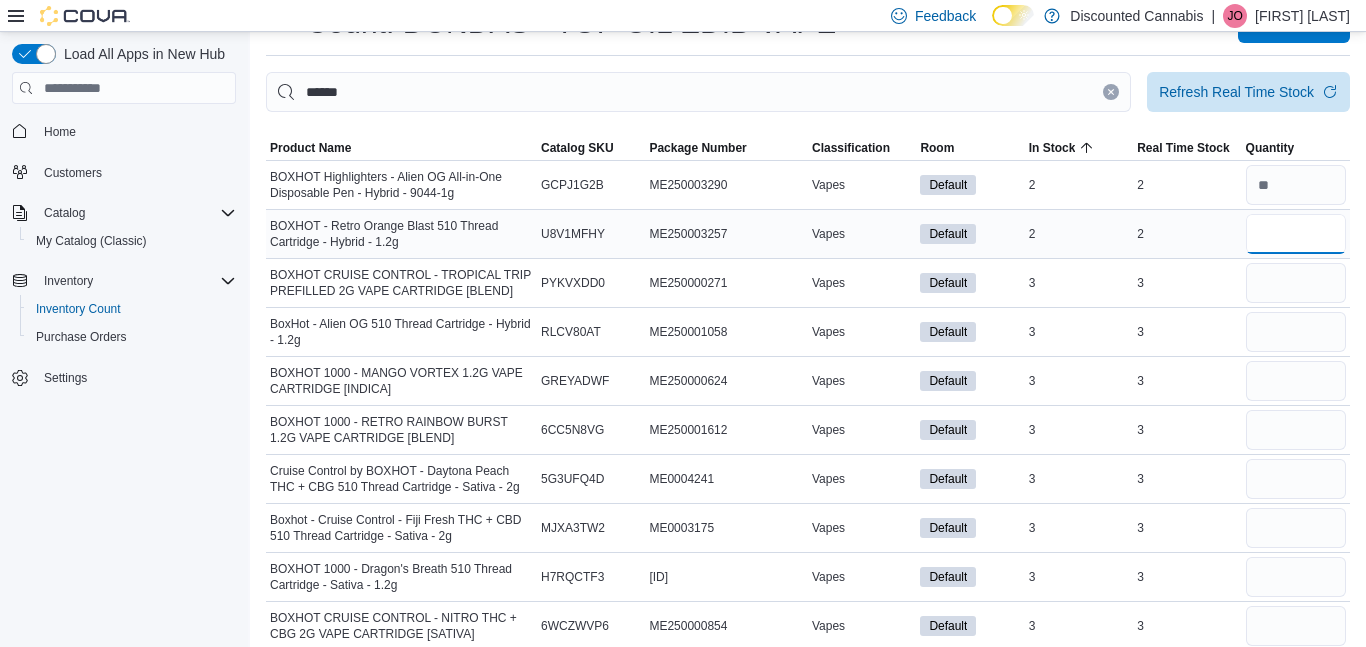 click at bounding box center (1296, 234) 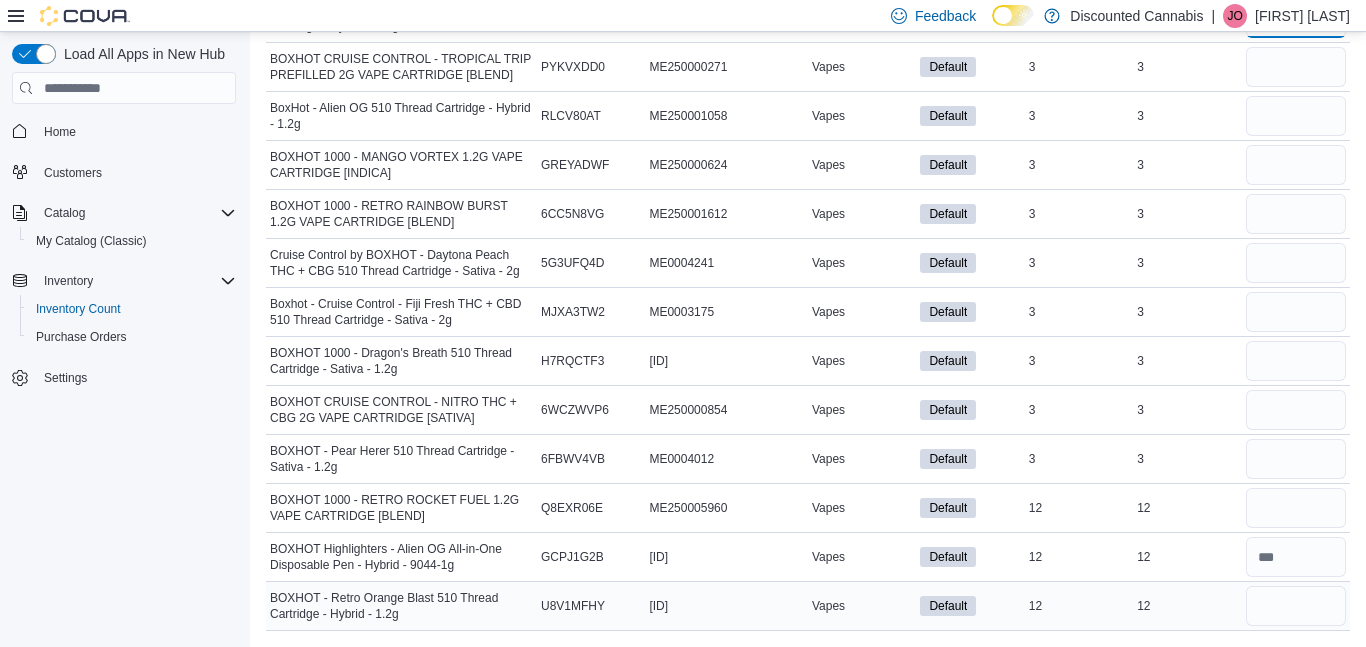 type on "*" 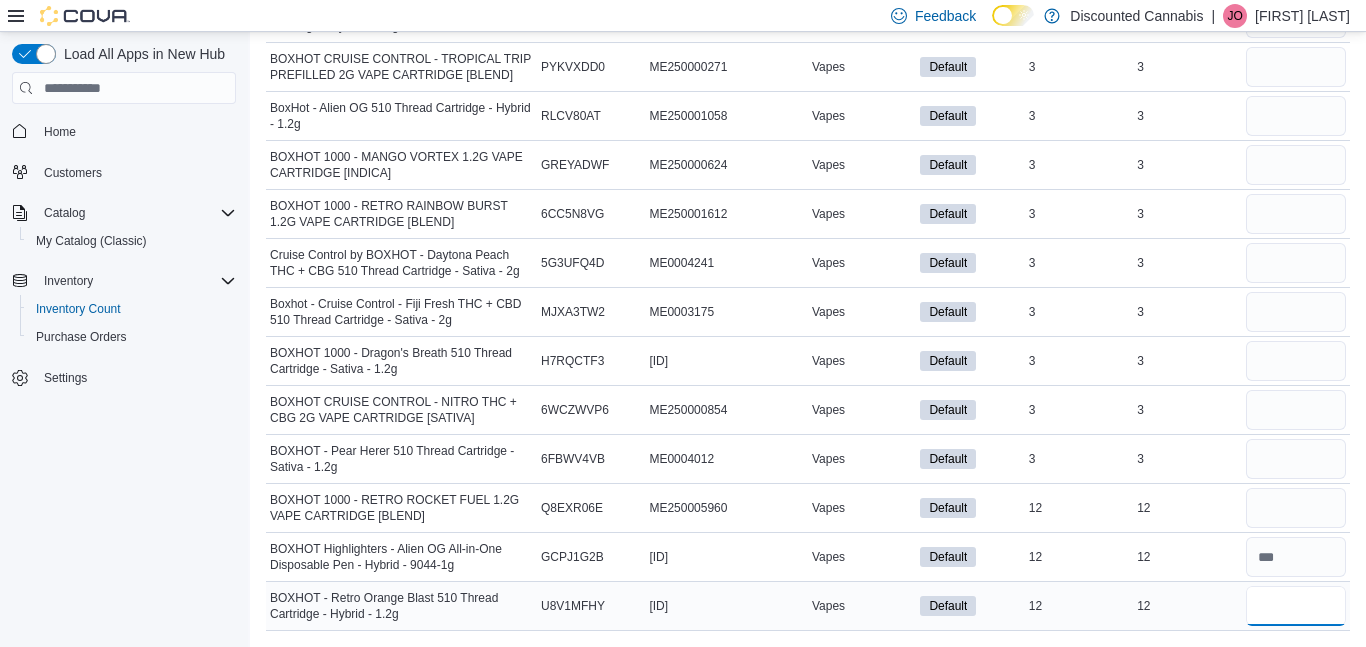 click at bounding box center (1296, 606) 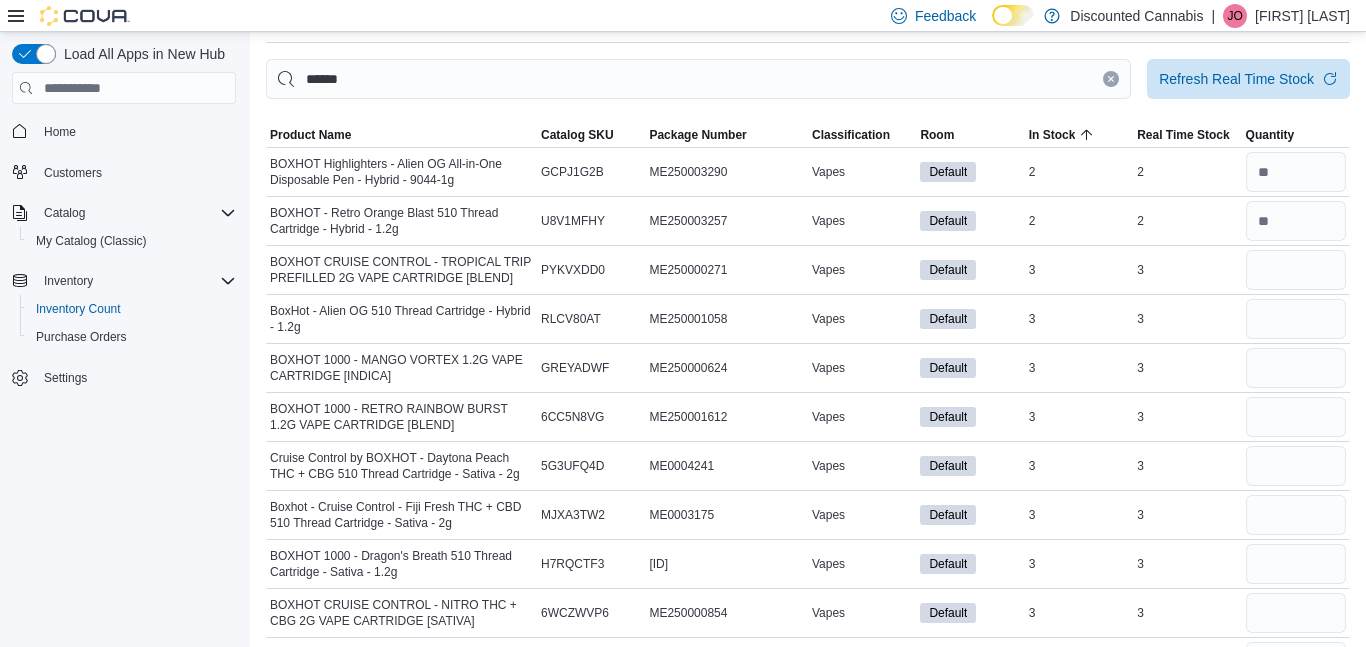 scroll, scrollTop: 0, scrollLeft: 0, axis: both 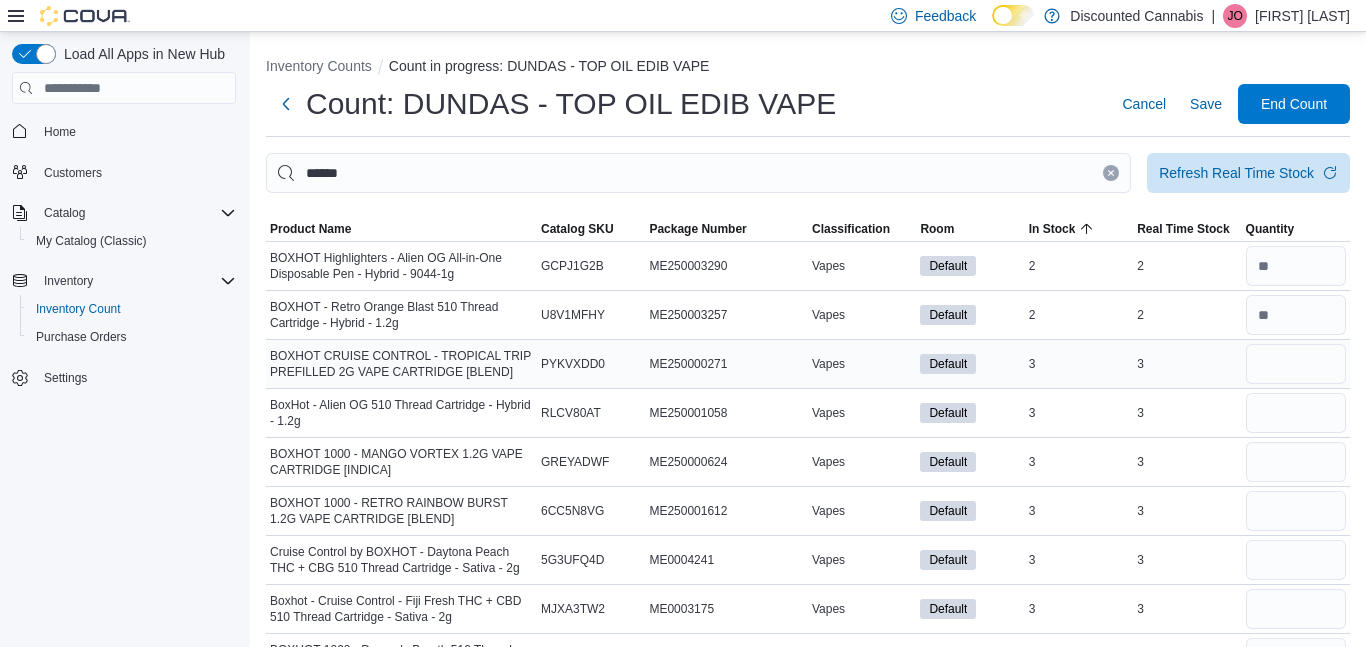 type on "**" 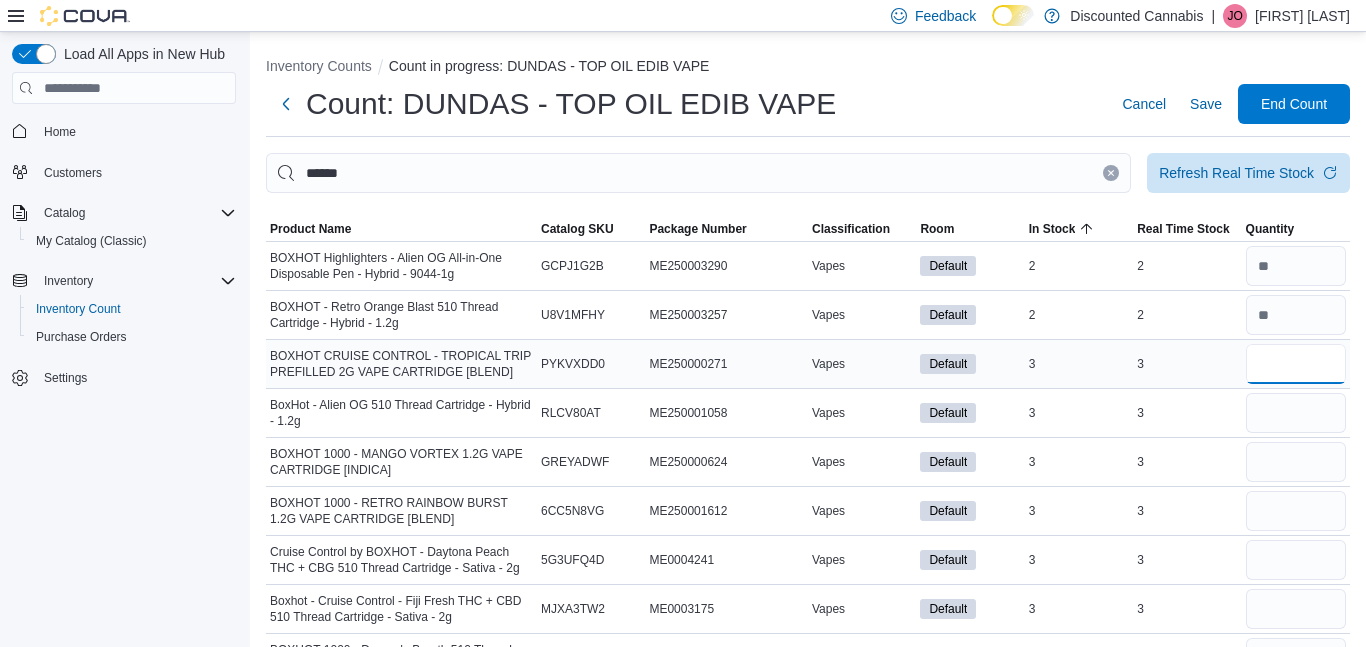 click at bounding box center [1296, 364] 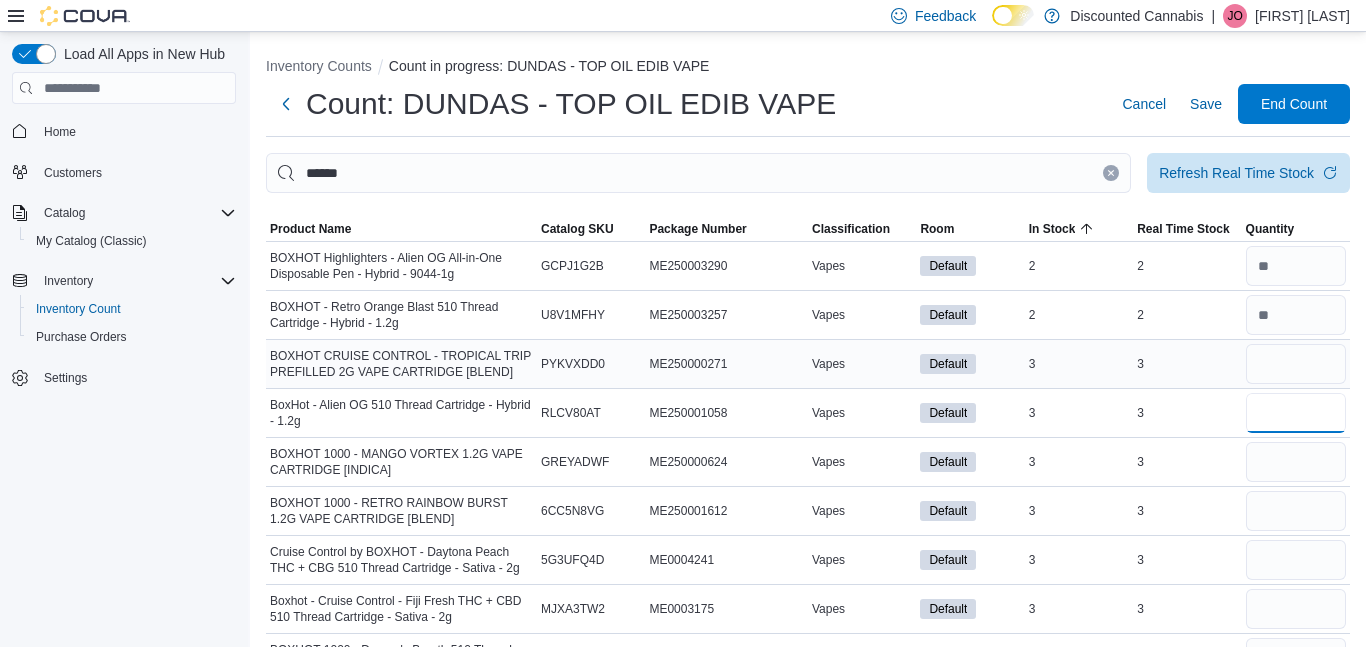 type 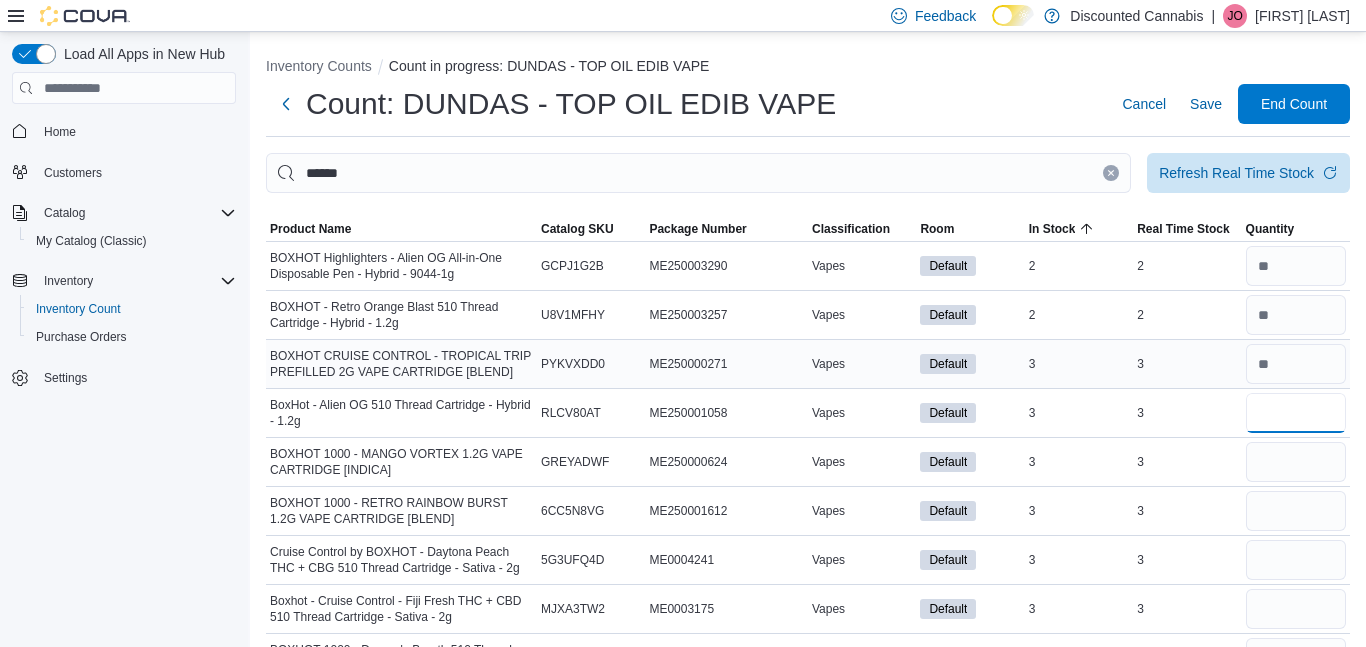 type on "*" 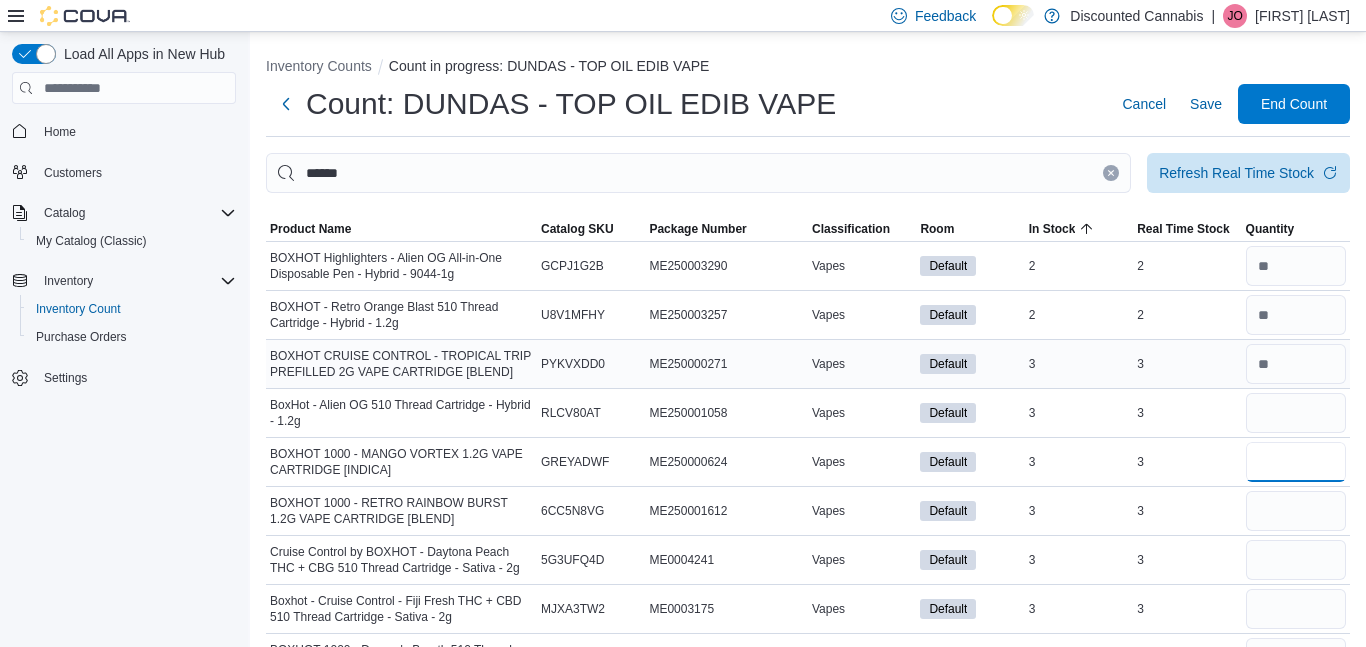 type 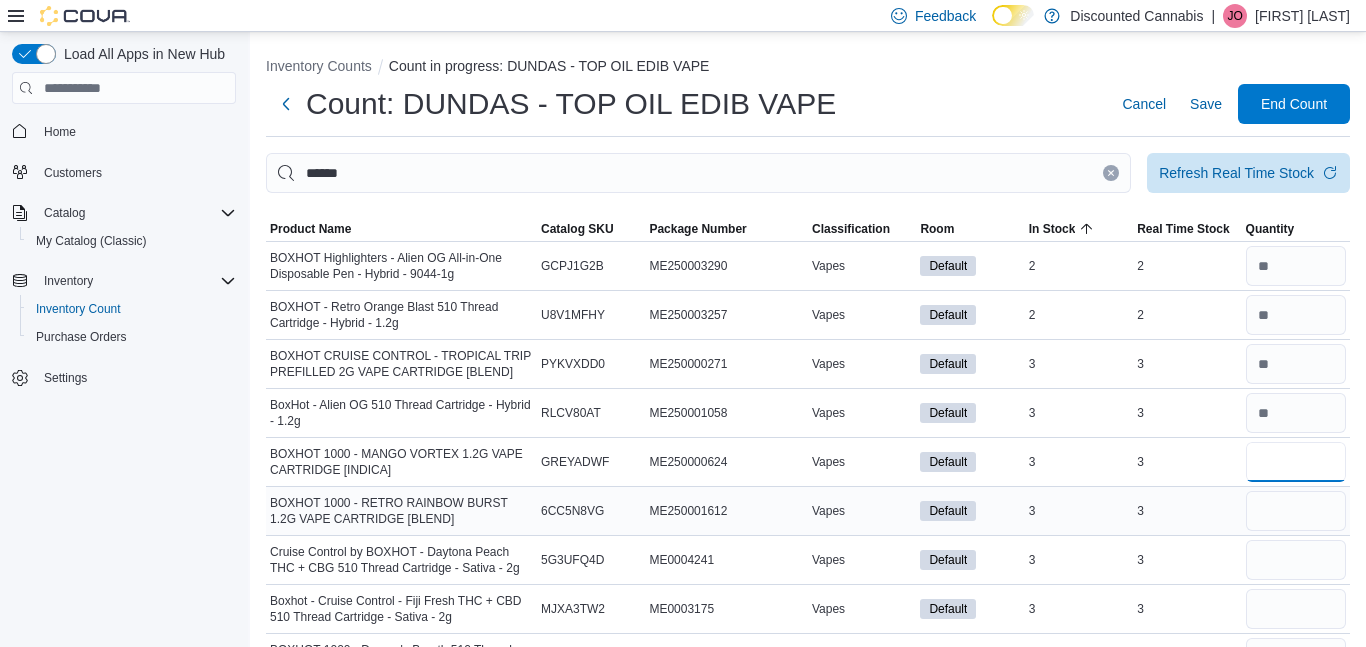 type on "*" 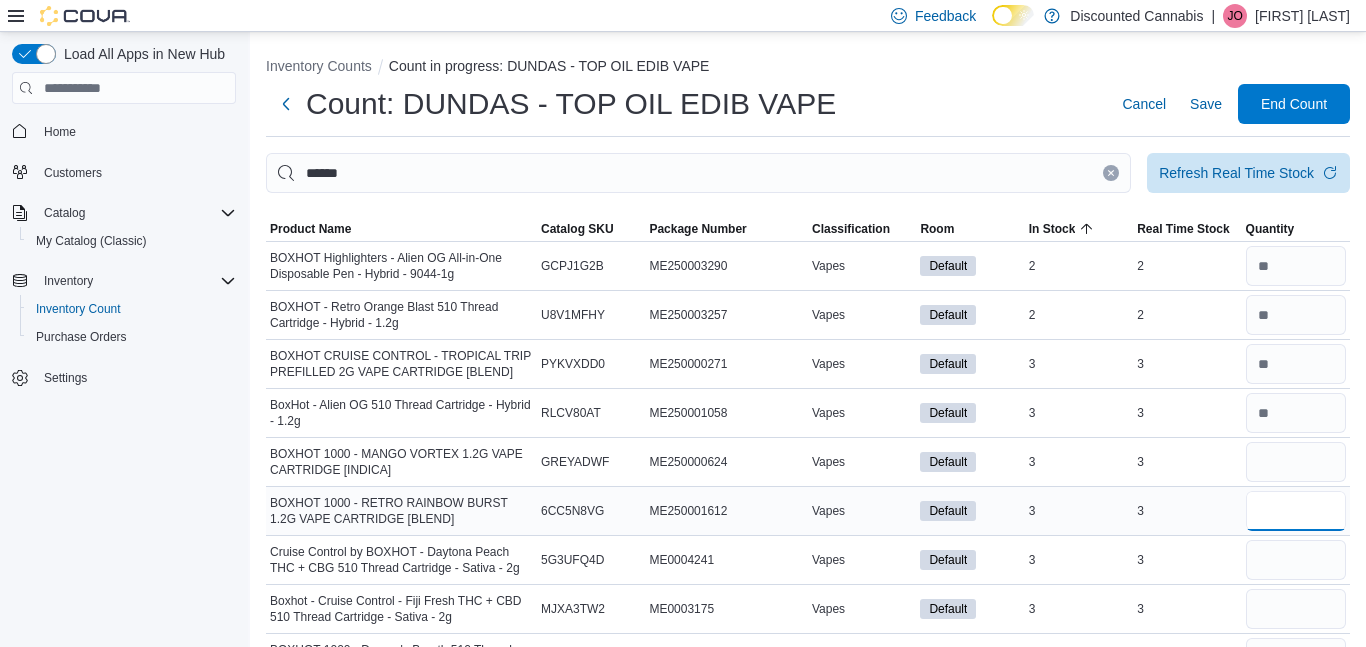 click at bounding box center (1296, 511) 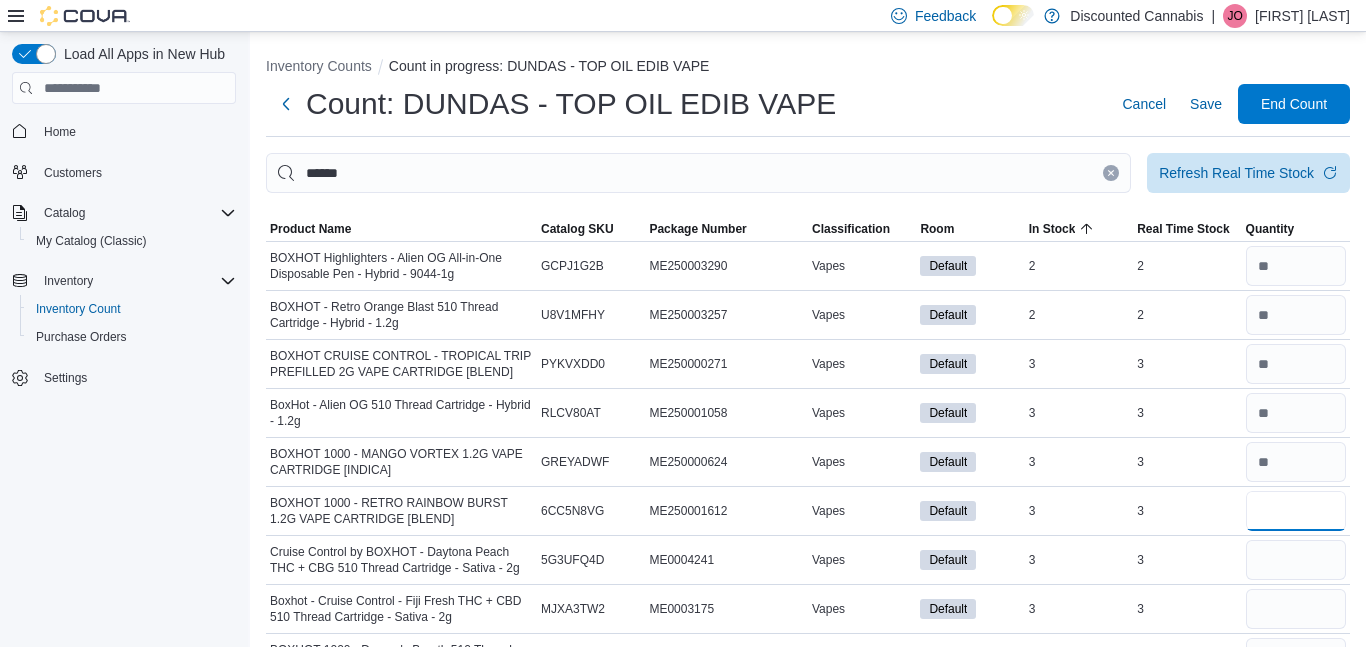 type on "*" 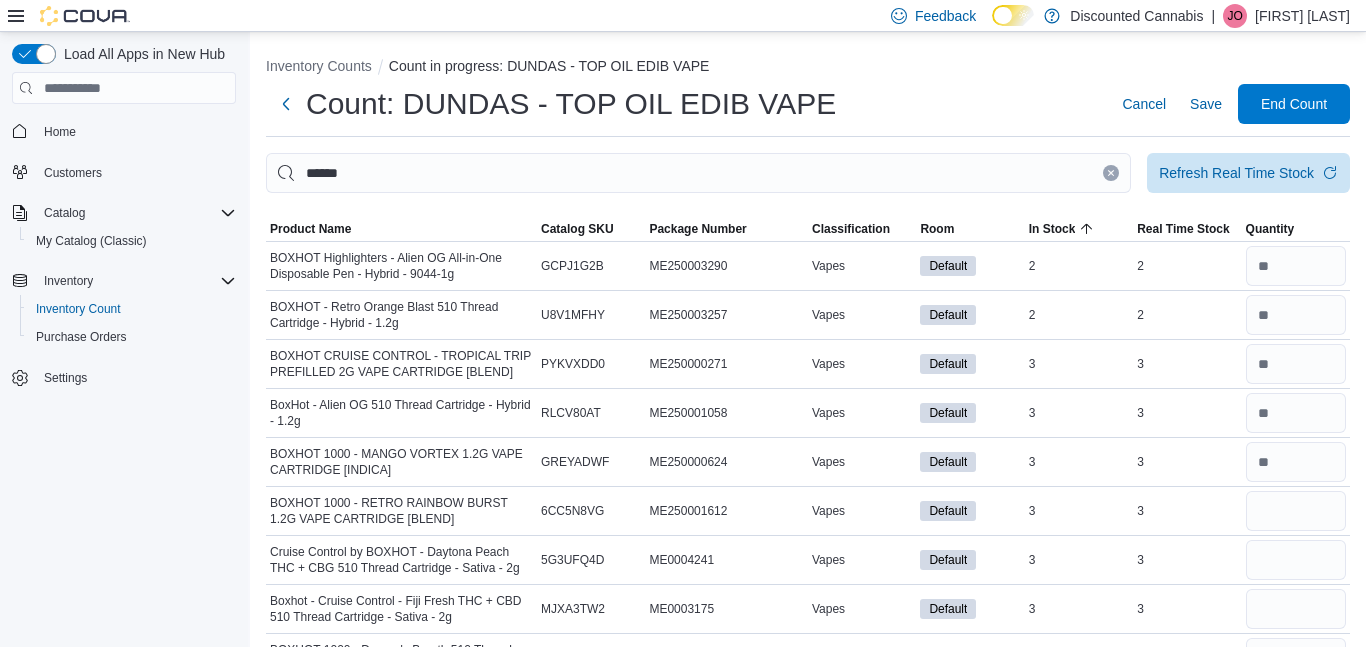 type 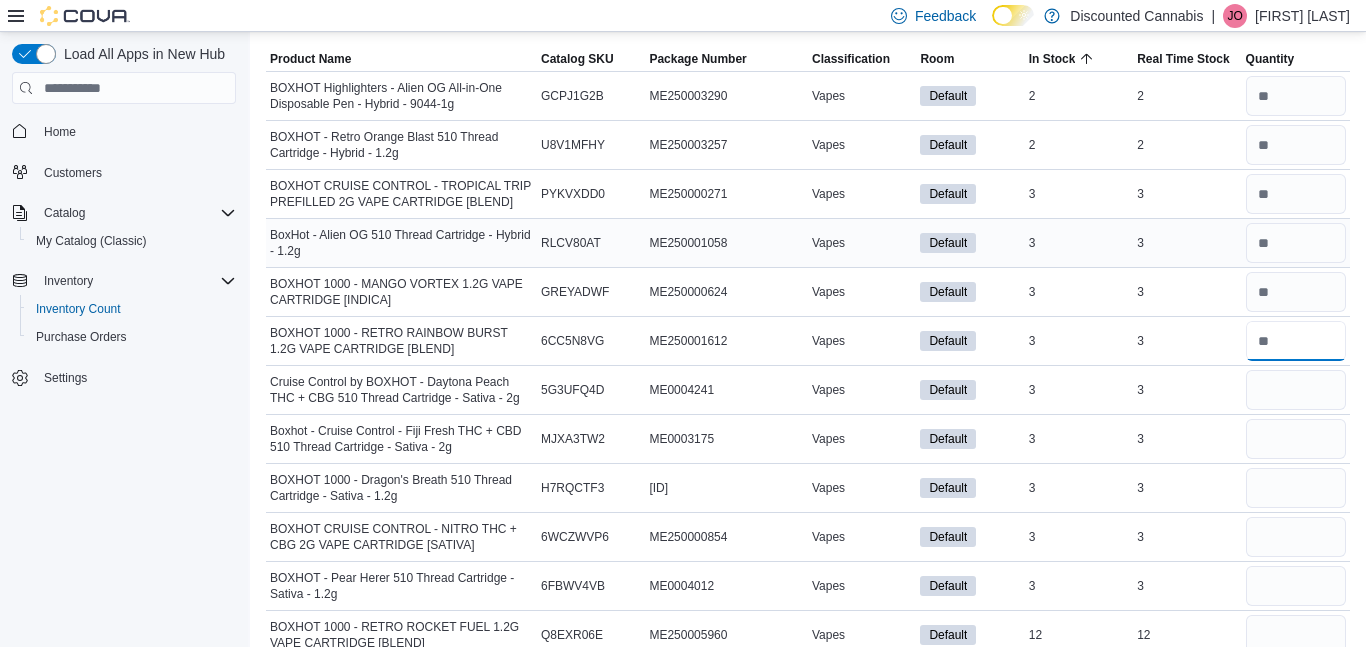 scroll, scrollTop: 177, scrollLeft: 0, axis: vertical 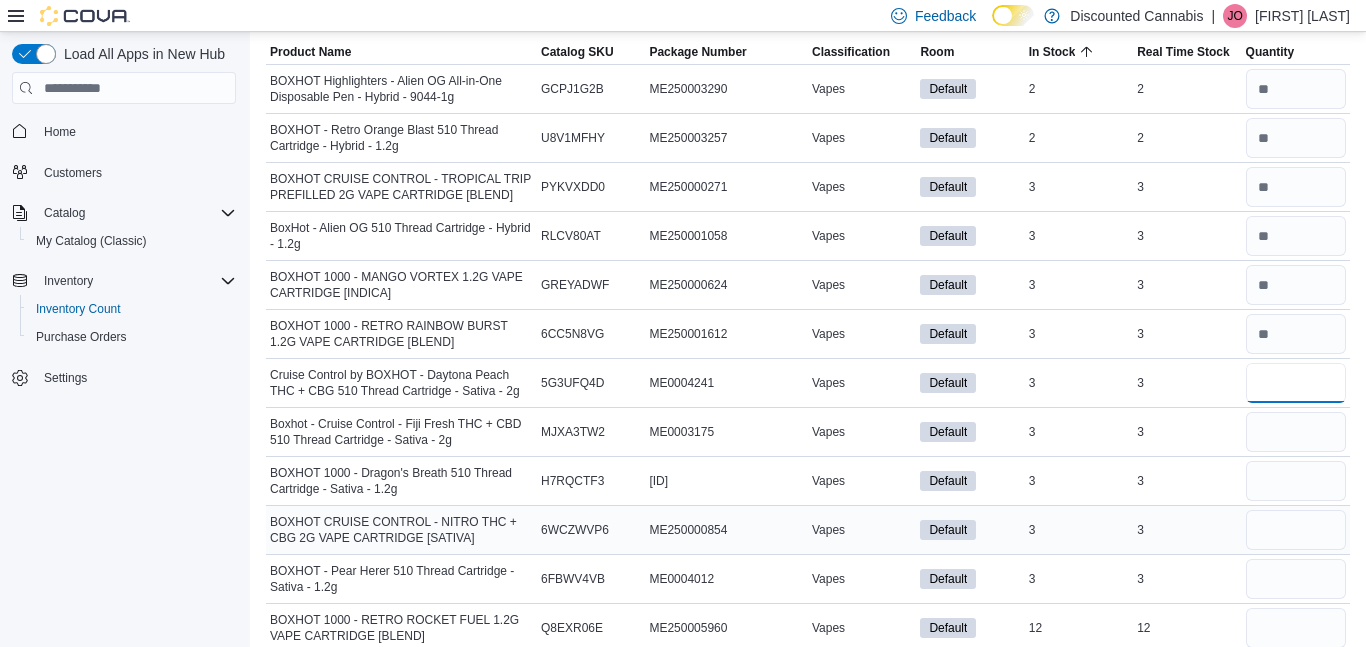 type on "*" 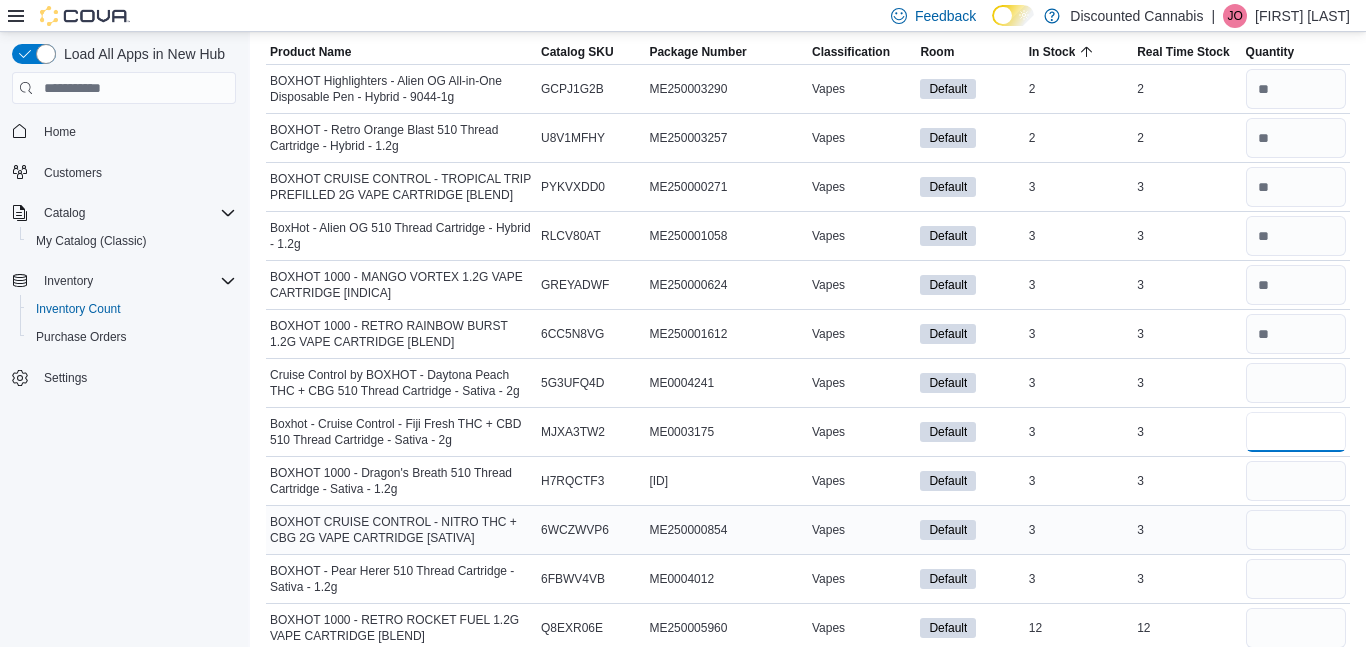 type 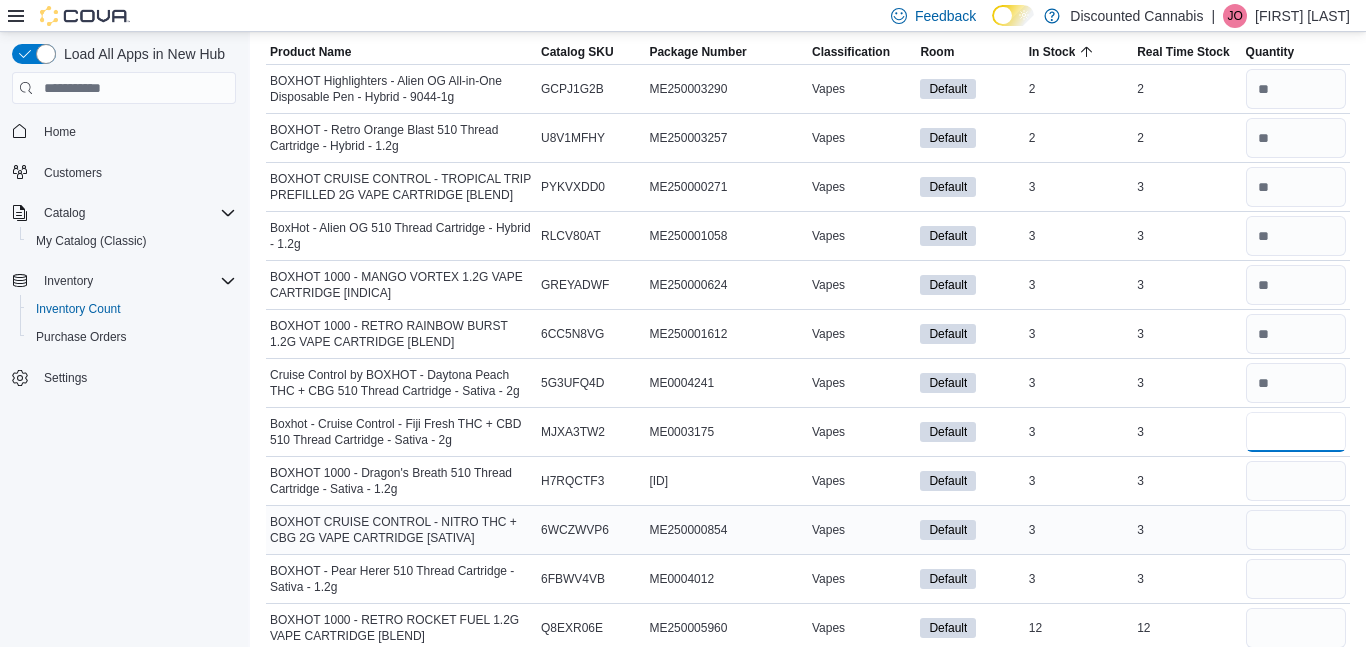 type on "*" 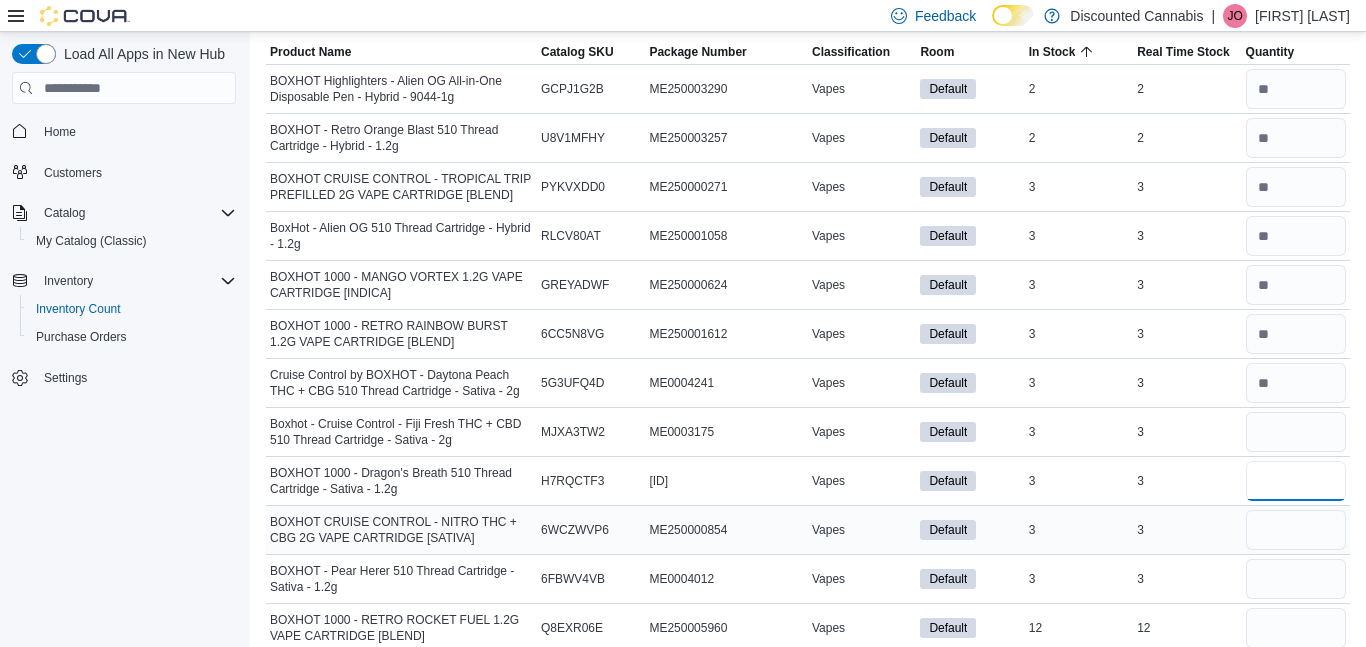 type 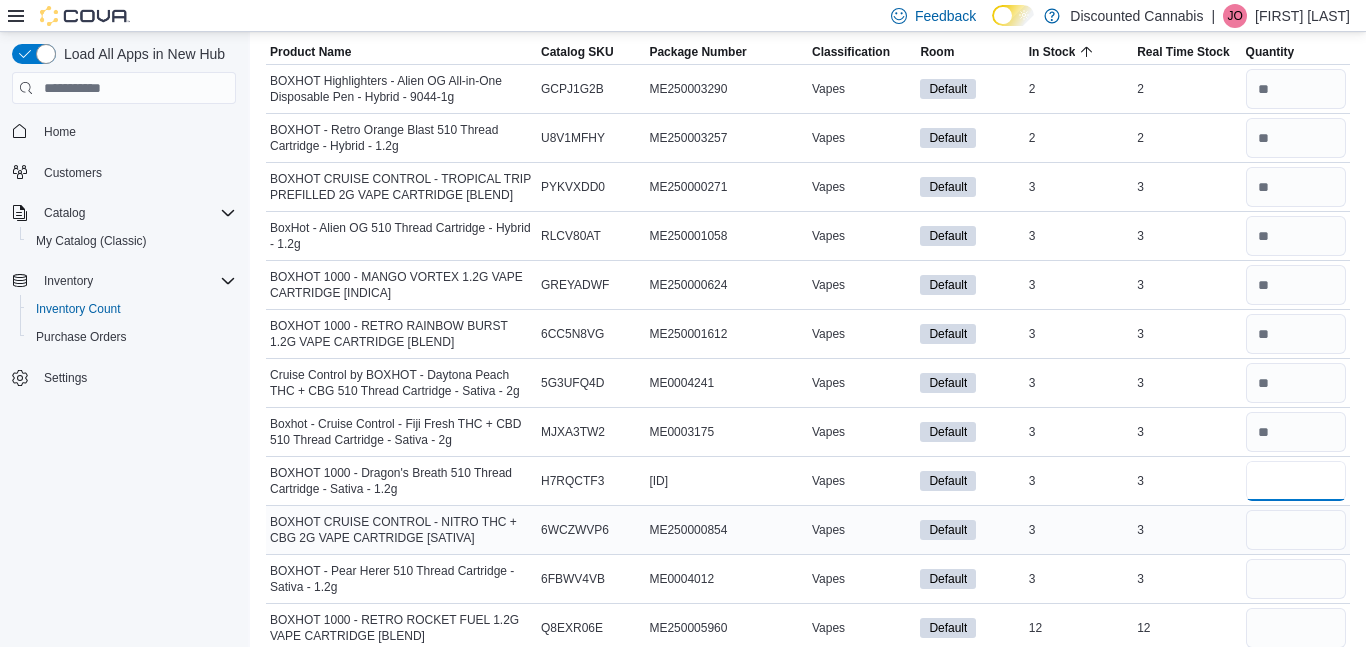 type on "*" 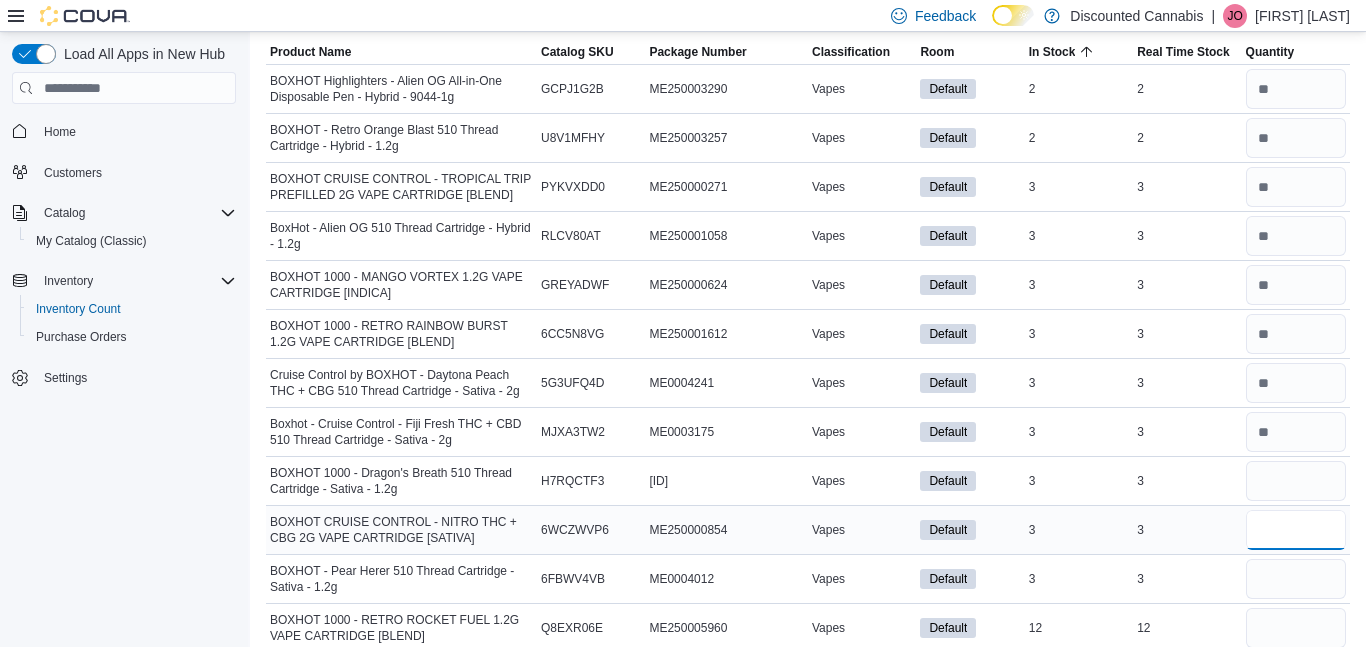type 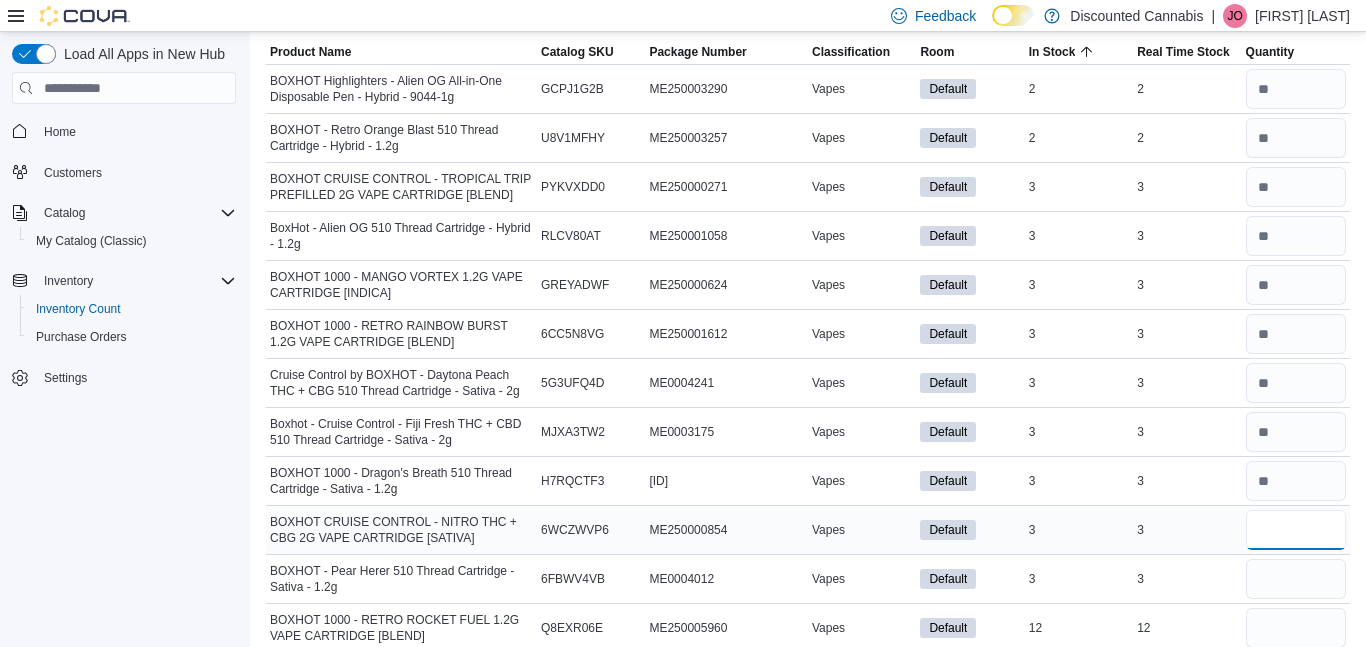 type on "*" 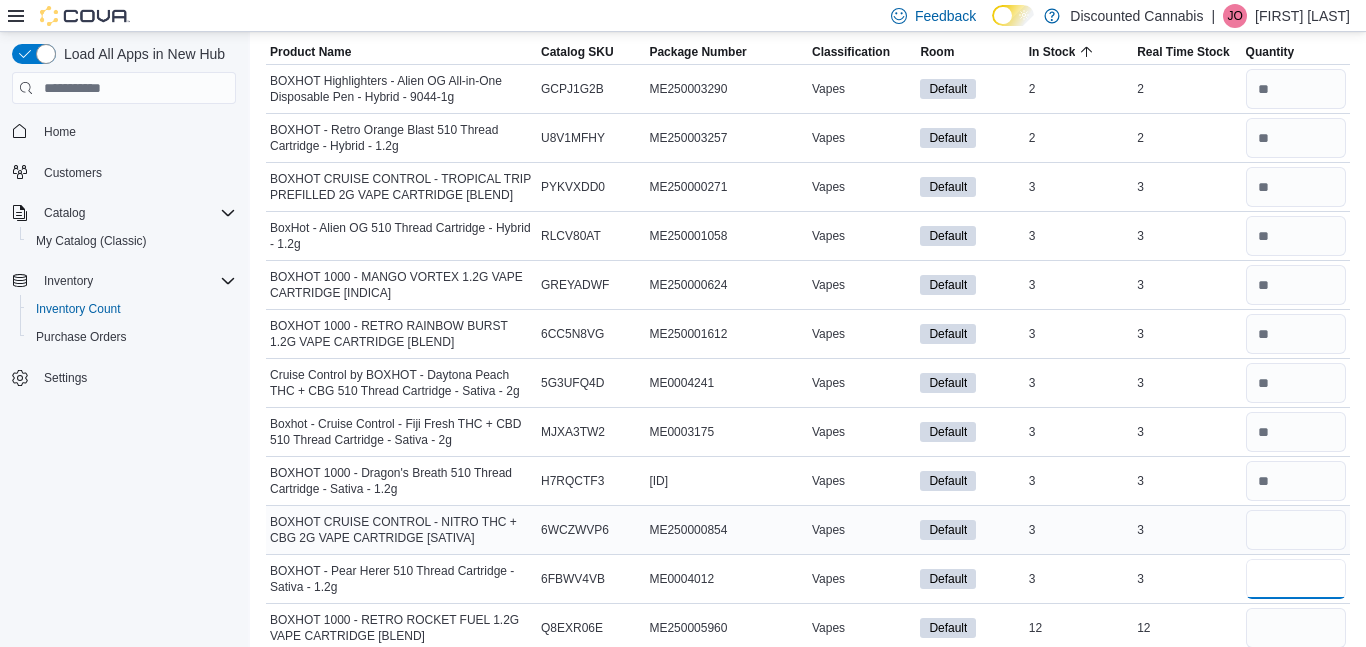 type 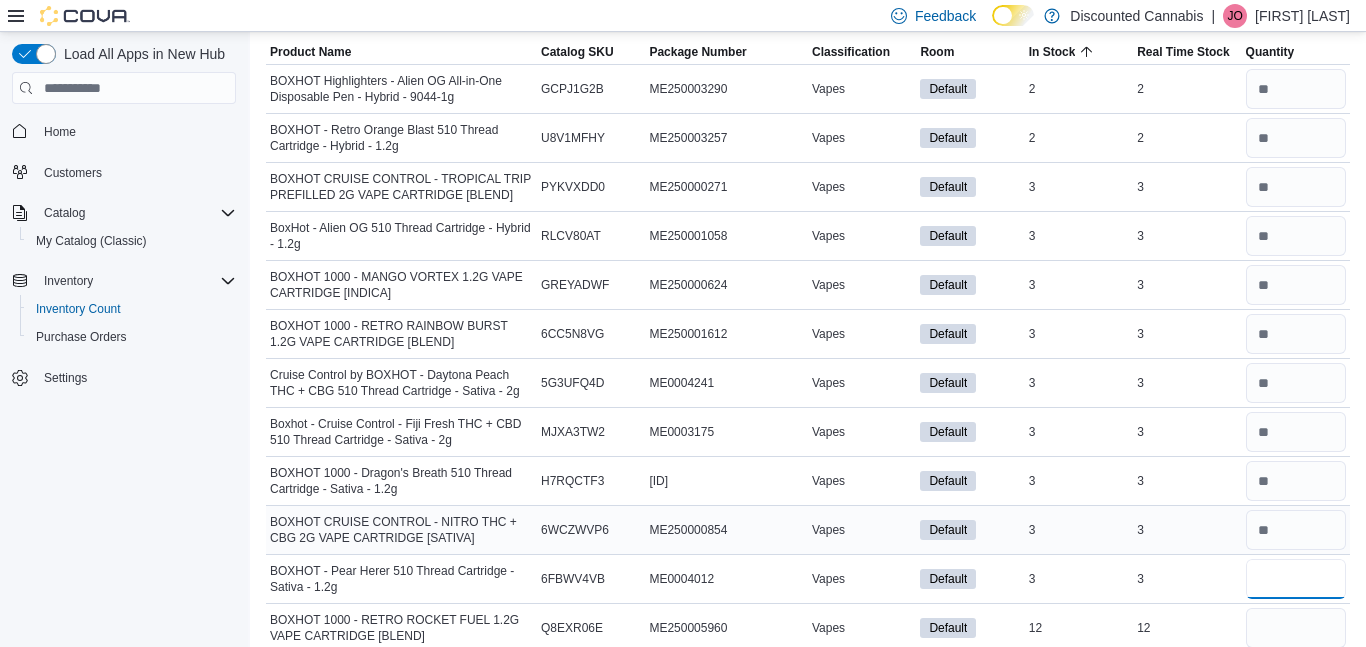 type on "*" 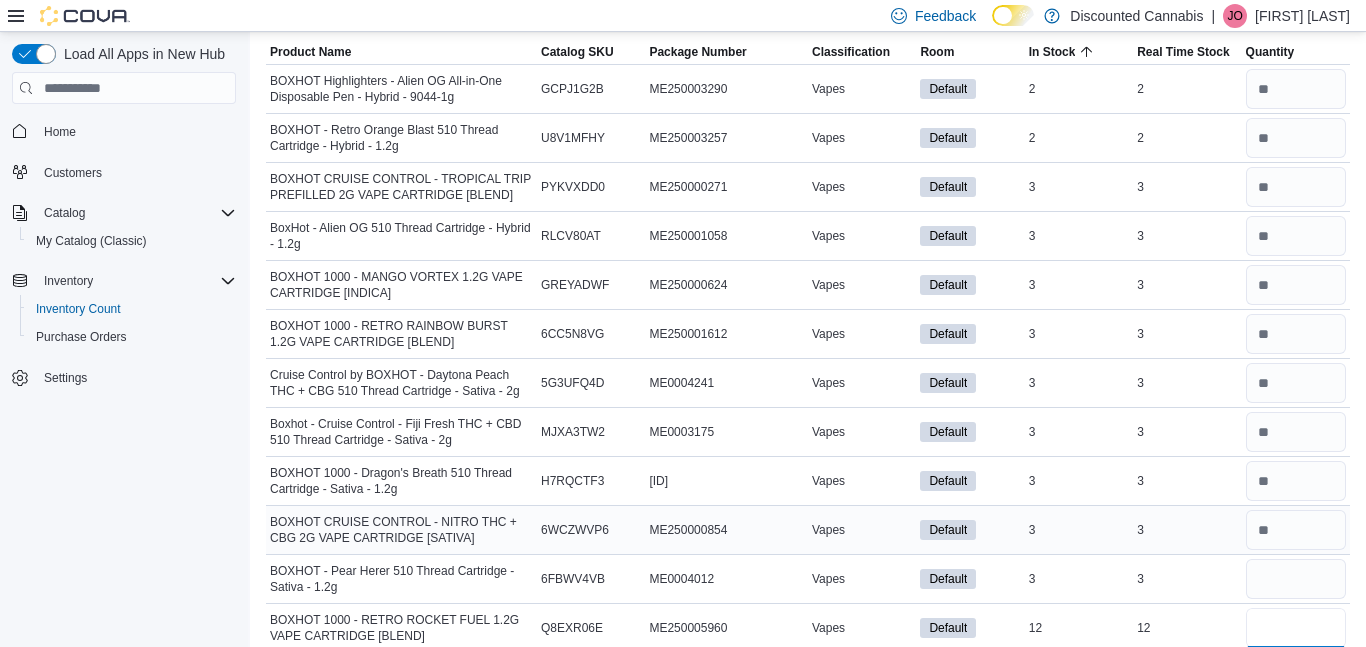 type 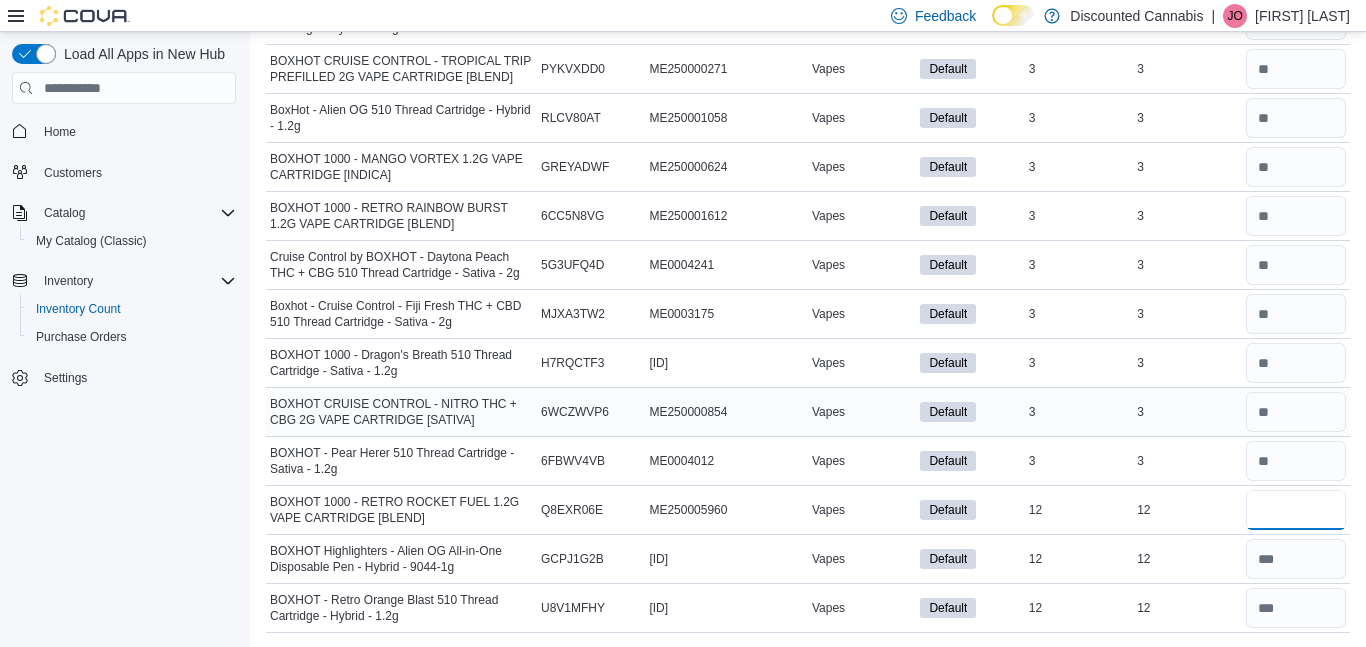 scroll, scrollTop: 297, scrollLeft: 0, axis: vertical 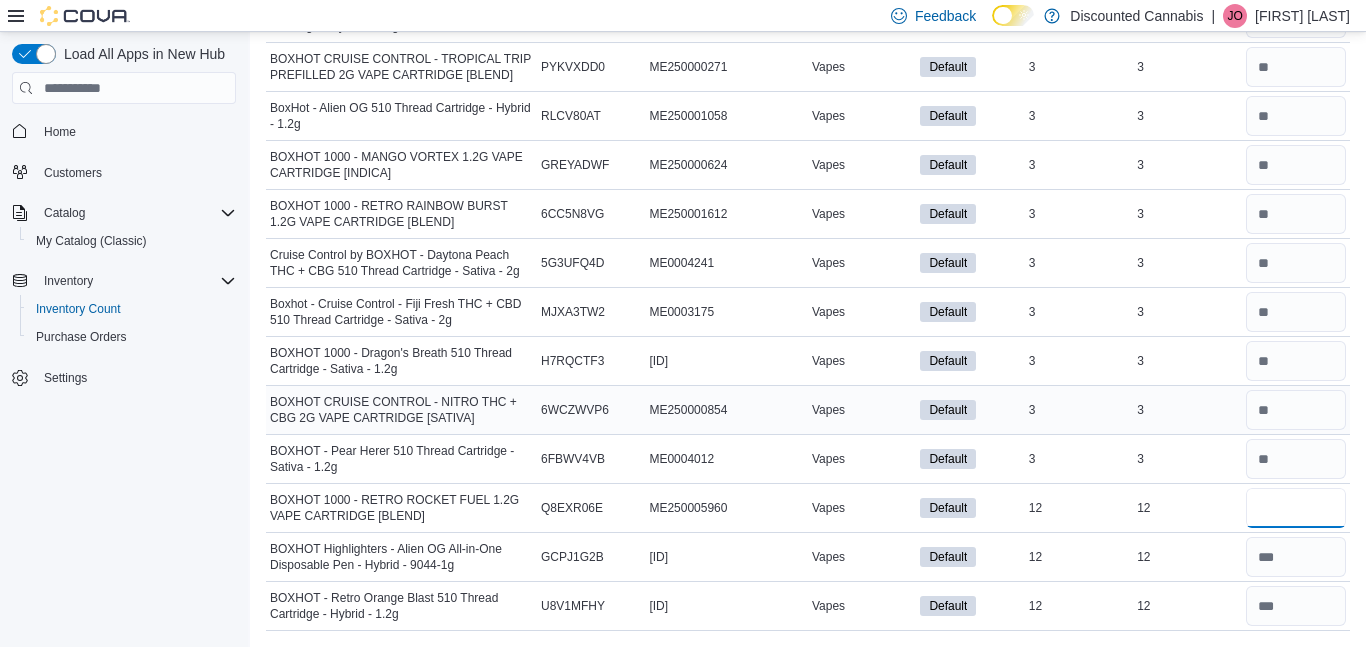 type on "**" 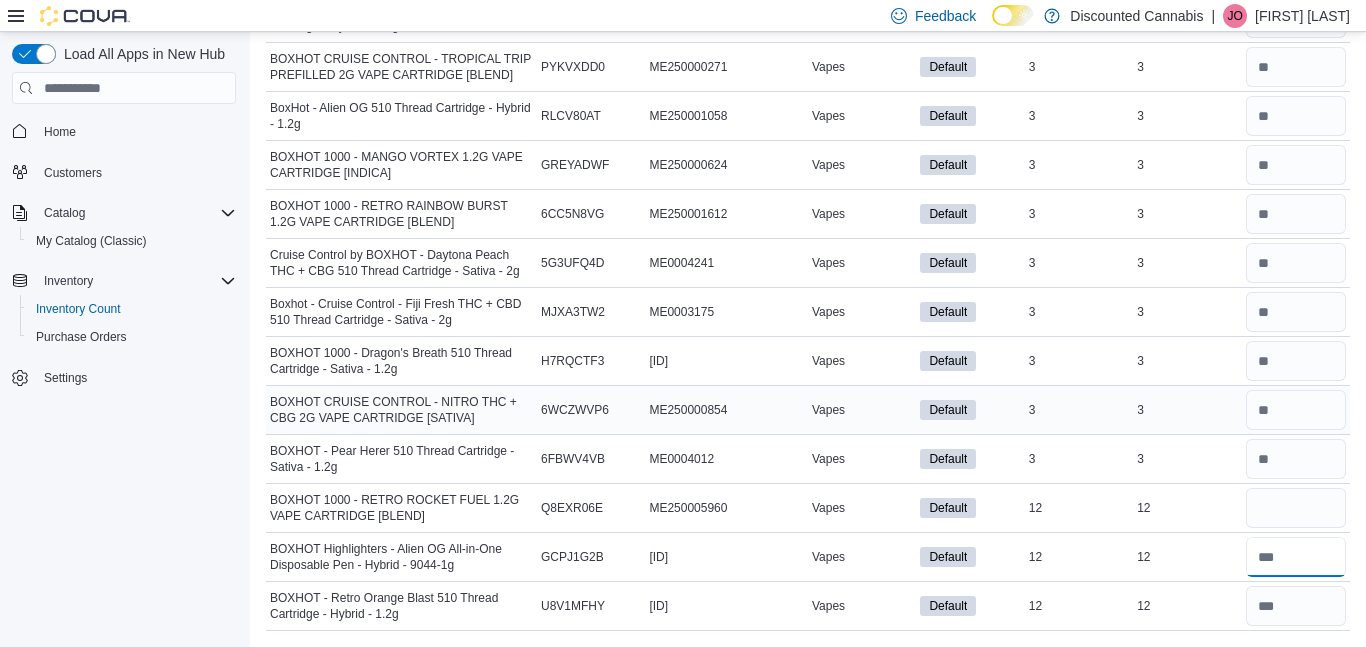 type 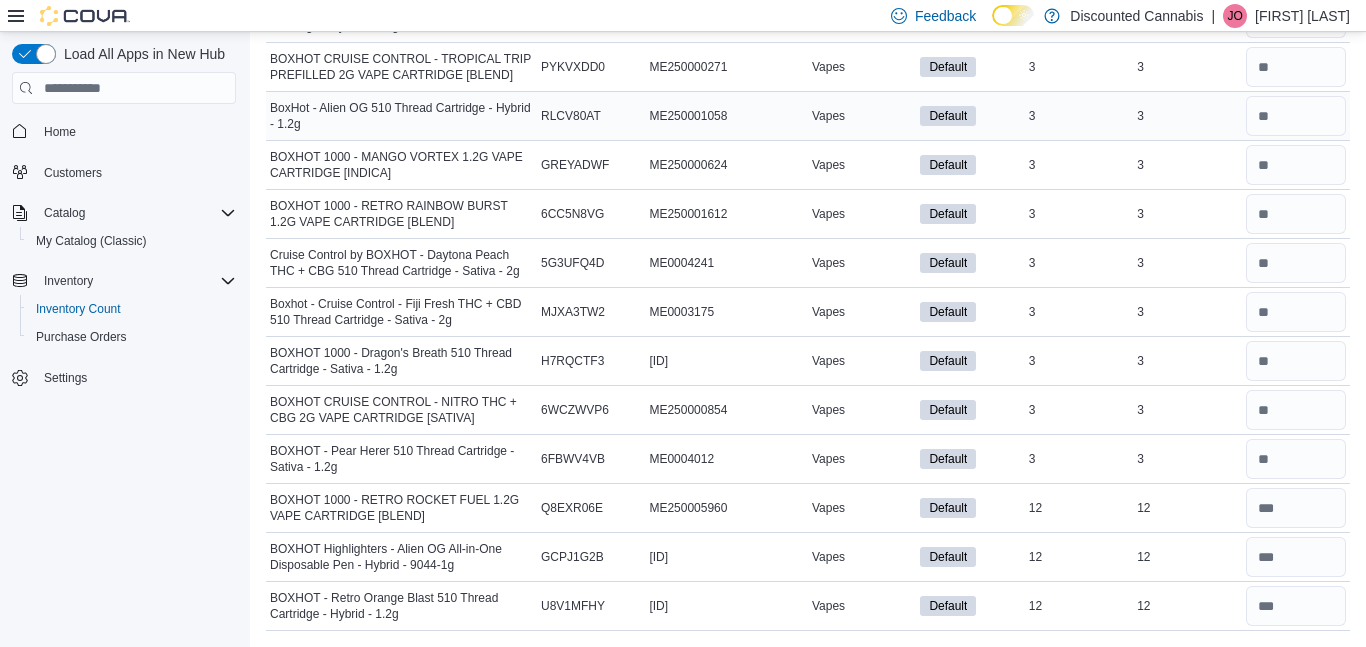 scroll, scrollTop: 0, scrollLeft: 0, axis: both 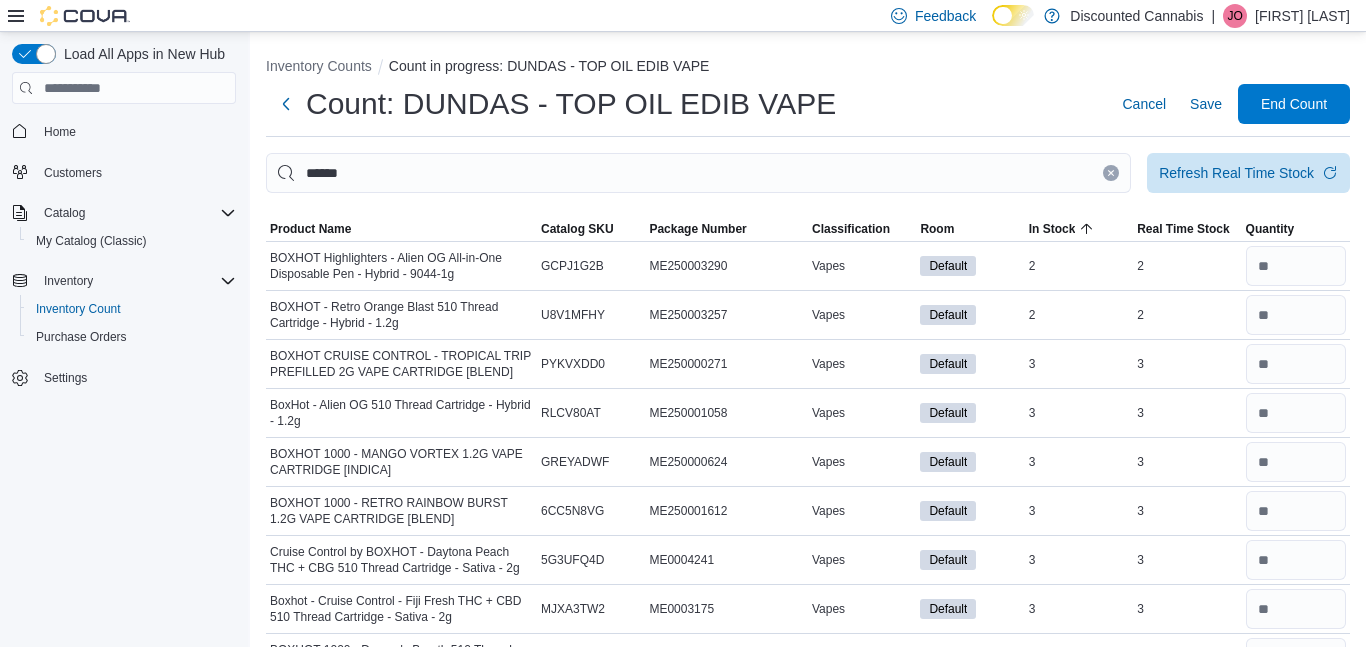 click at bounding box center (1111, 173) 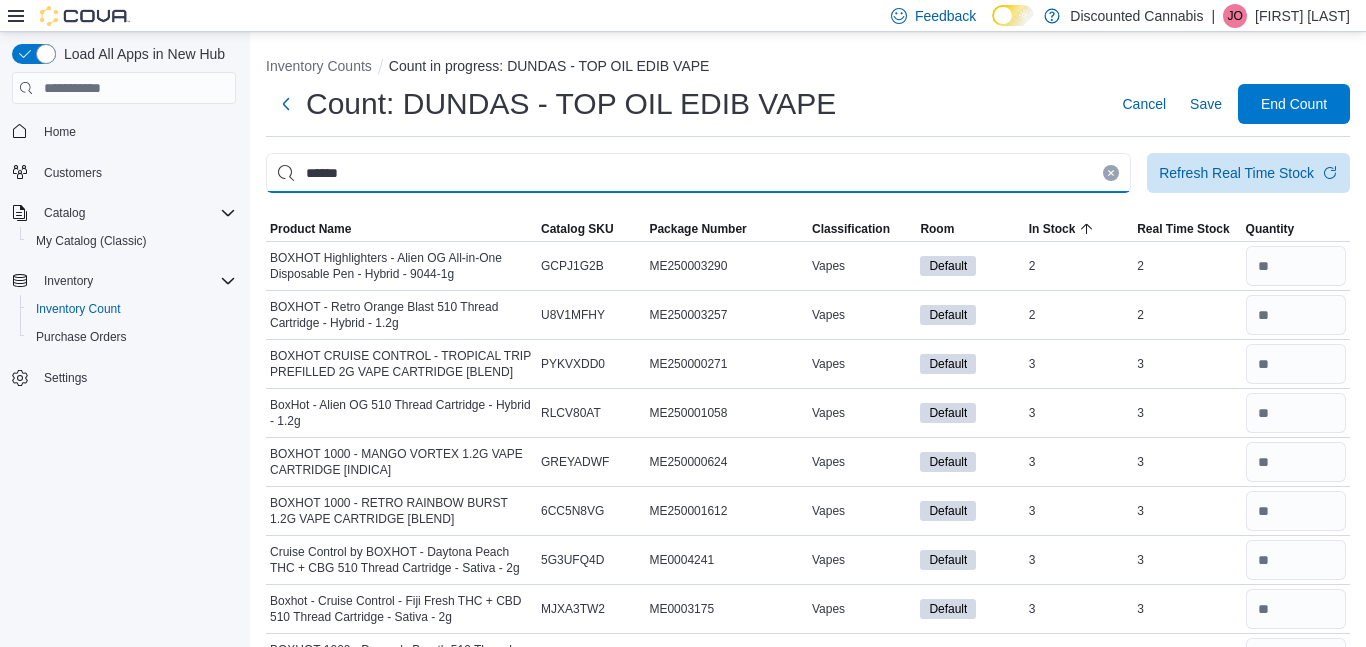 type 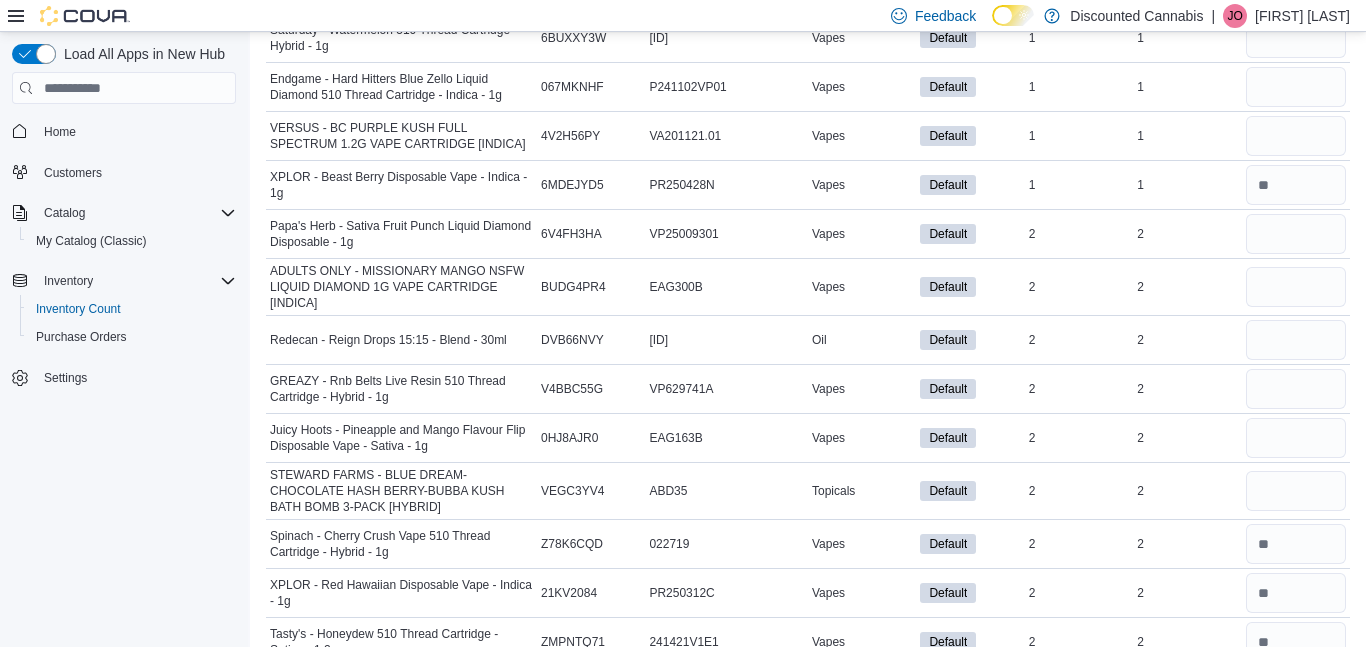 scroll, scrollTop: 0, scrollLeft: 0, axis: both 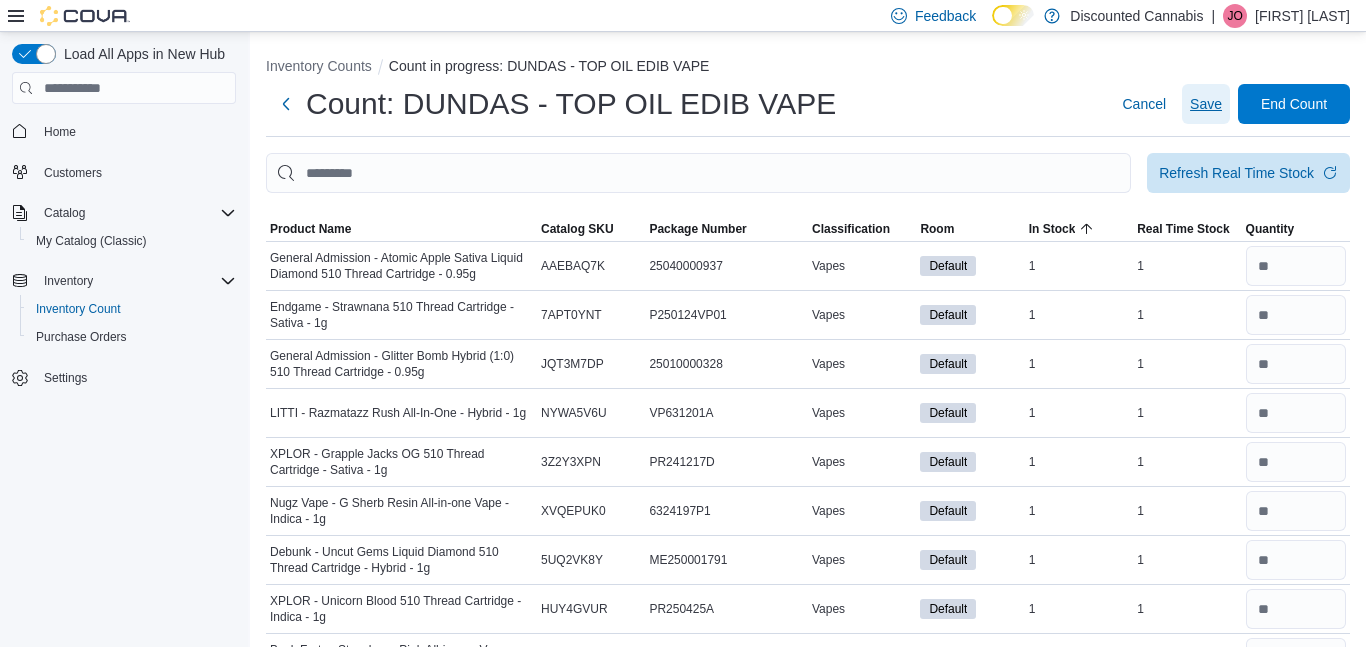 click on "Save" at bounding box center (1206, 104) 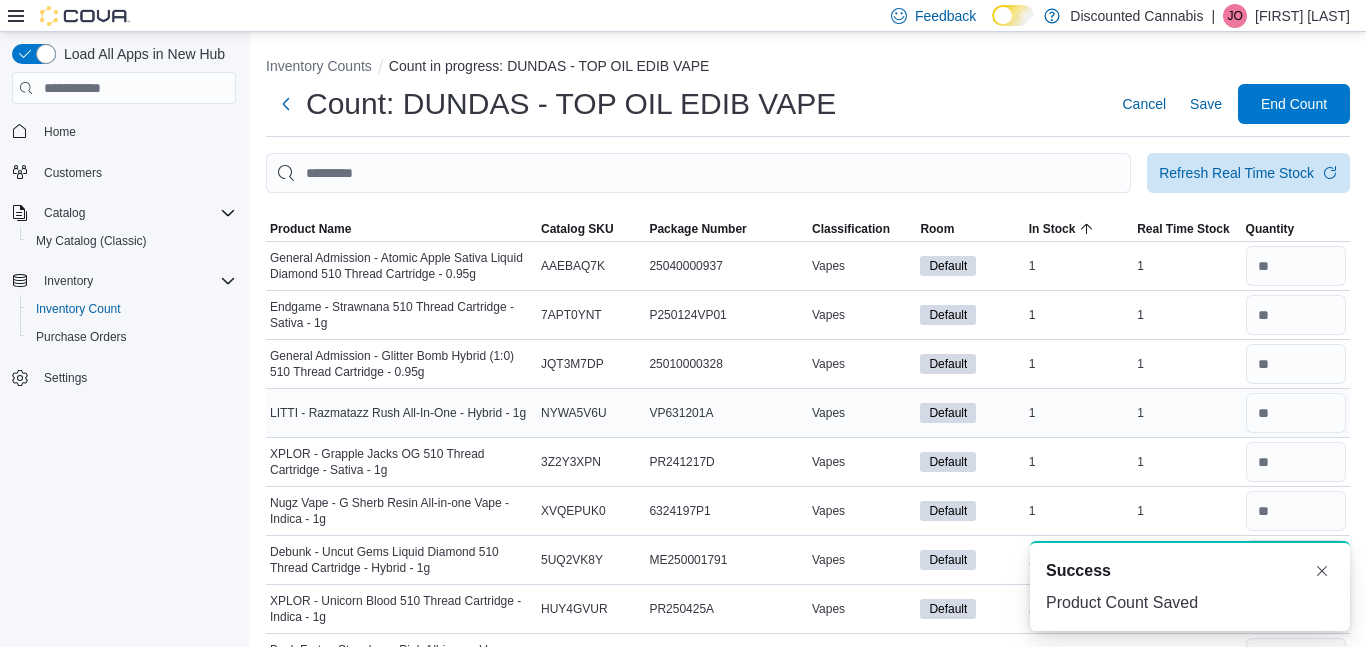 scroll, scrollTop: 225, scrollLeft: 0, axis: vertical 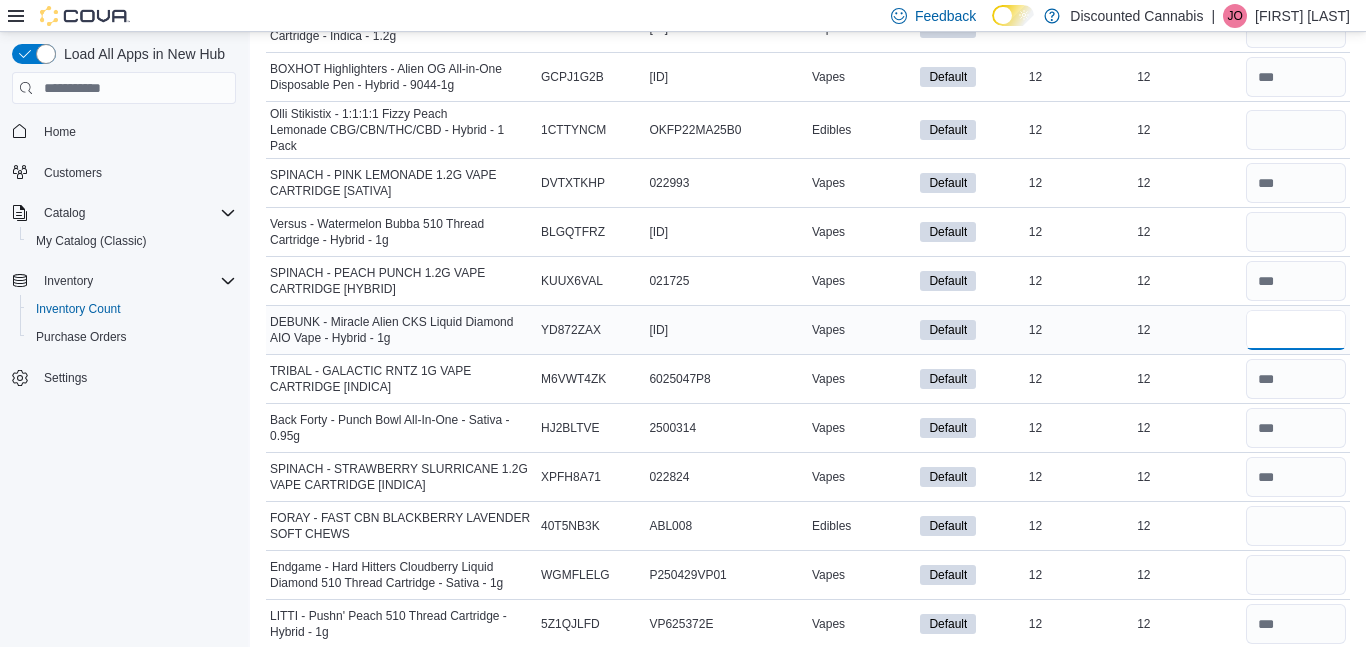 click at bounding box center (1296, 330) 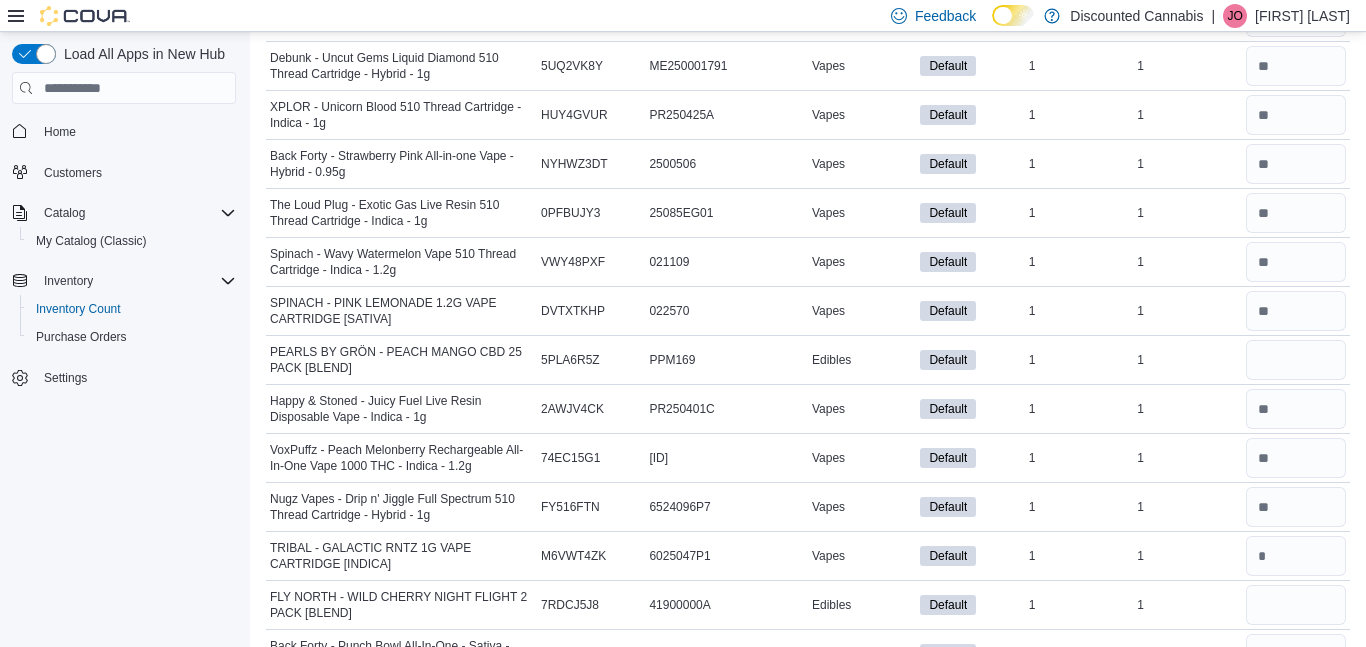 scroll, scrollTop: 488, scrollLeft: 0, axis: vertical 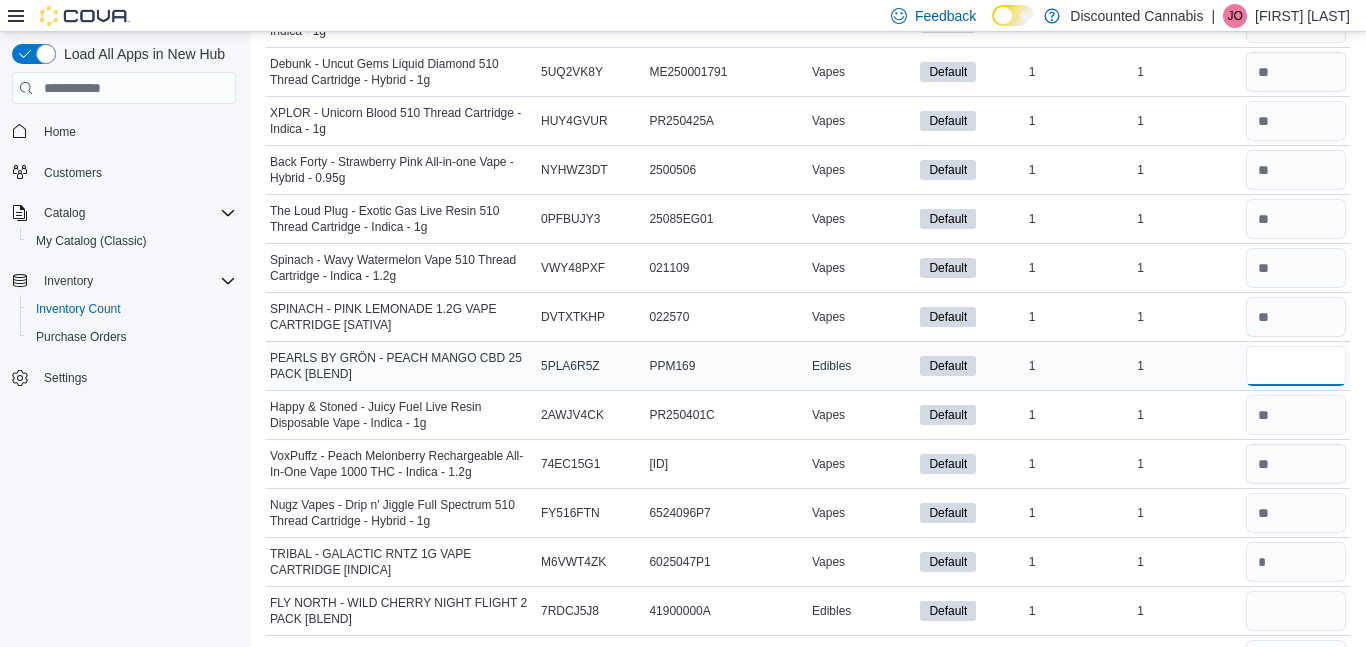 click at bounding box center [1296, 366] 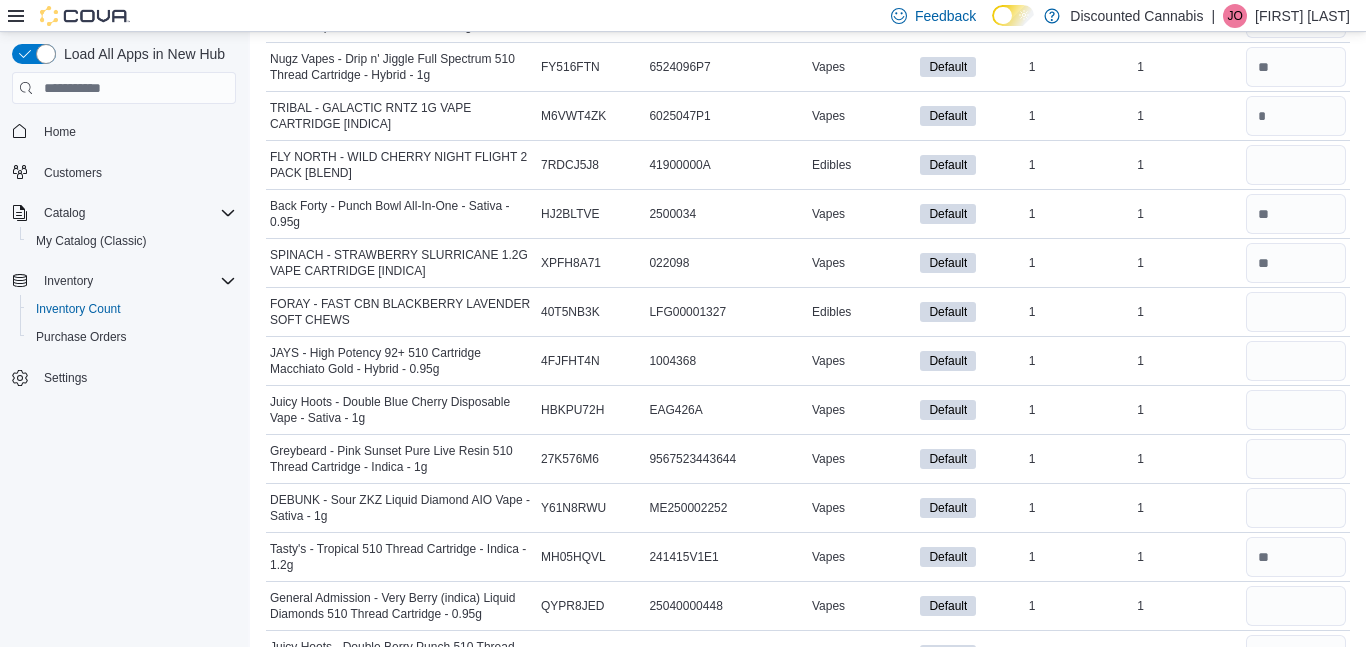 scroll, scrollTop: 933, scrollLeft: 0, axis: vertical 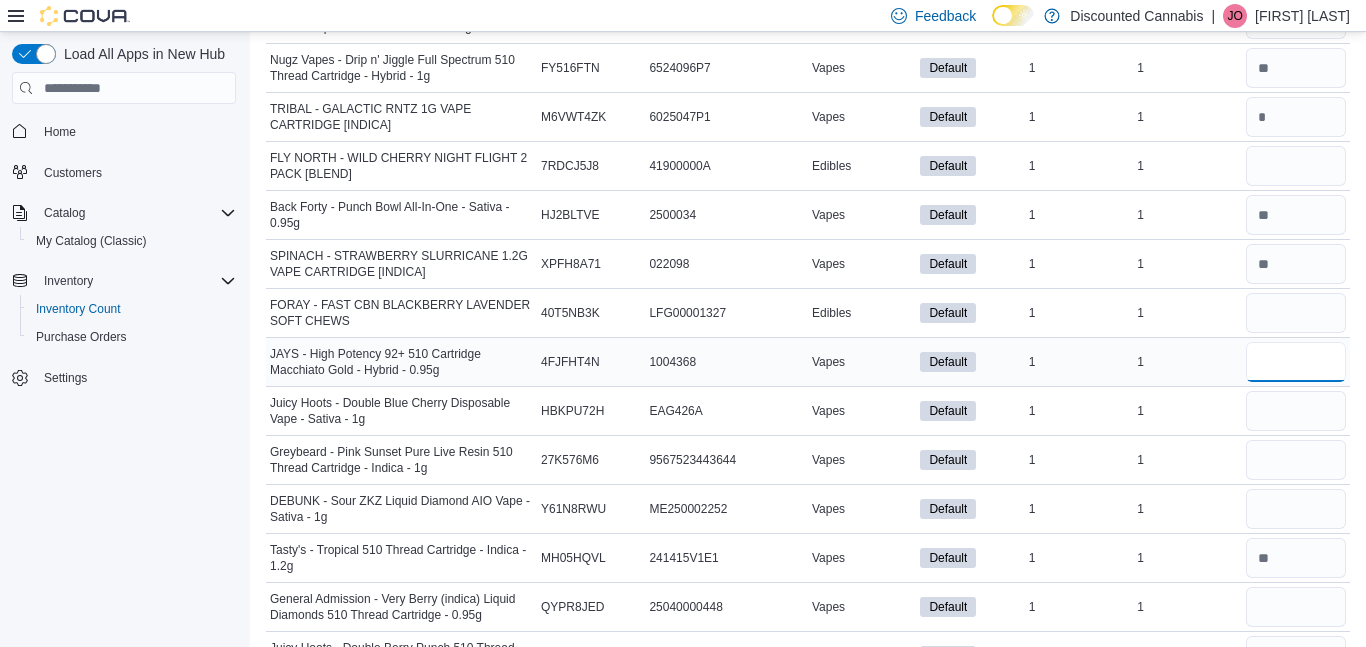 click at bounding box center (1296, 362) 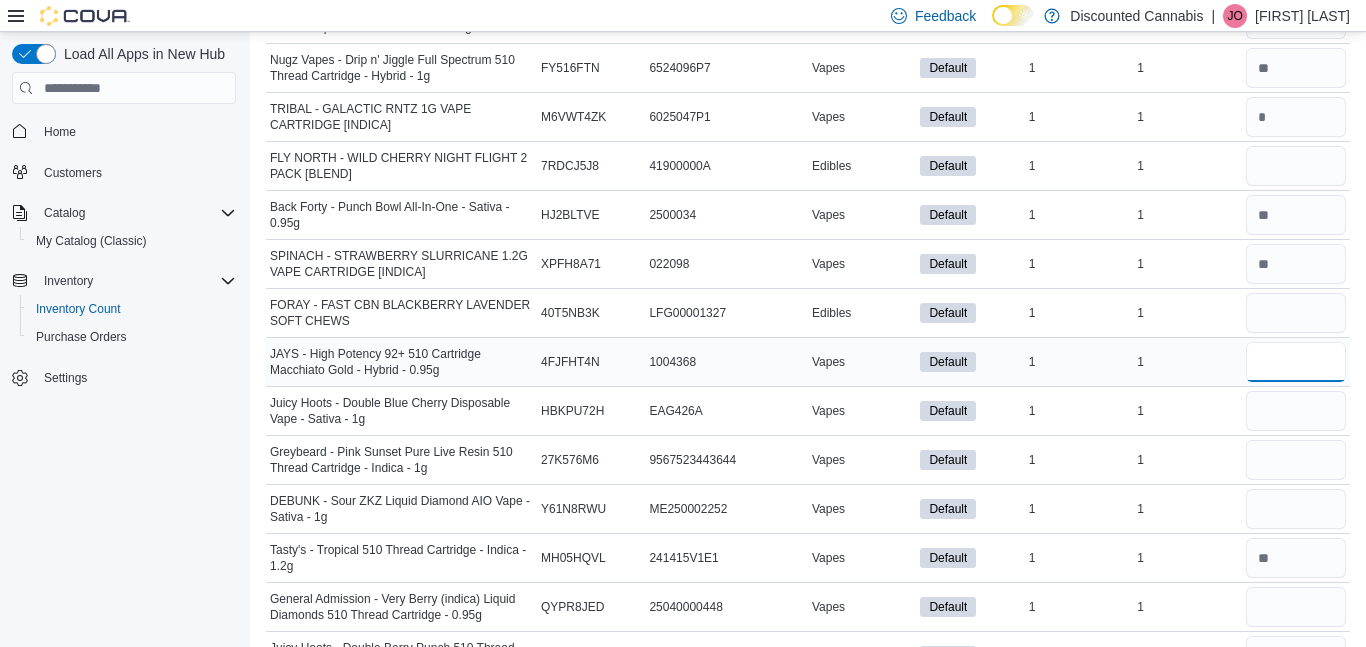 type on "*" 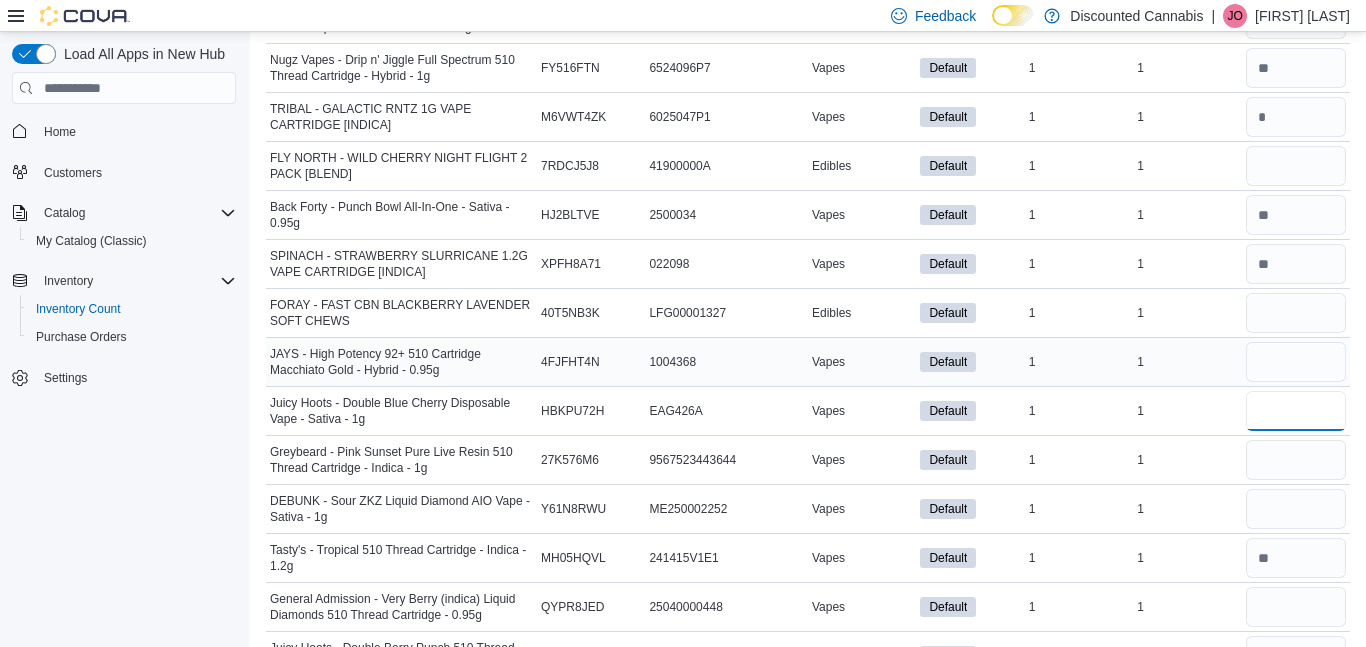 type 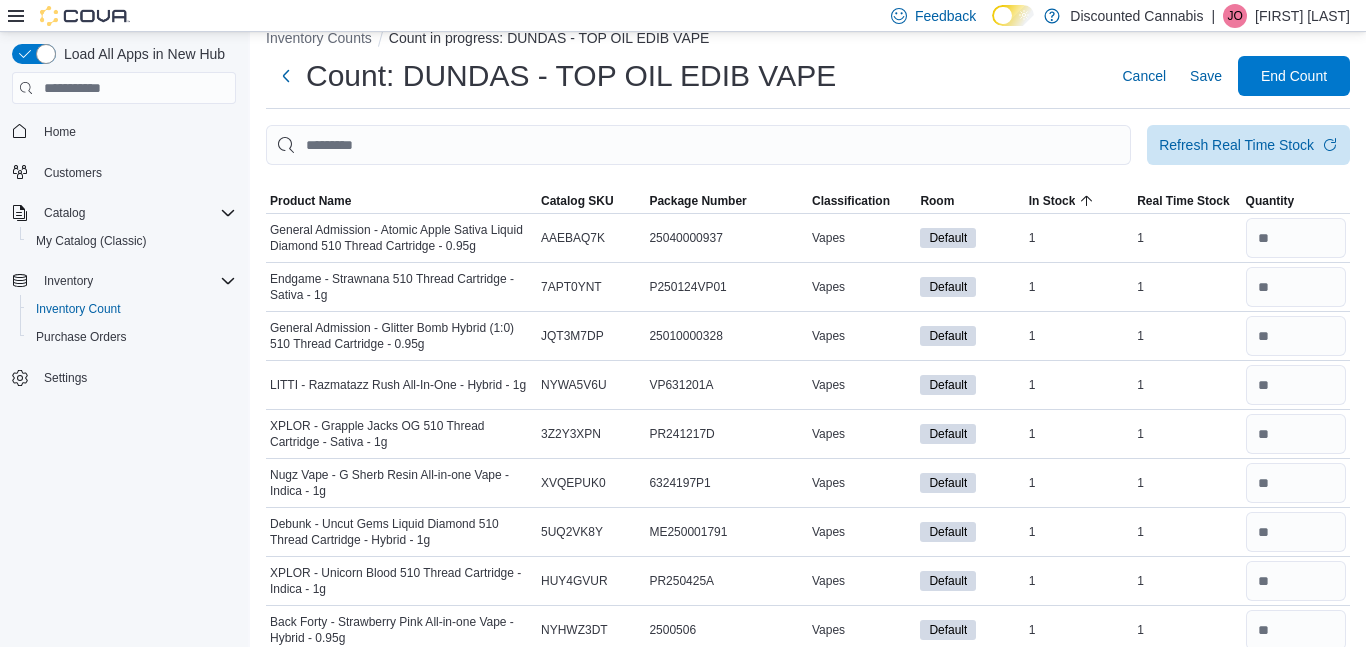 scroll, scrollTop: 0, scrollLeft: 0, axis: both 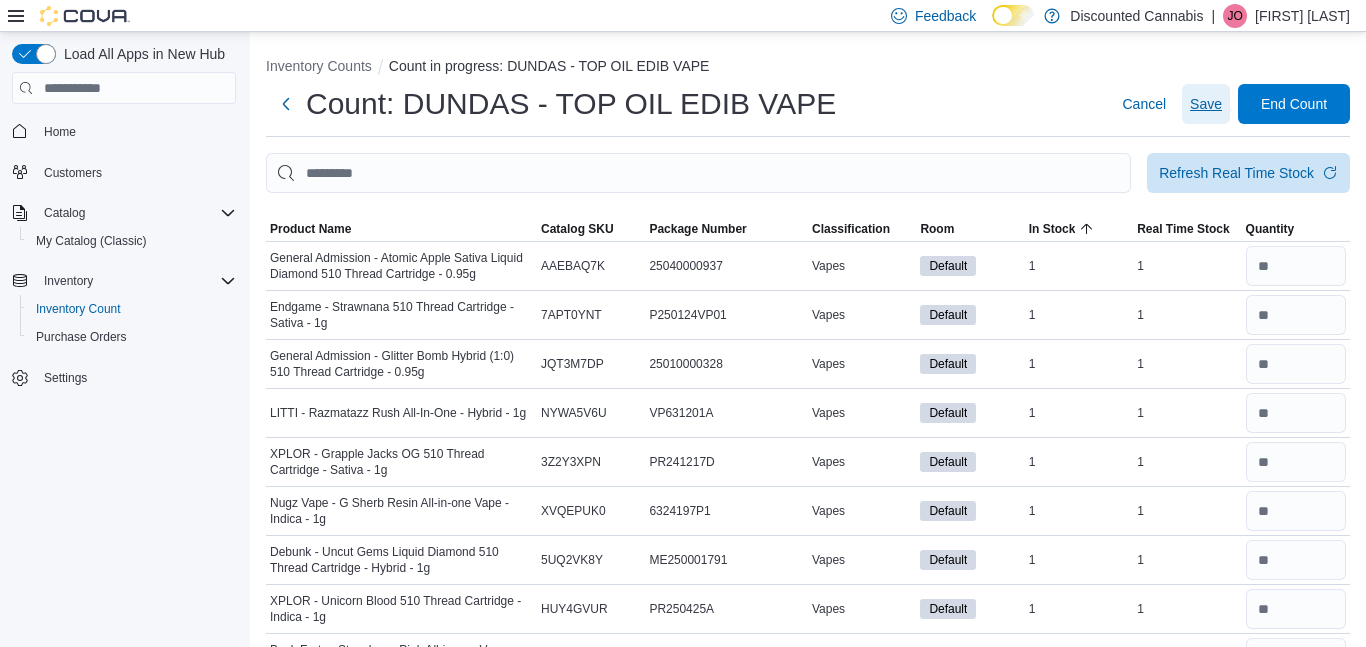 click on "Save" at bounding box center (1206, 104) 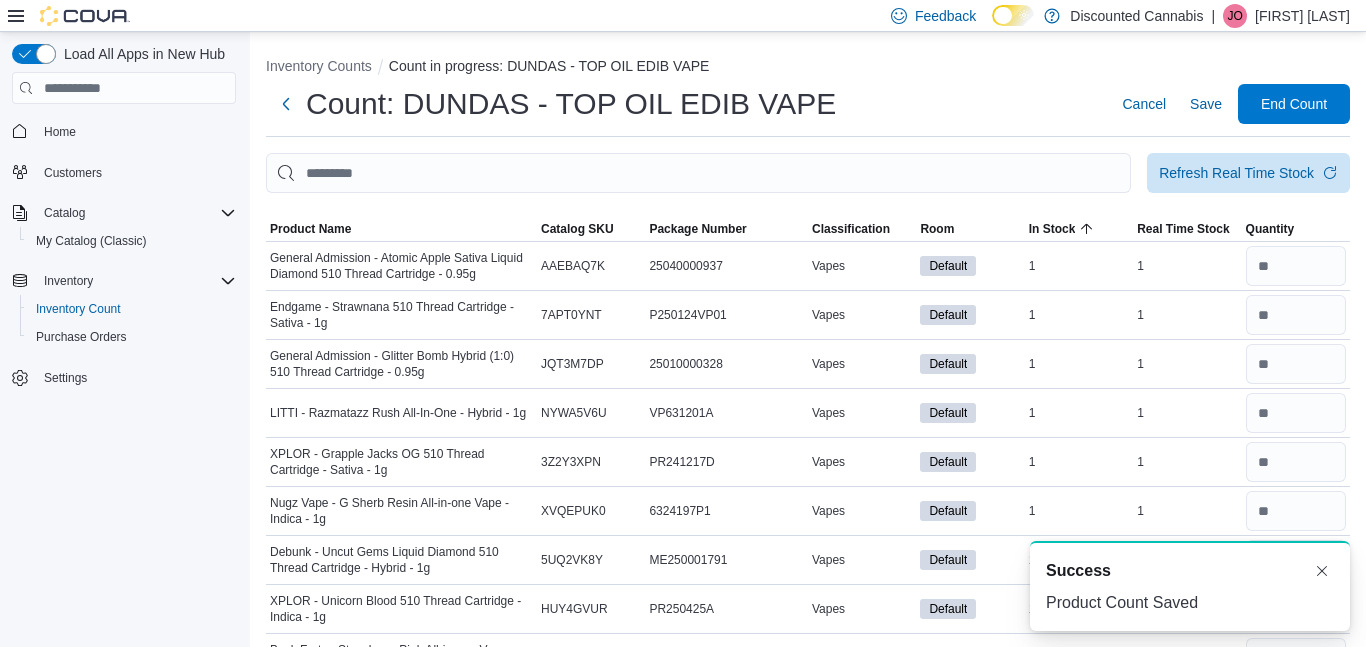 scroll, scrollTop: 0, scrollLeft: 0, axis: both 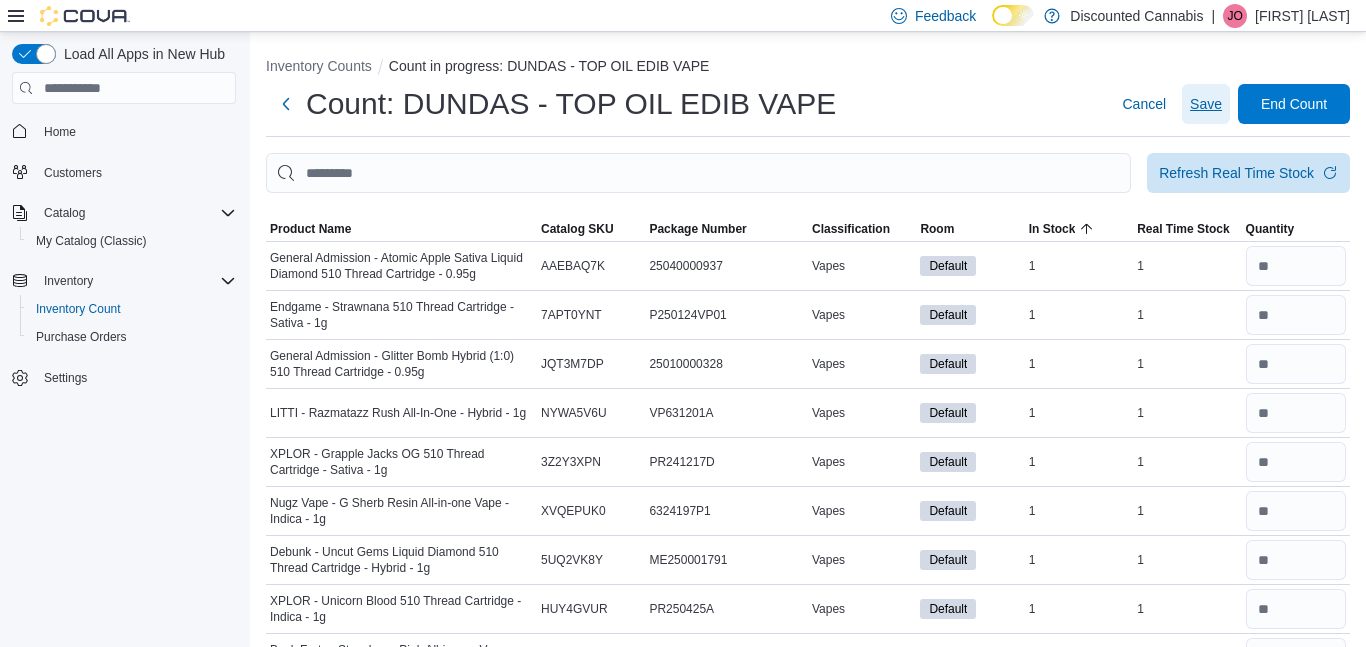 click on "Save" at bounding box center [1206, 104] 